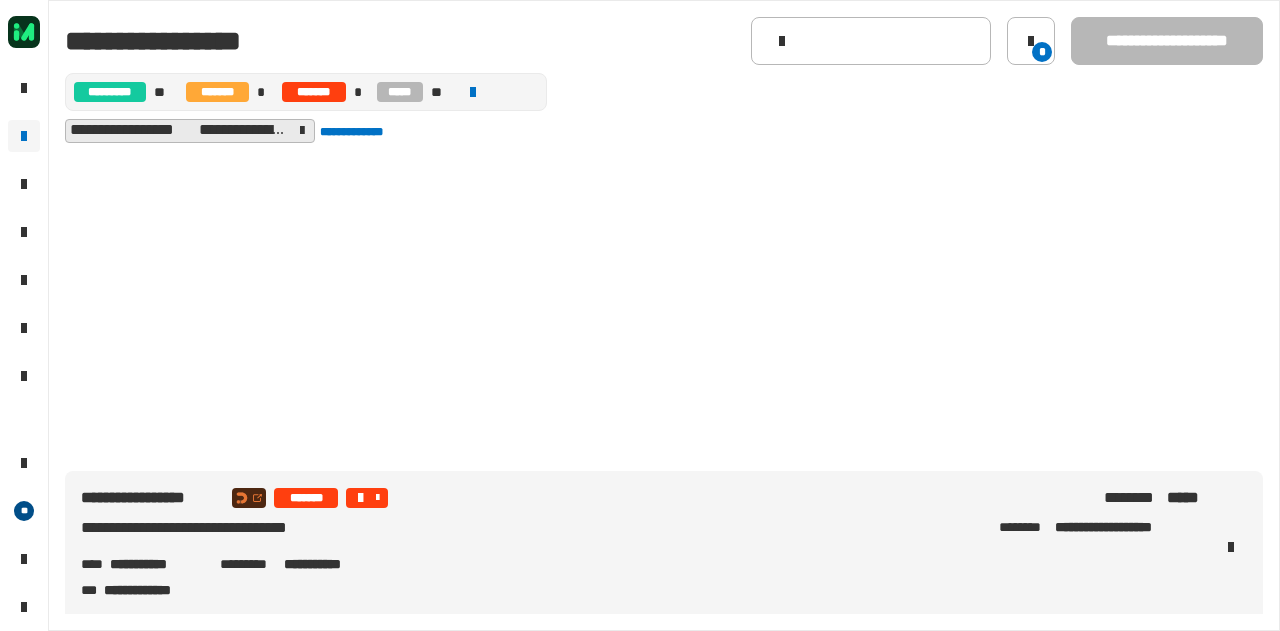 scroll, scrollTop: 0, scrollLeft: 0, axis: both 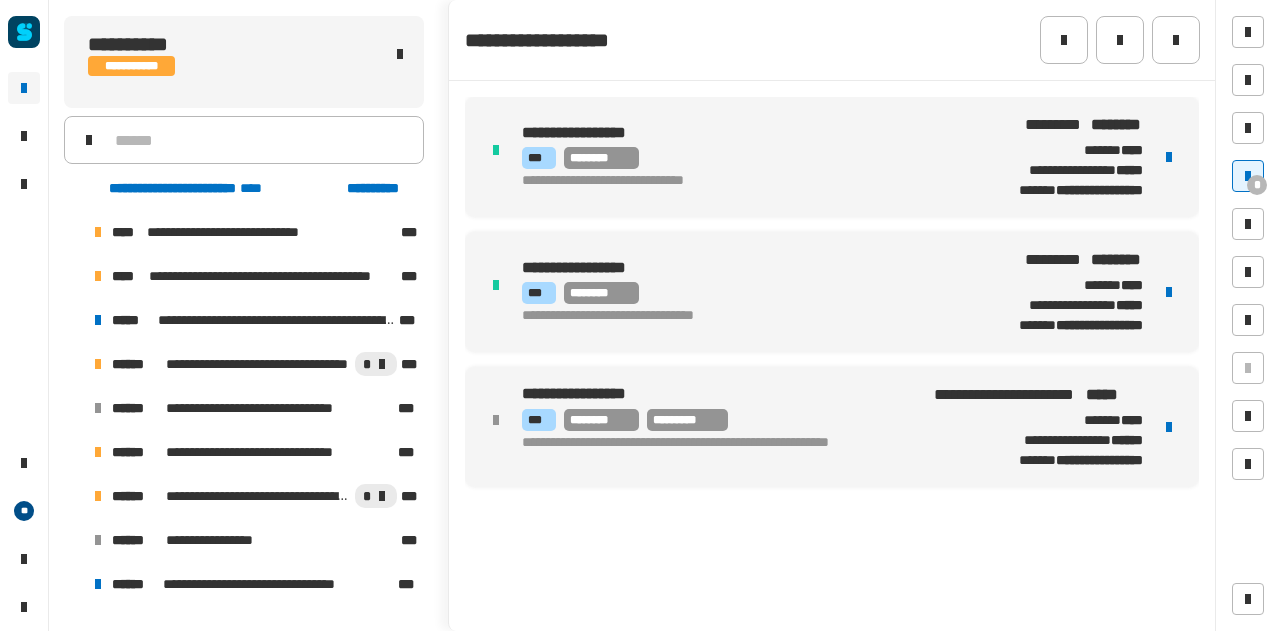 click at bounding box center (74, 496) 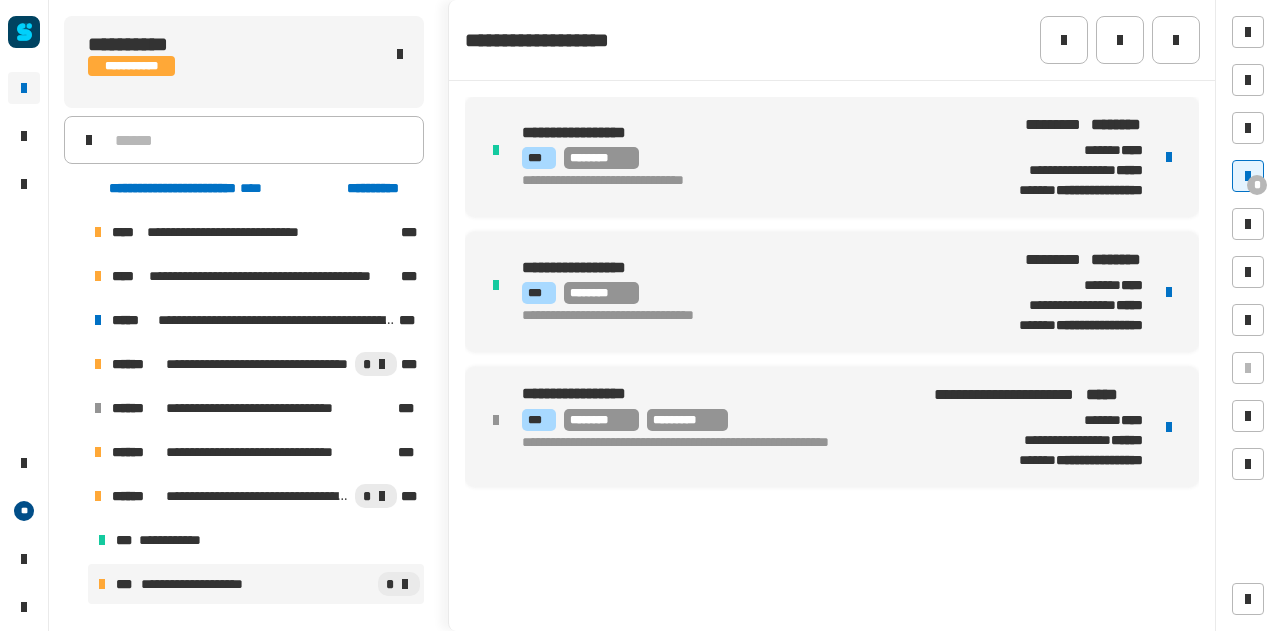 click on "**********" at bounding box center [208, 584] 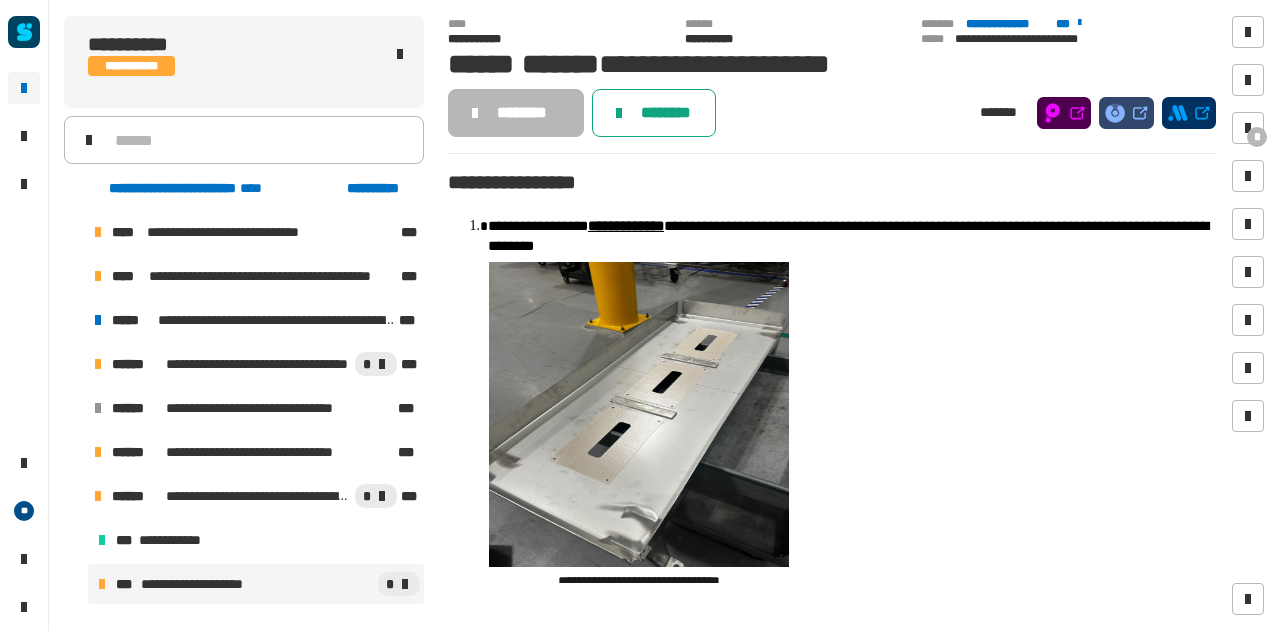 click on "********" 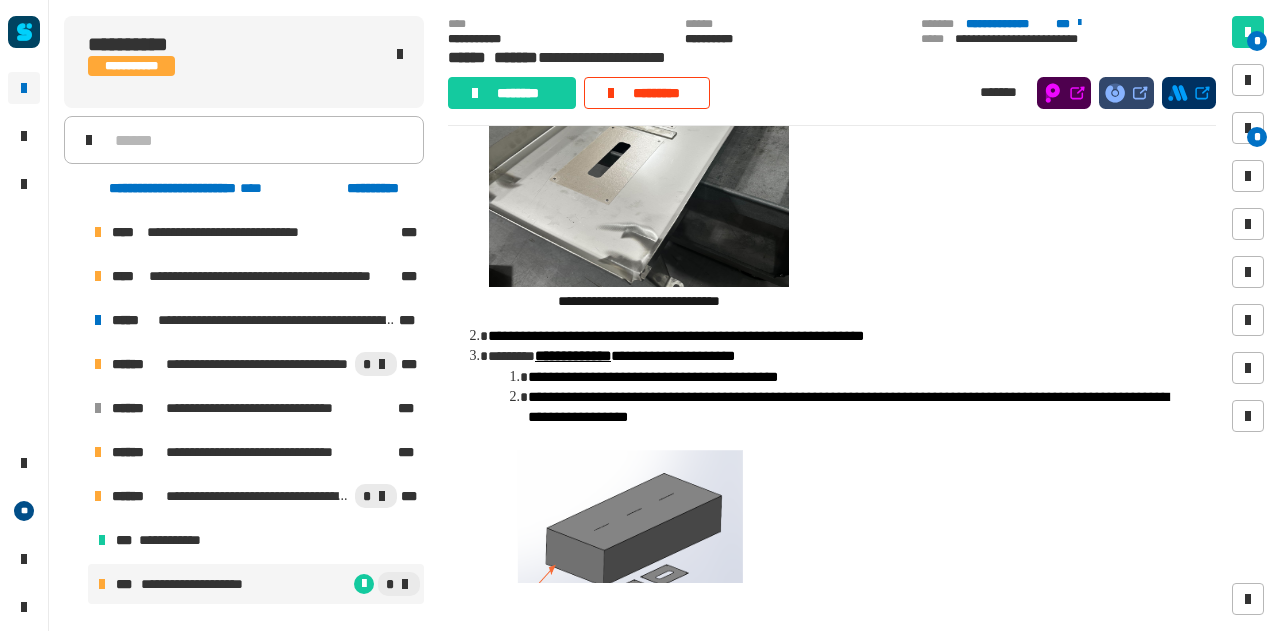 scroll, scrollTop: 0, scrollLeft: 0, axis: both 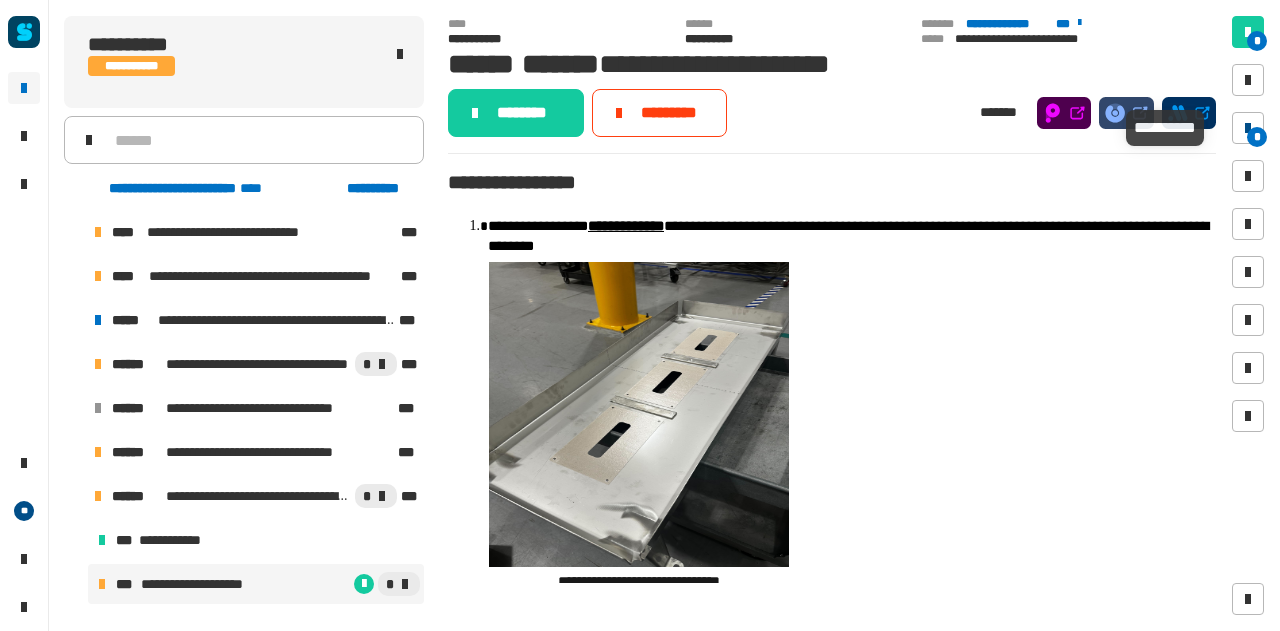 click on "*" at bounding box center (1257, 137) 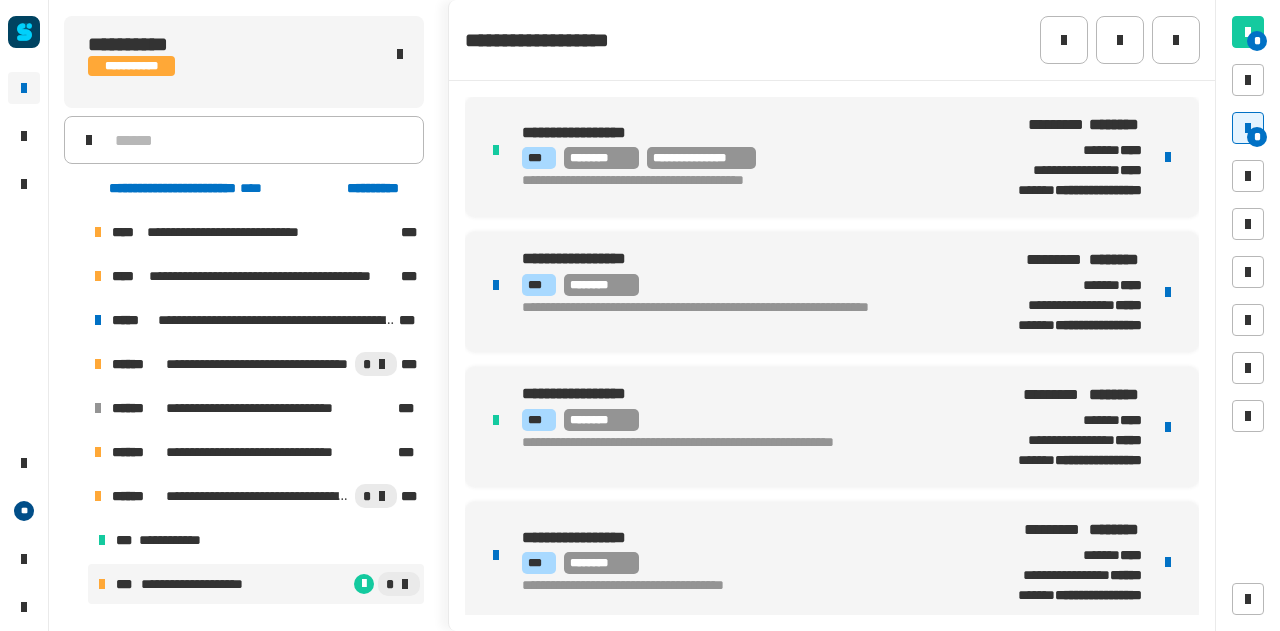 click at bounding box center [1168, 427] 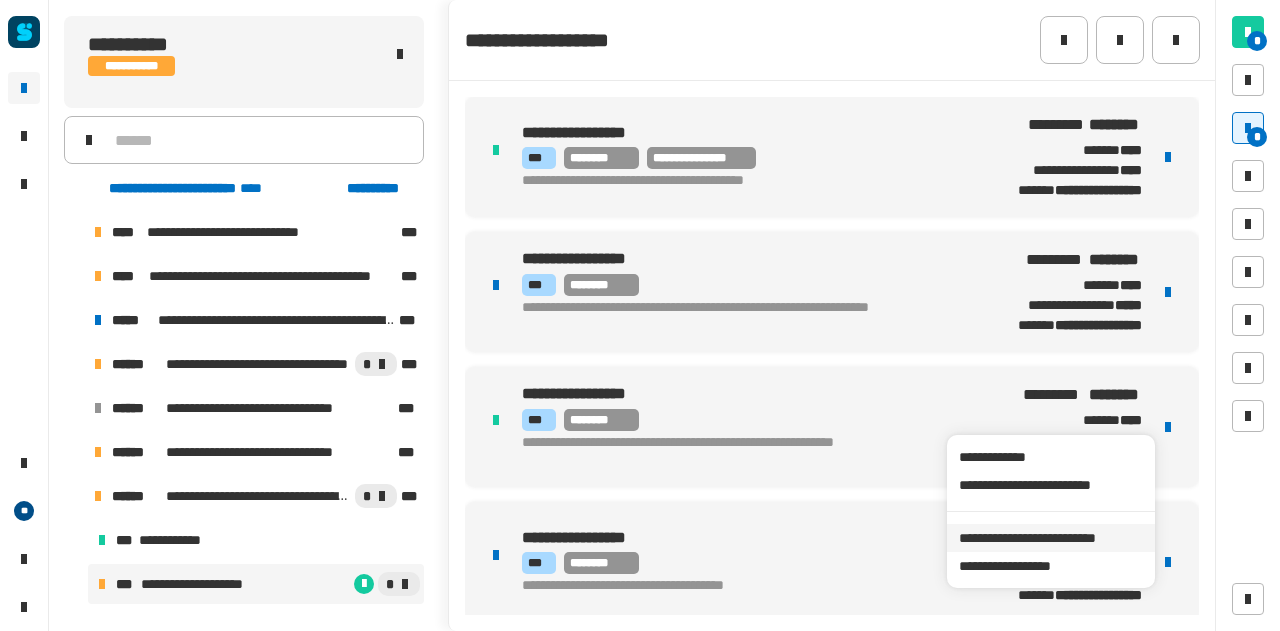 click on "**********" at bounding box center [1050, 538] 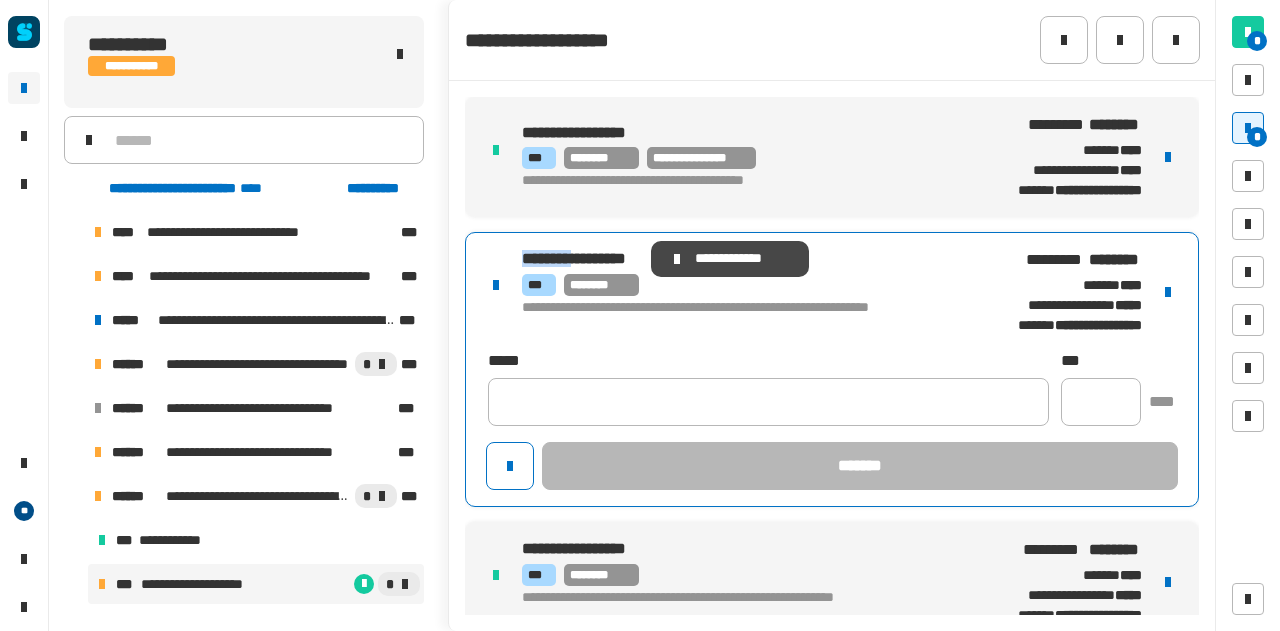 drag, startPoint x: 595, startPoint y: 255, endPoint x: 522, endPoint y: 263, distance: 73.43705 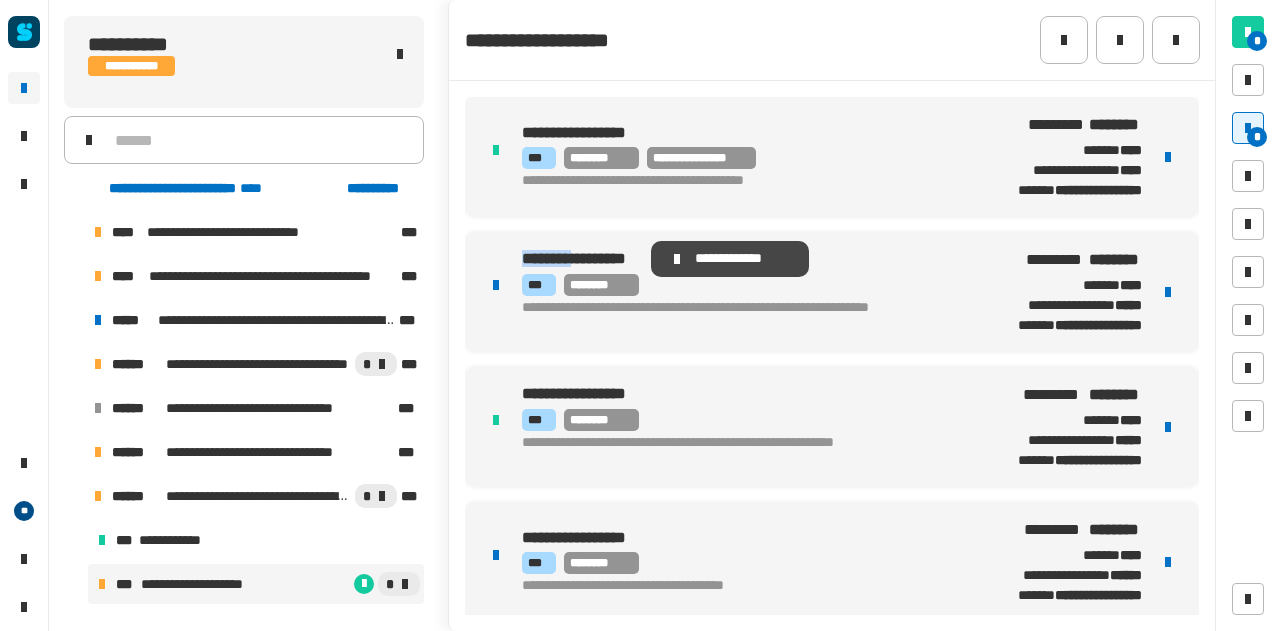 copy on "********" 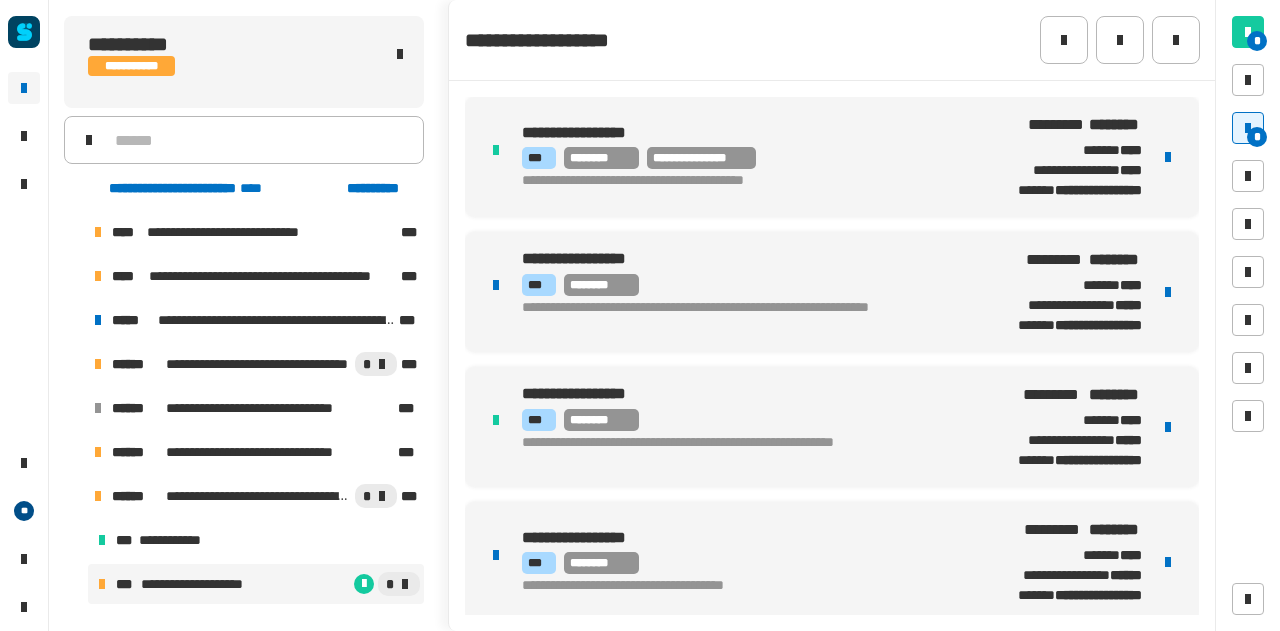 click at bounding box center (1168, 292) 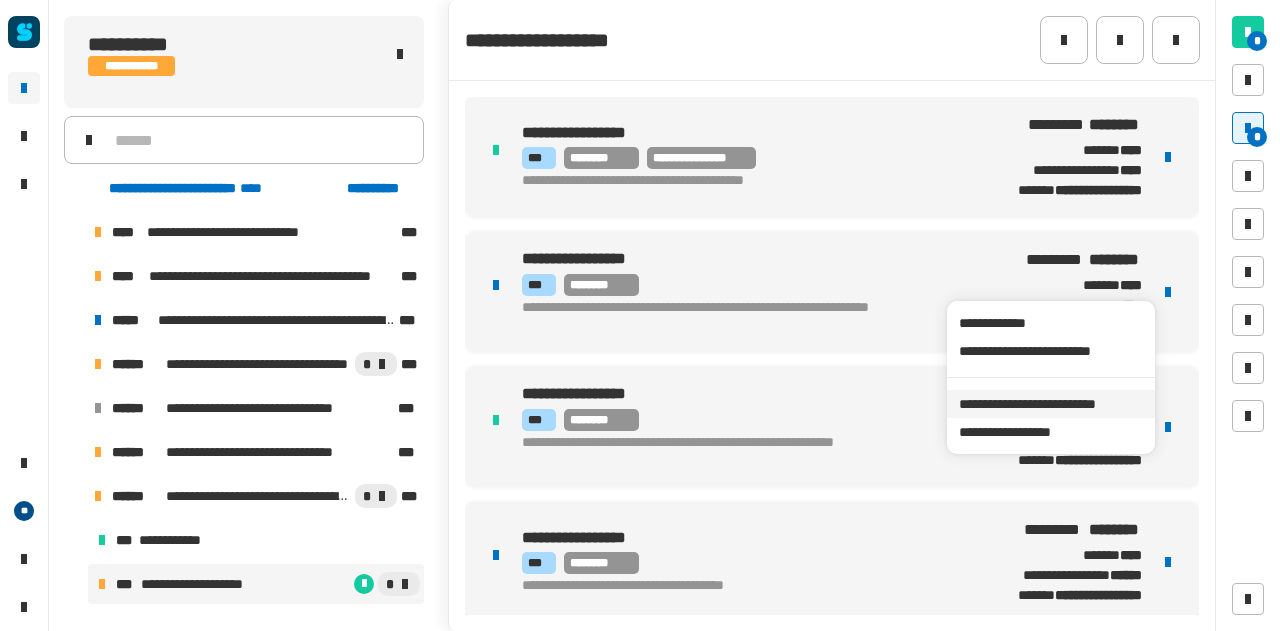 click on "**********" at bounding box center (1050, 404) 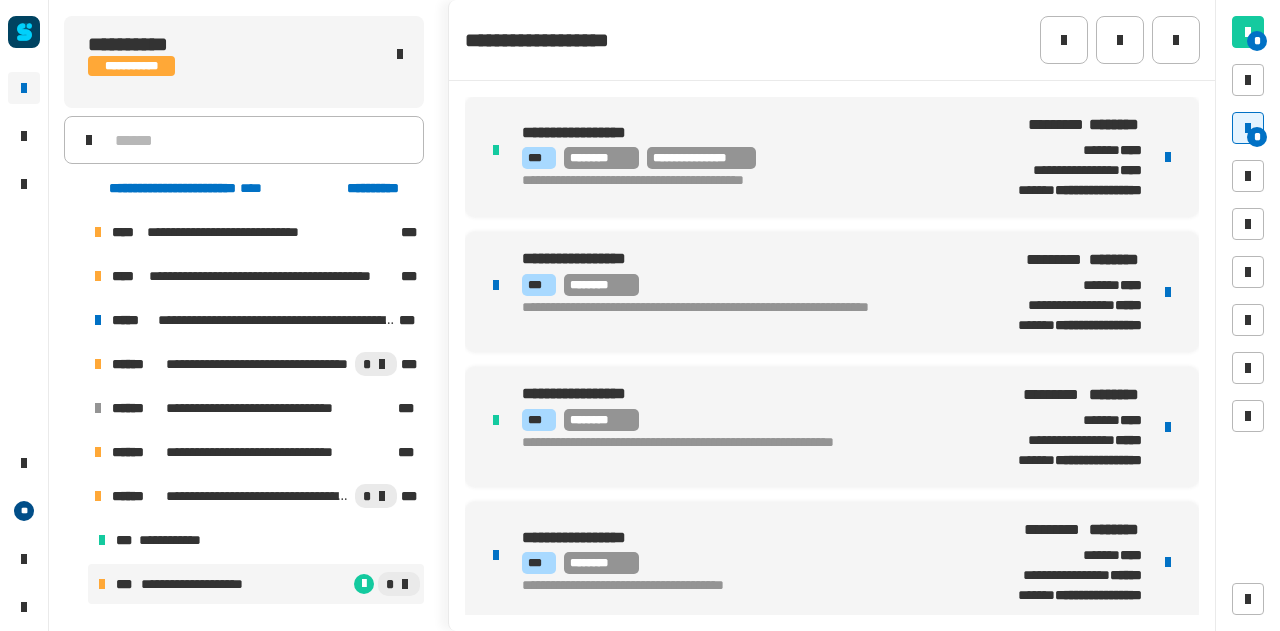 click at bounding box center (1168, 292) 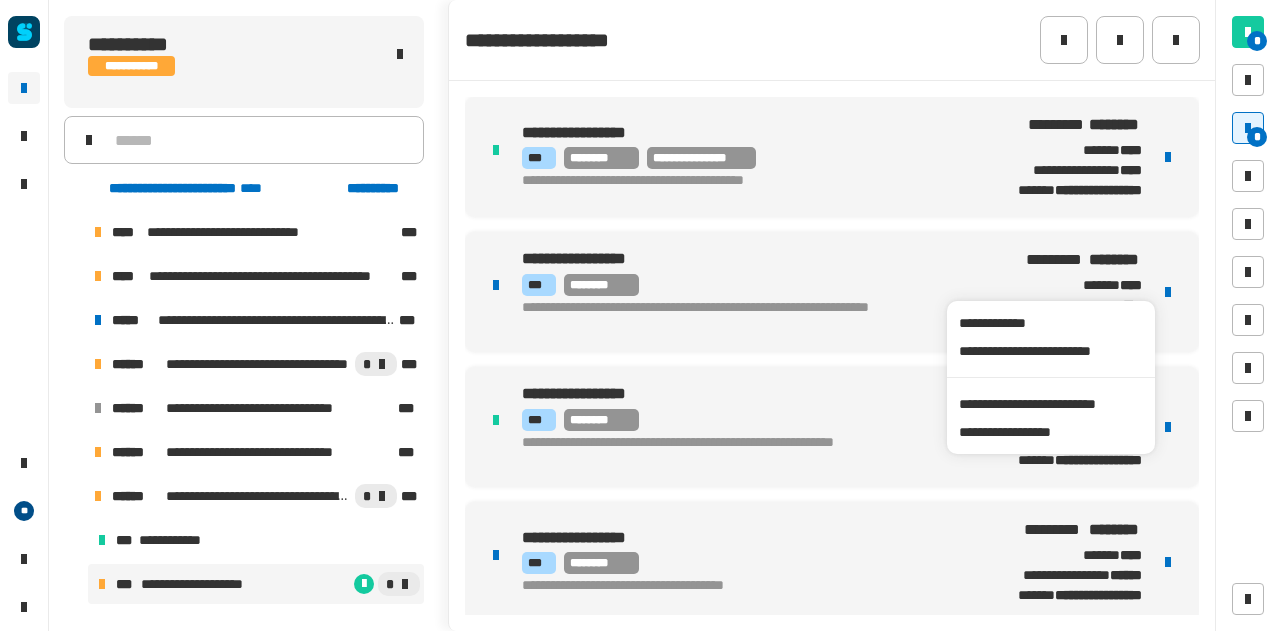 click on "*** ********" at bounding box center [741, 285] 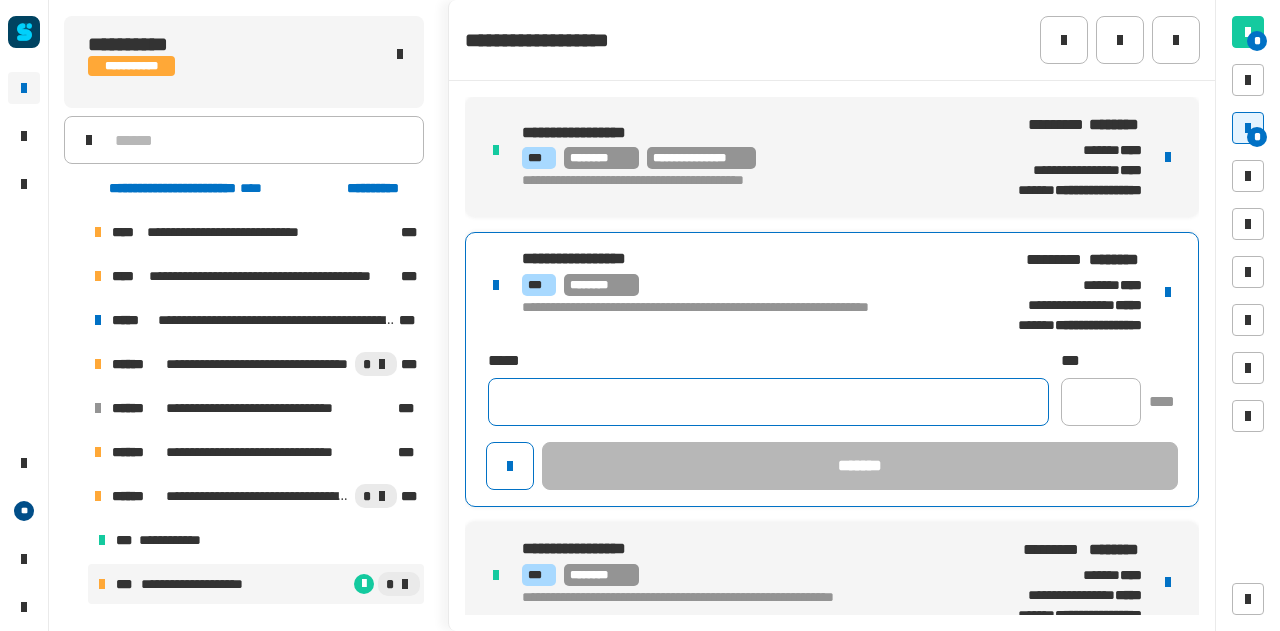 click 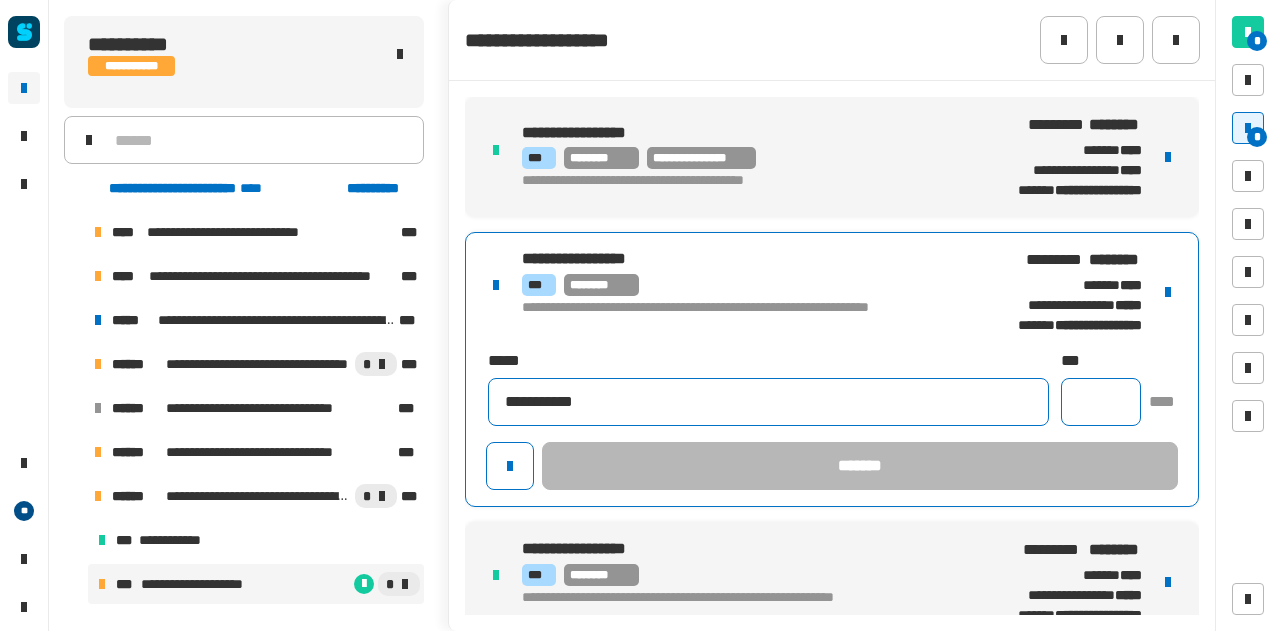 type on "**********" 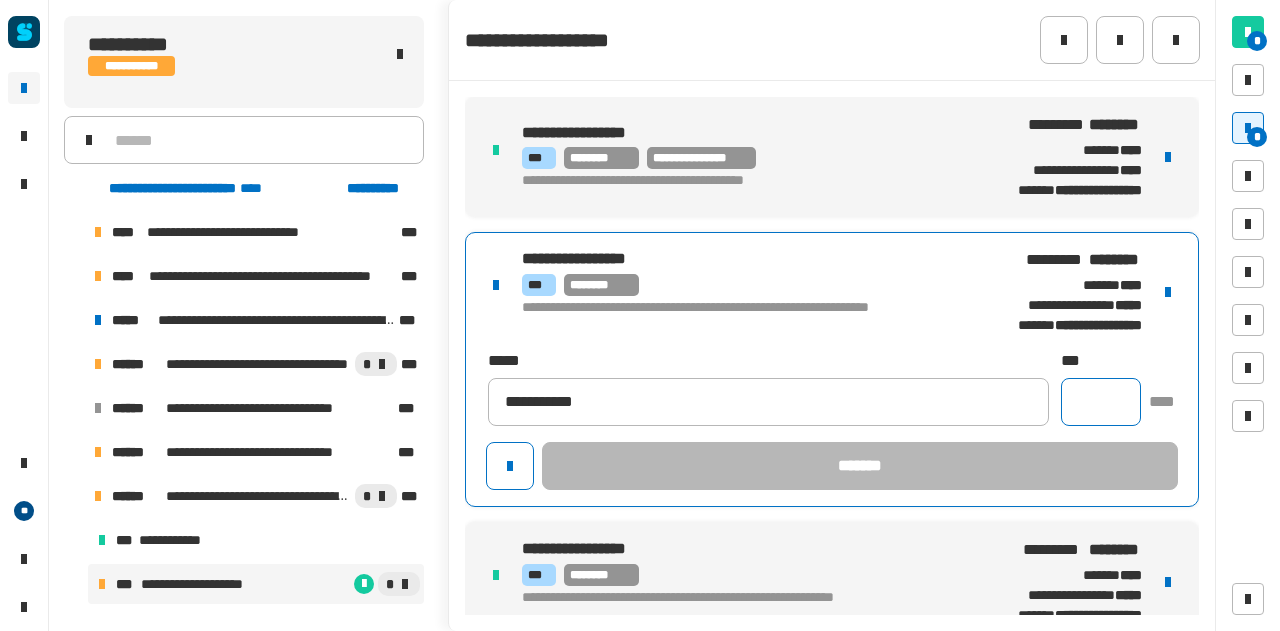click 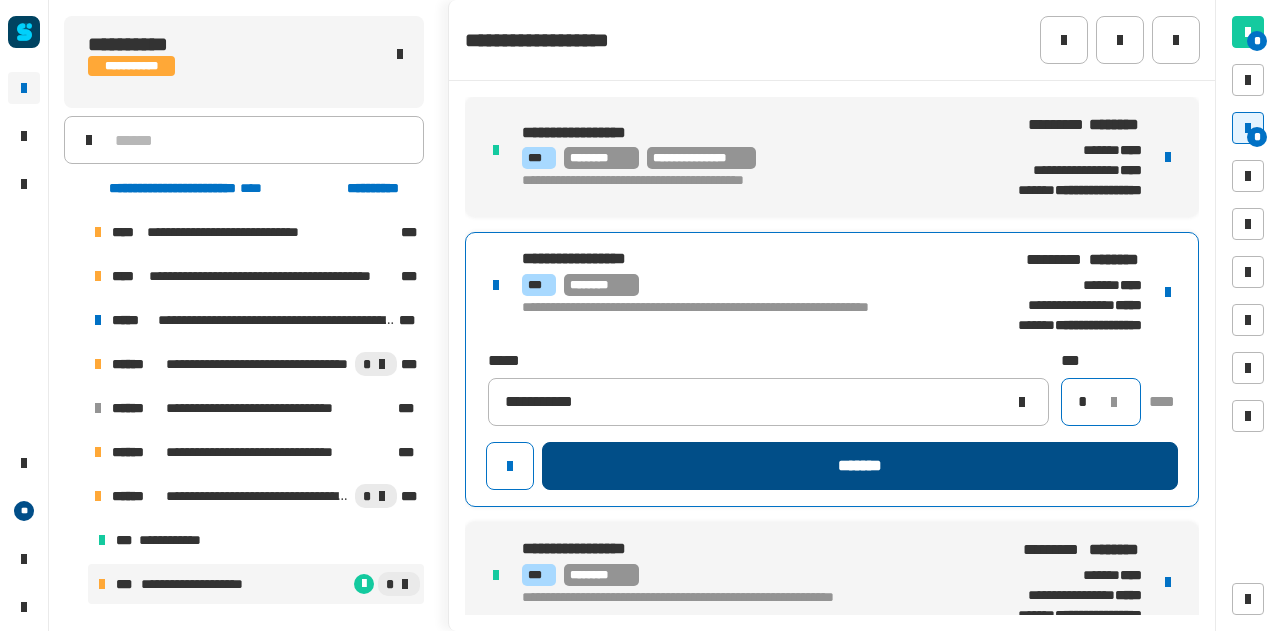 type on "*" 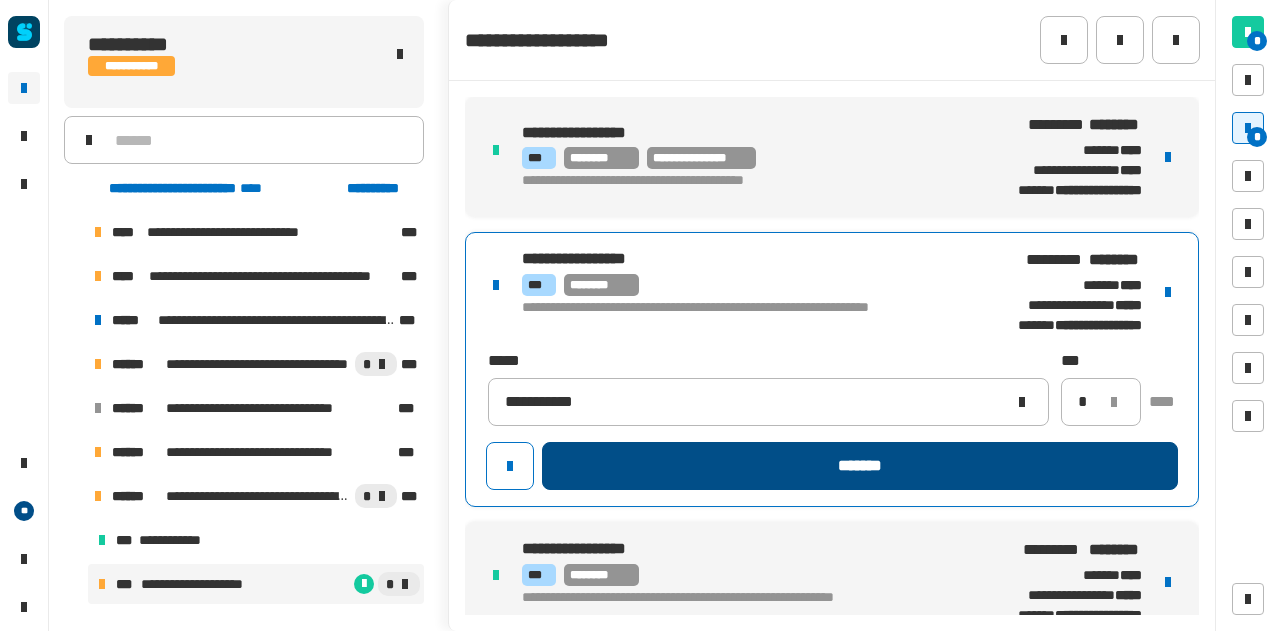 click on "*******" 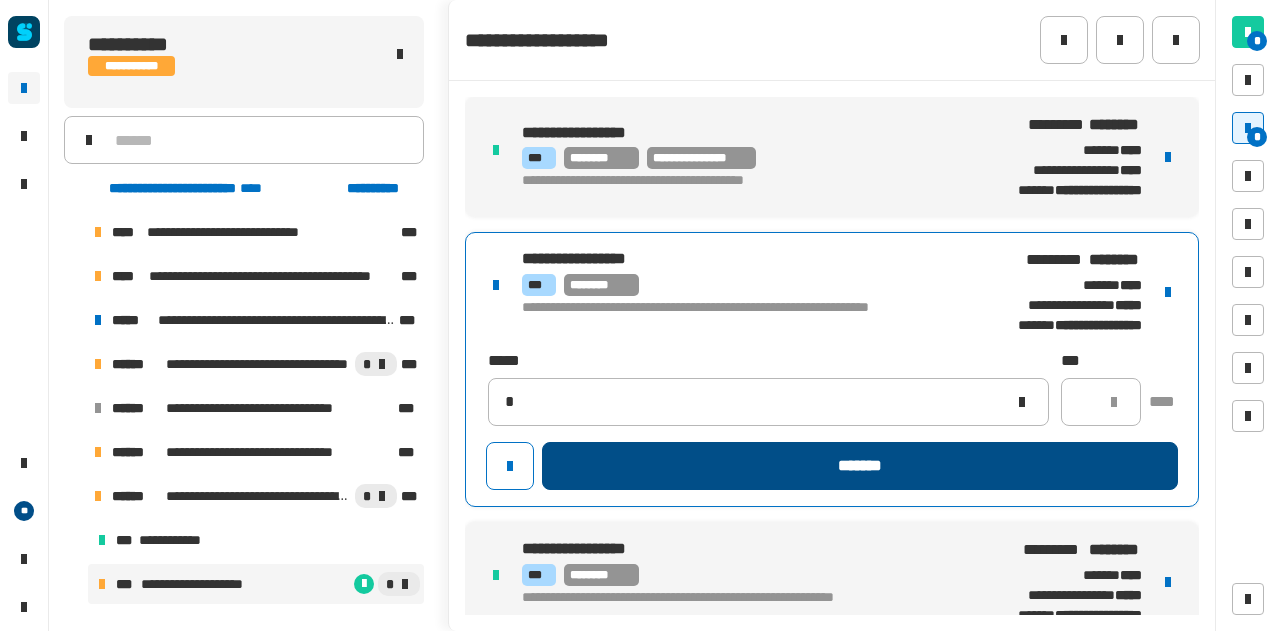 type 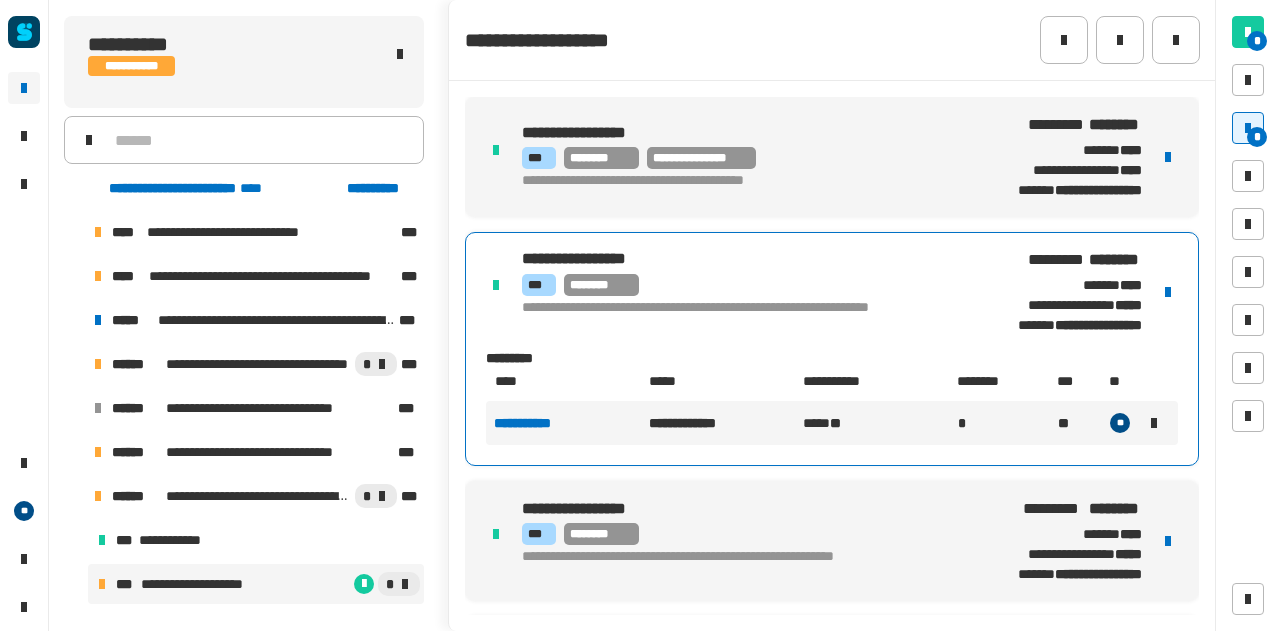 click on "**********" 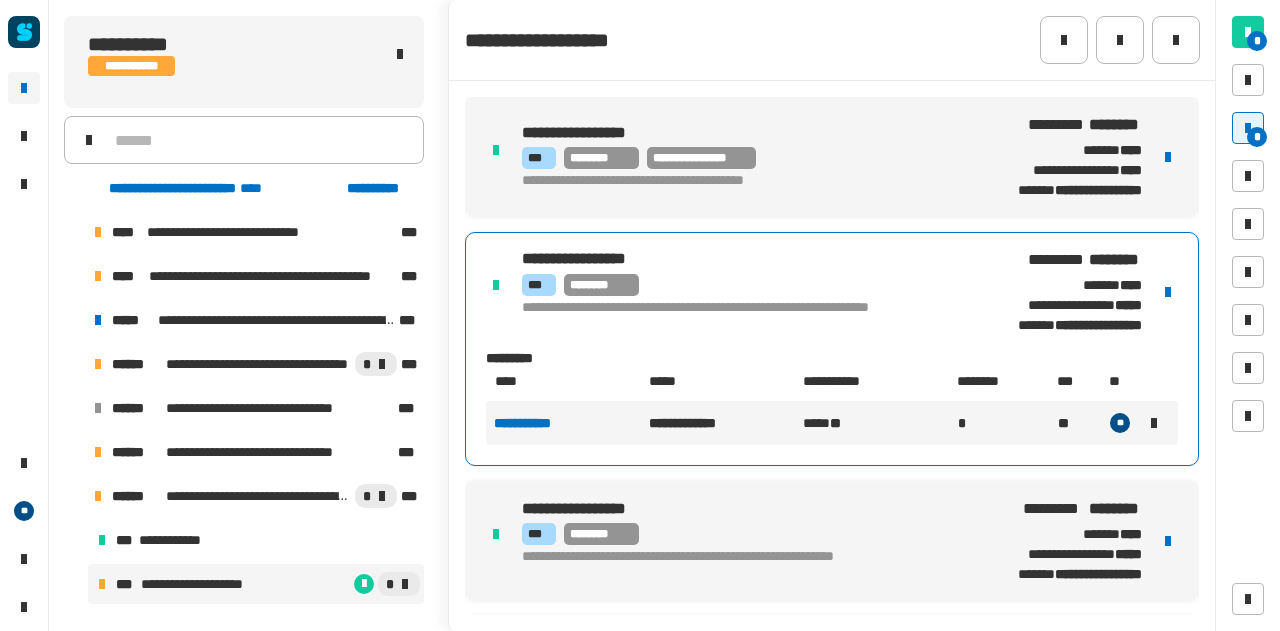 click at bounding box center (1168, 157) 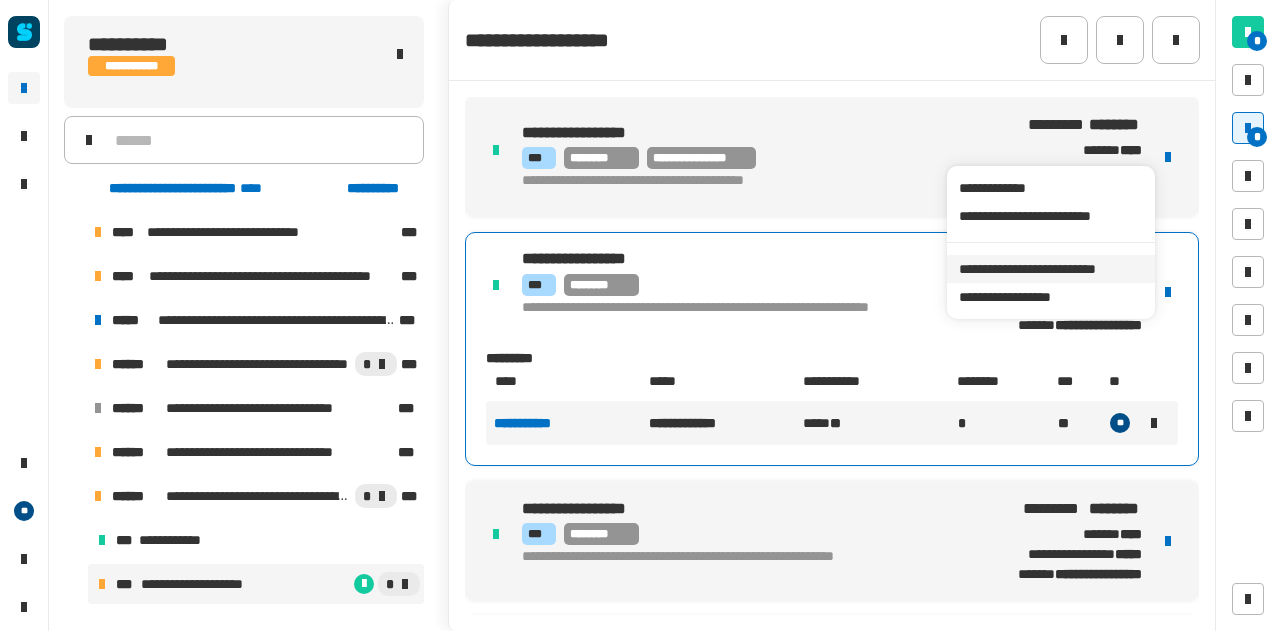 click on "**********" at bounding box center (1050, 269) 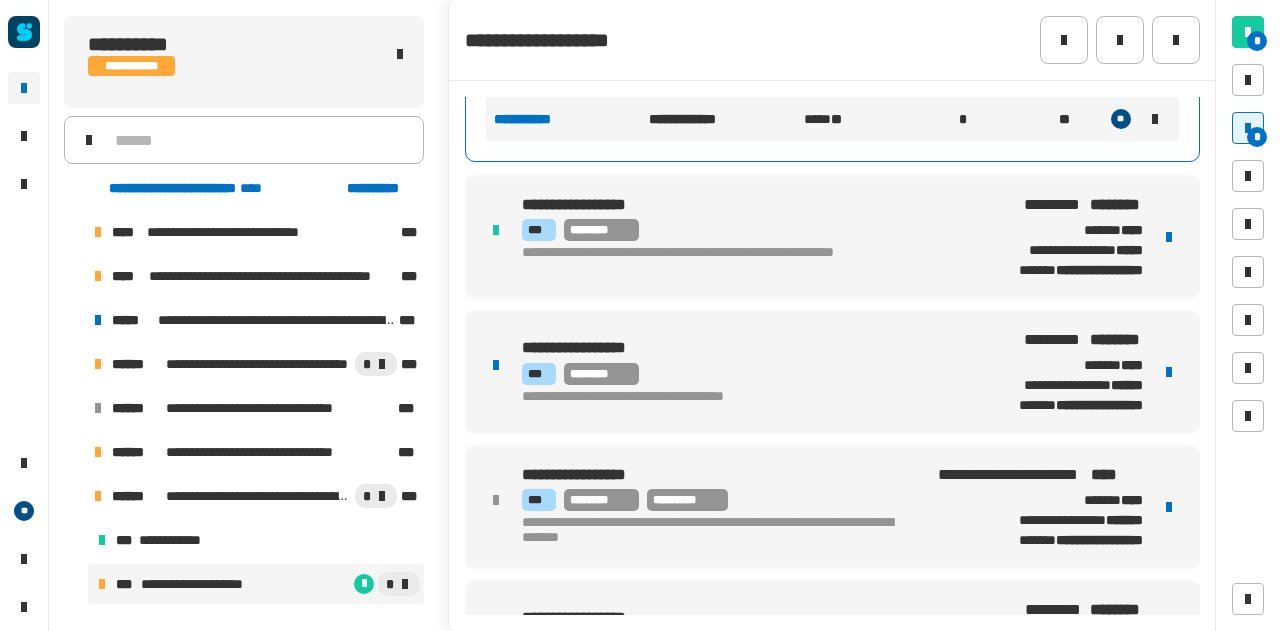 scroll, scrollTop: 0, scrollLeft: 0, axis: both 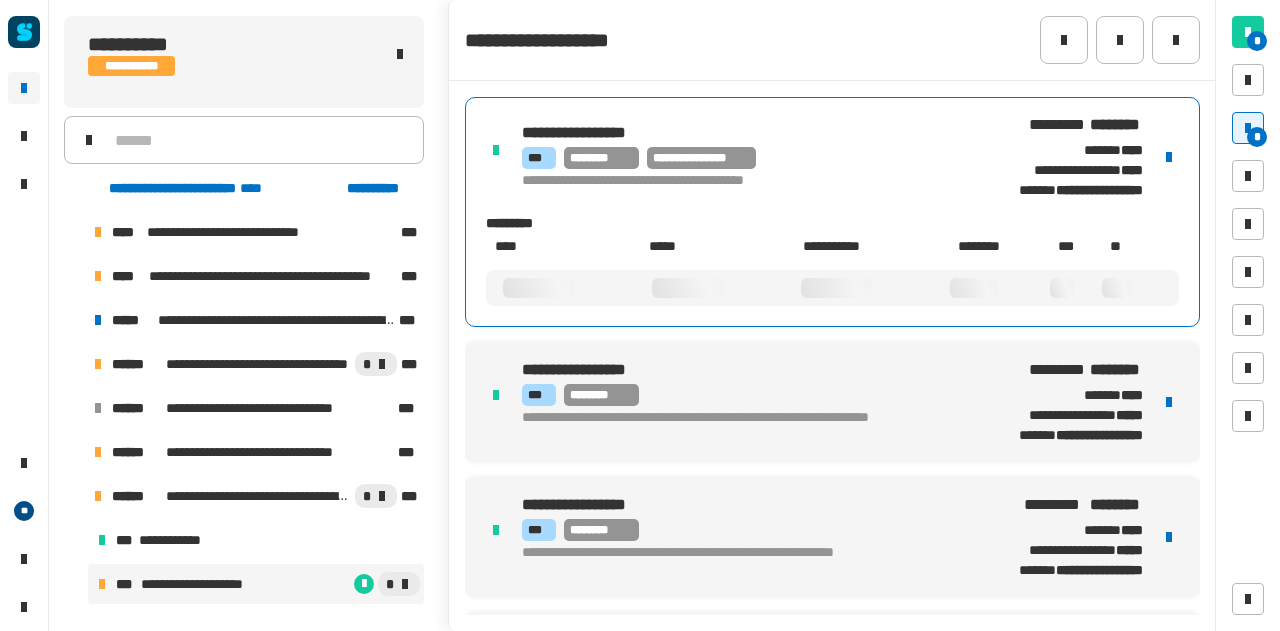 click at bounding box center [496, 150] 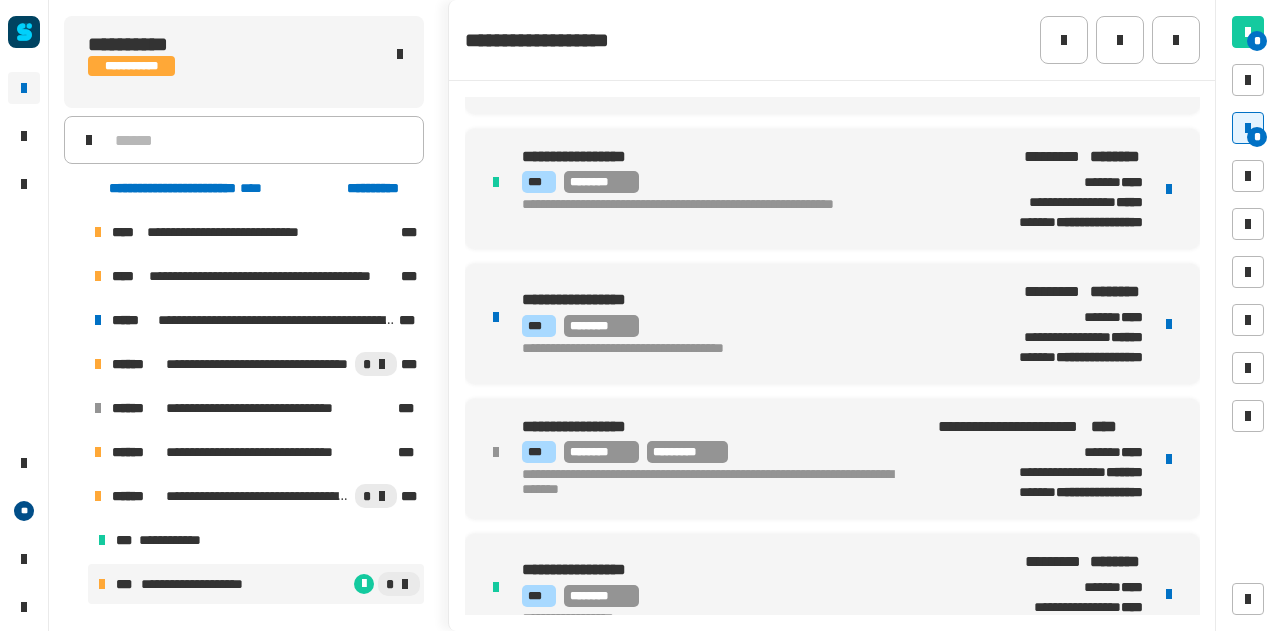scroll, scrollTop: 356, scrollLeft: 0, axis: vertical 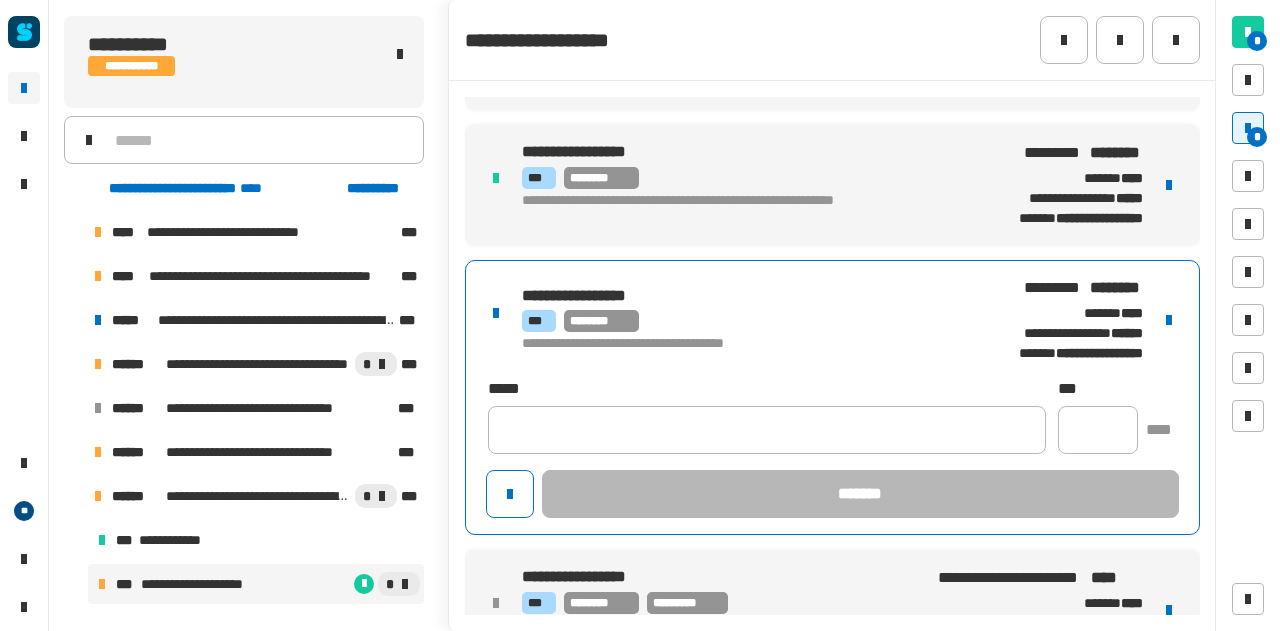 click on "**********" at bounding box center (730, 344) 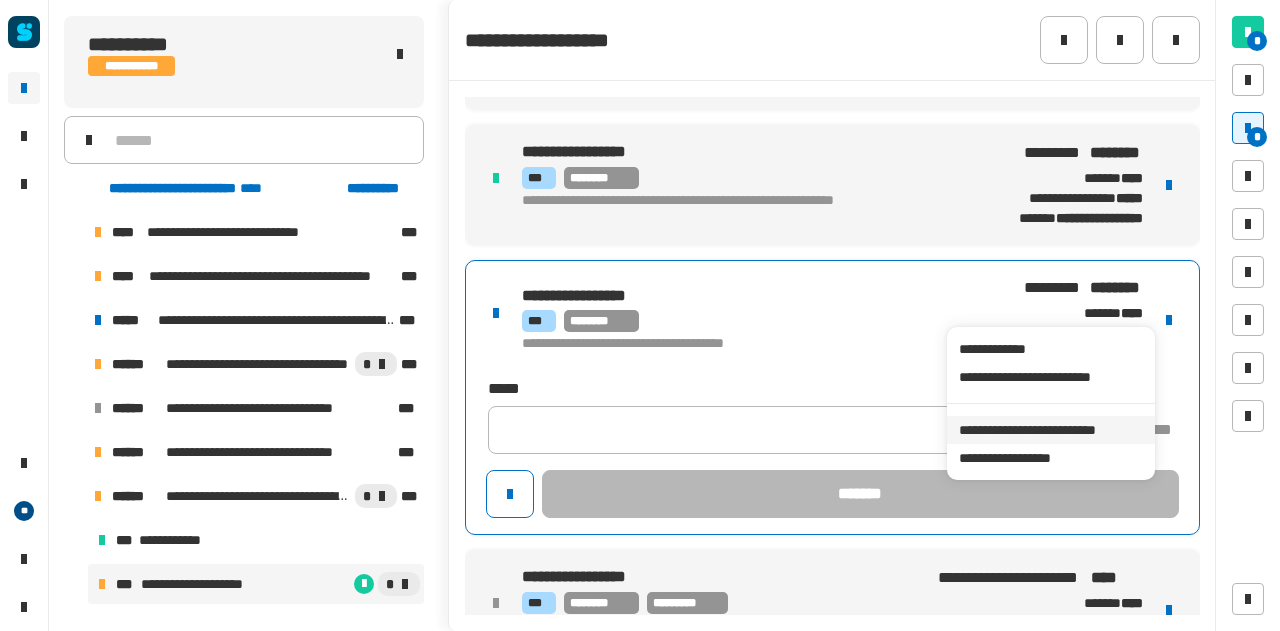 click on "**********" at bounding box center (1050, 430) 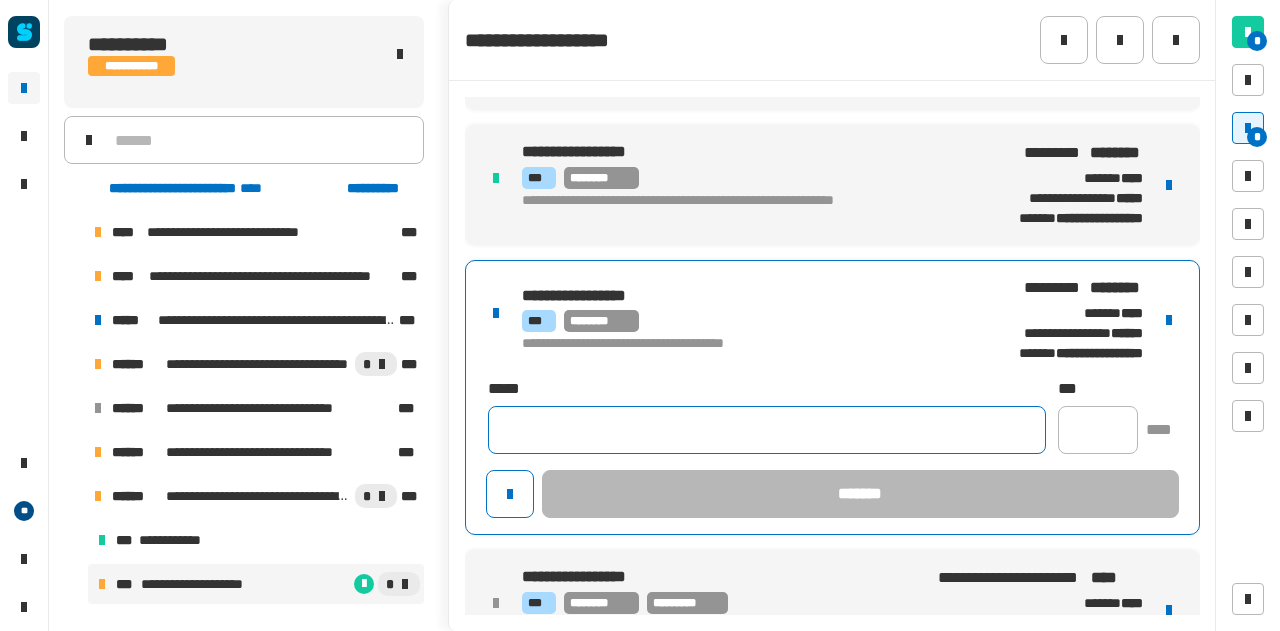 click 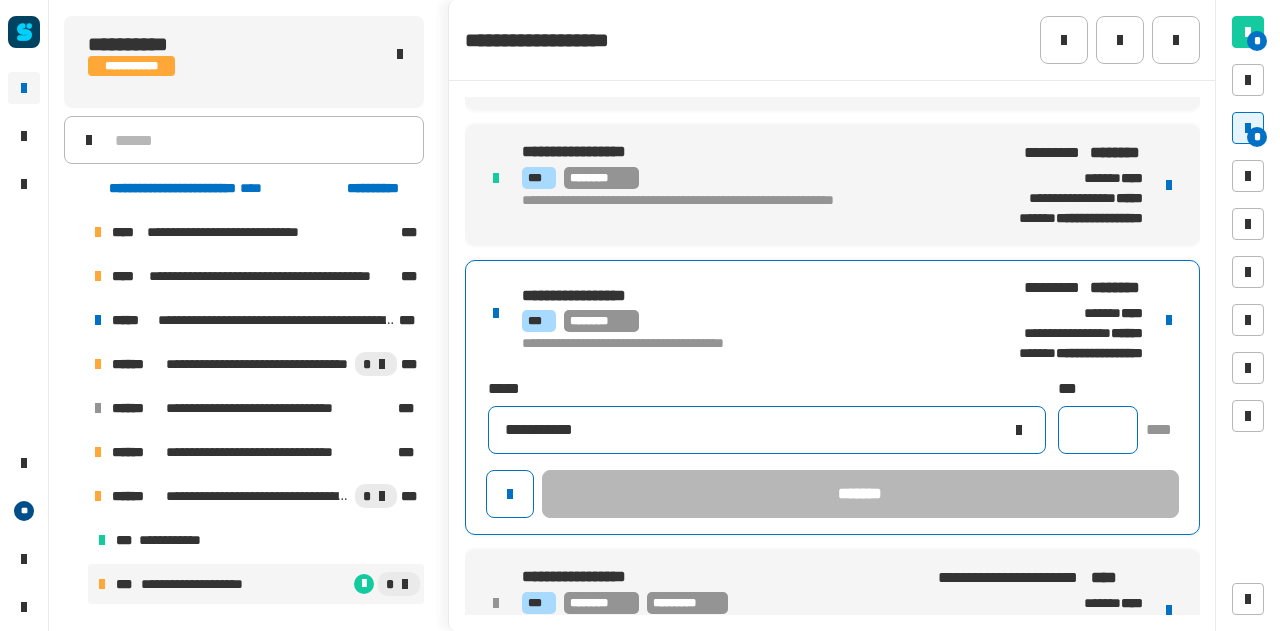 type on "**********" 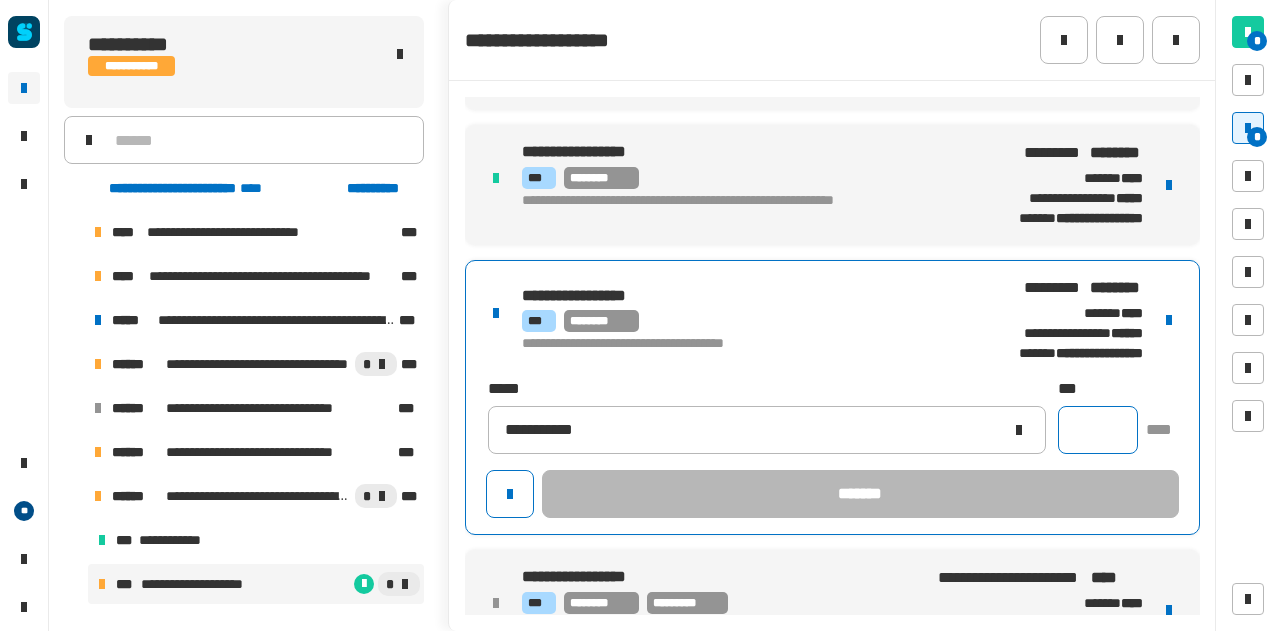 click 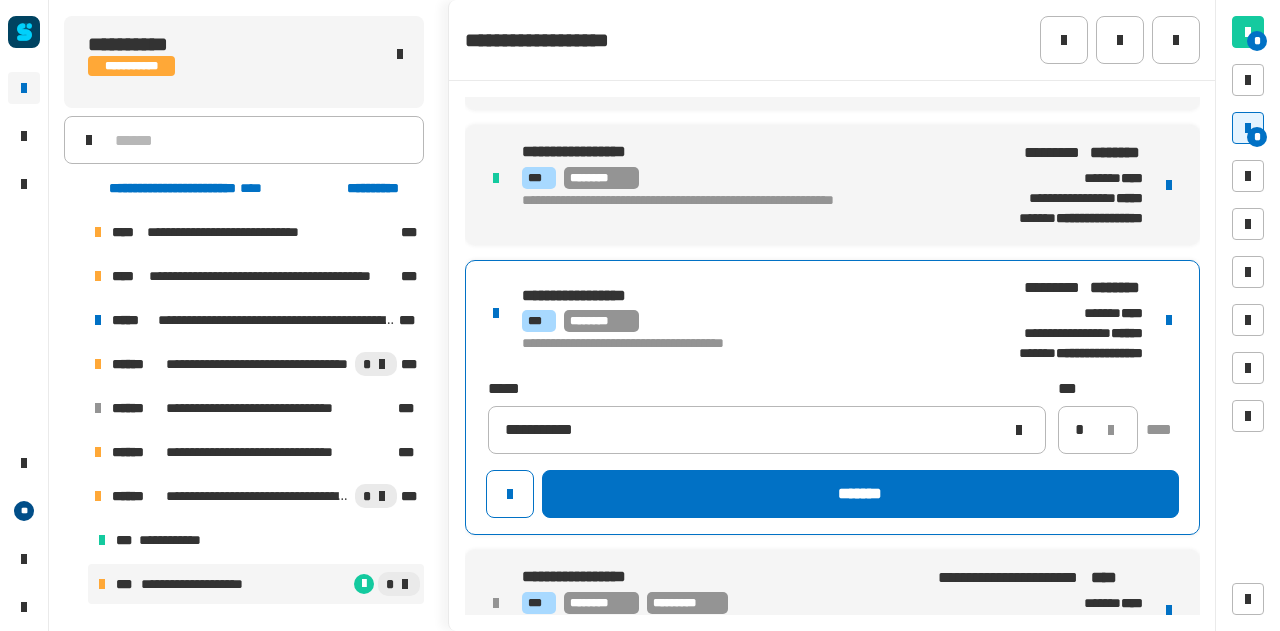 click on "**********" at bounding box center [832, 532] 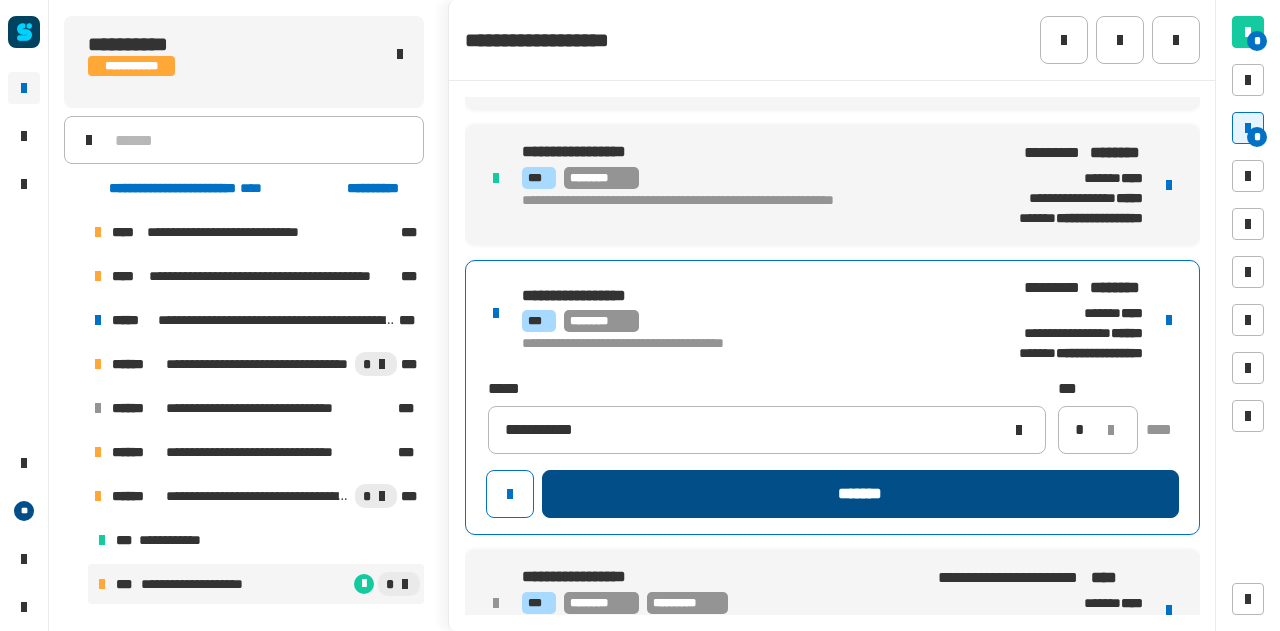 drag, startPoint x: 966, startPoint y: 339, endPoint x: 887, endPoint y: 479, distance: 160.75136 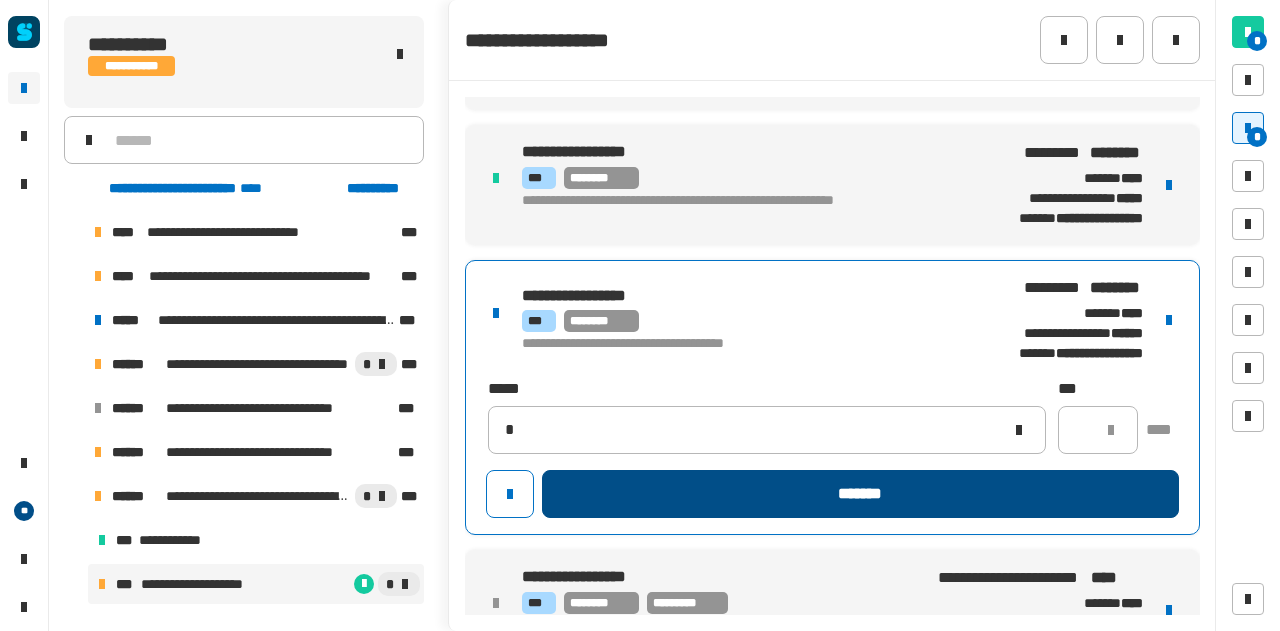 type 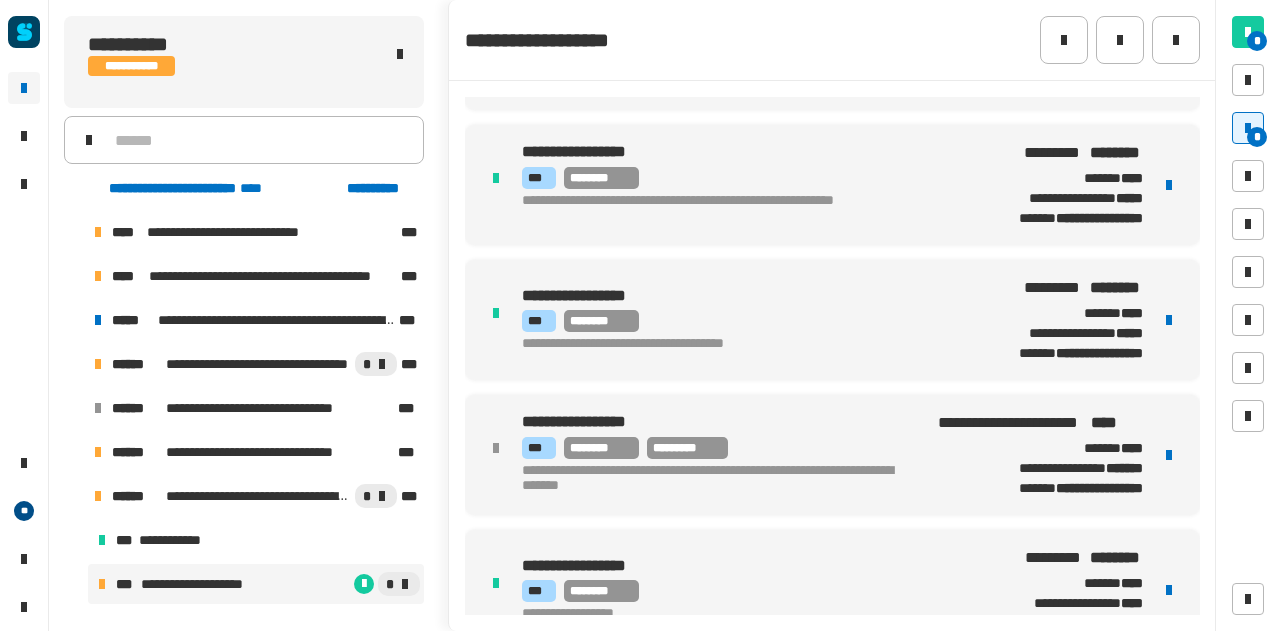 click on "**********" at bounding box center [1060, 320] 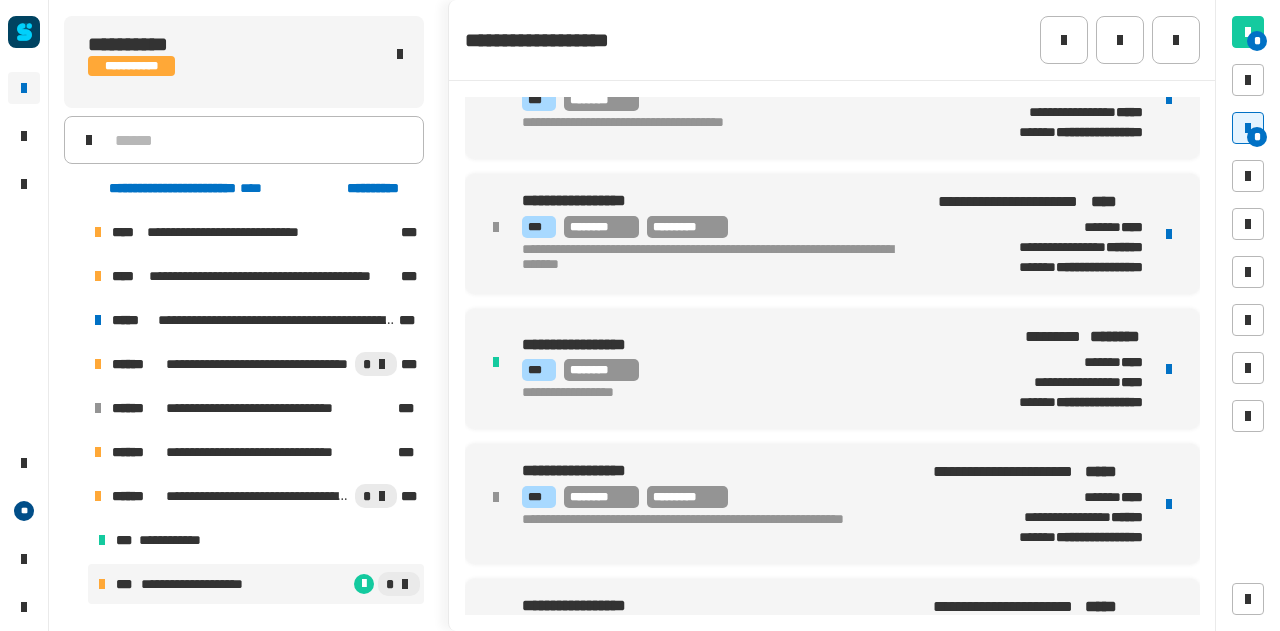 scroll, scrollTop: 675, scrollLeft: 0, axis: vertical 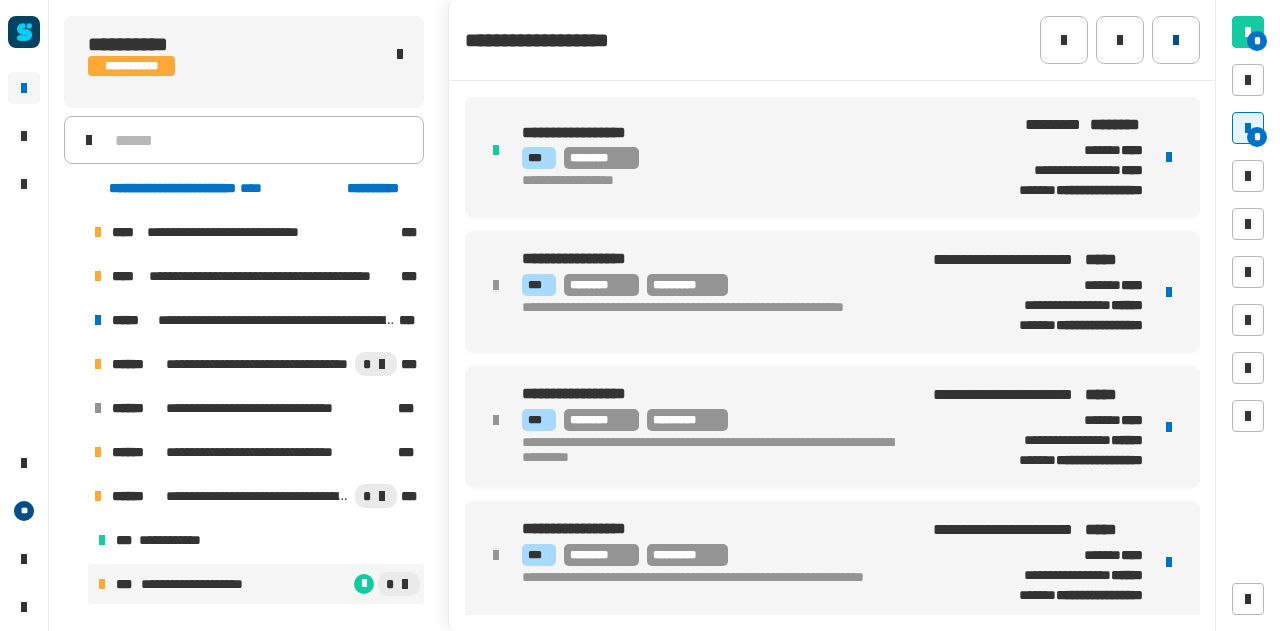 click 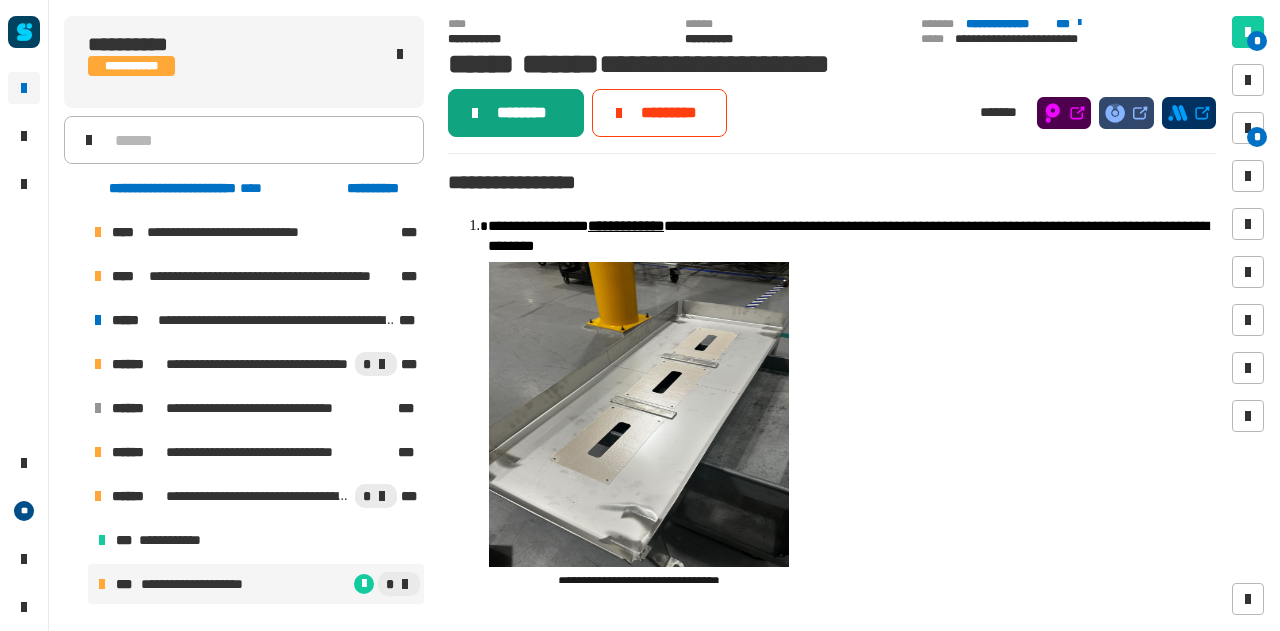 click 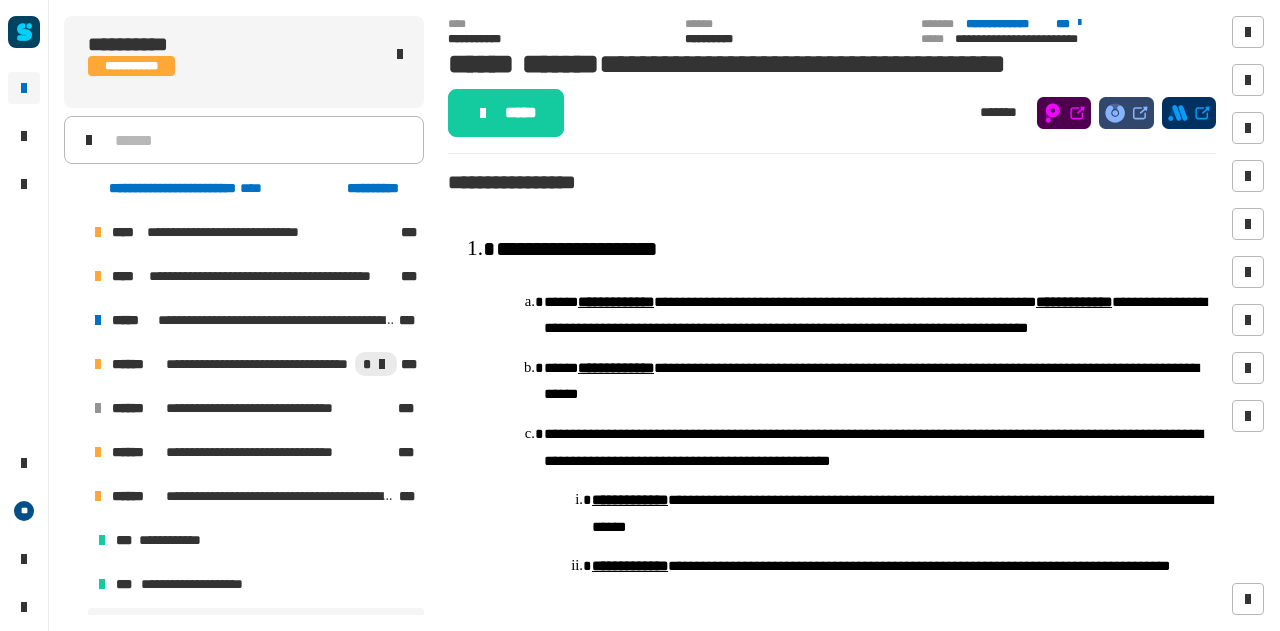click 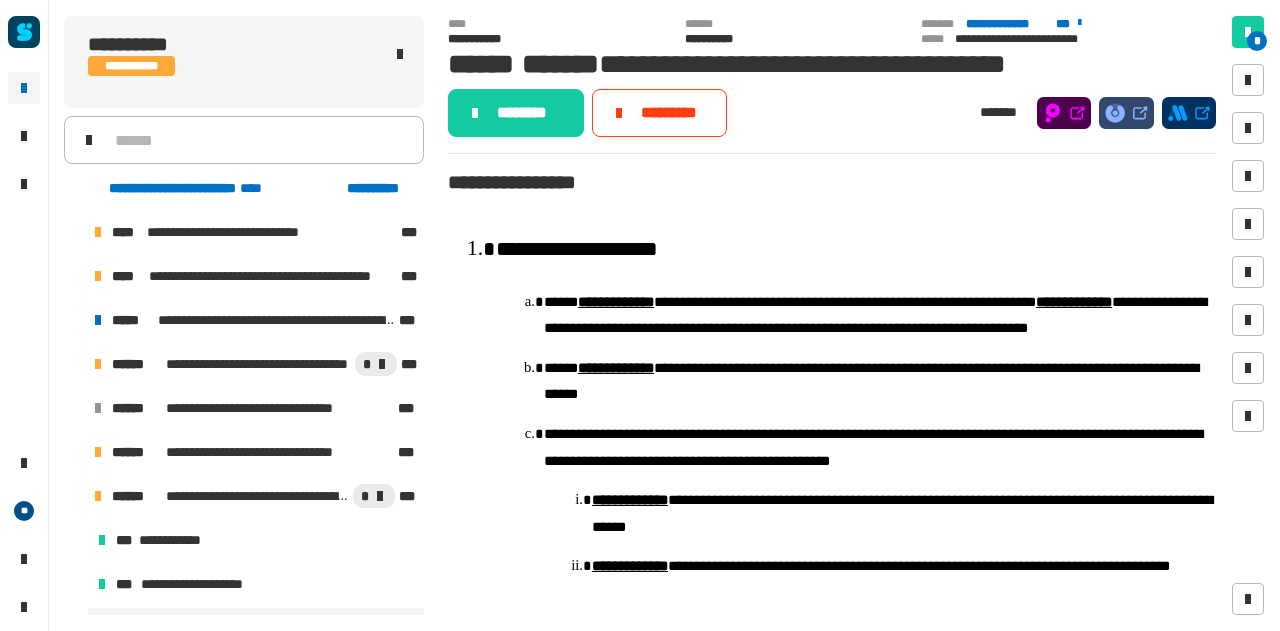 click 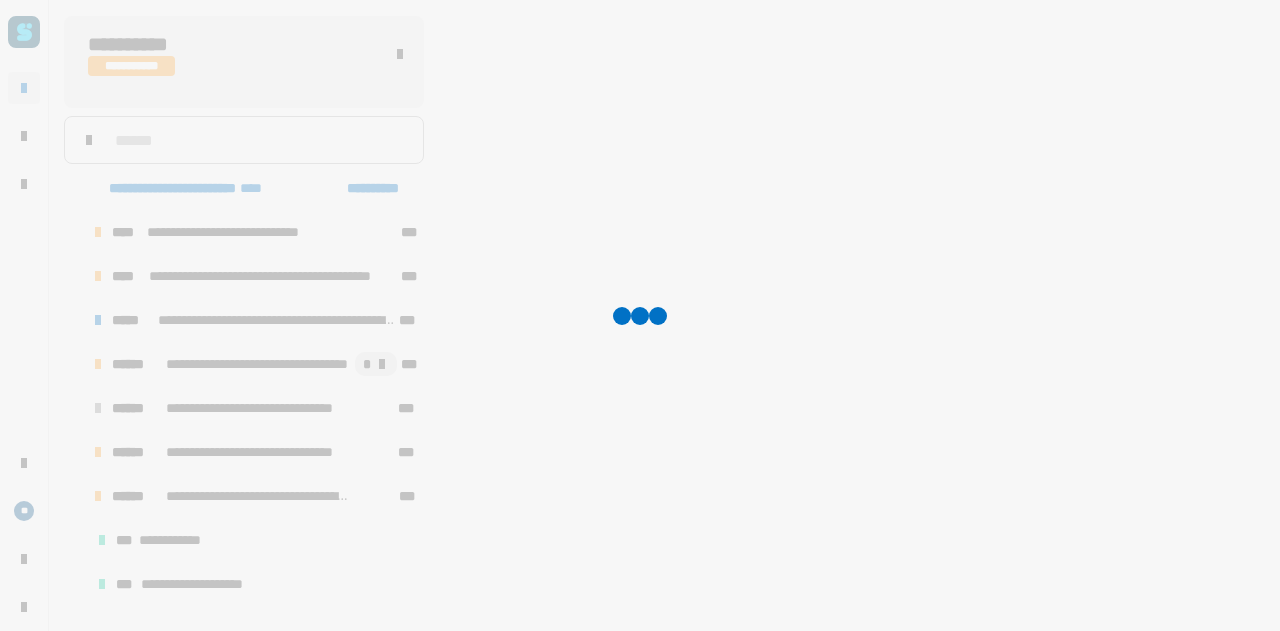 scroll, scrollTop: 172, scrollLeft: 0, axis: vertical 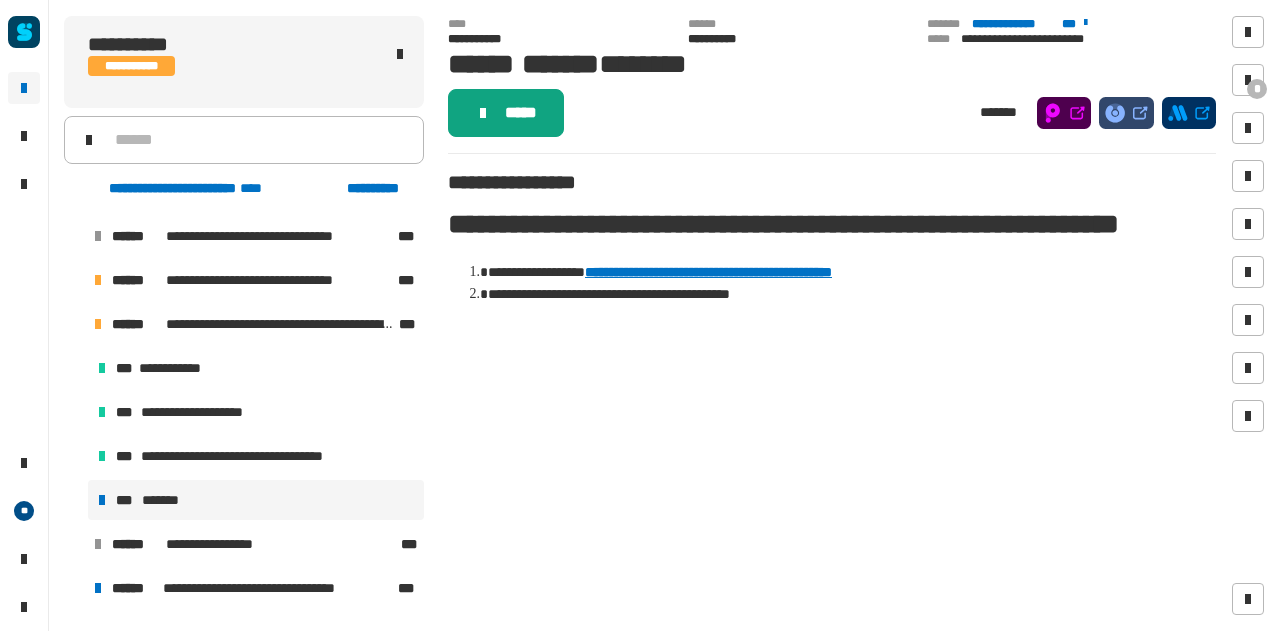 click on "*****" 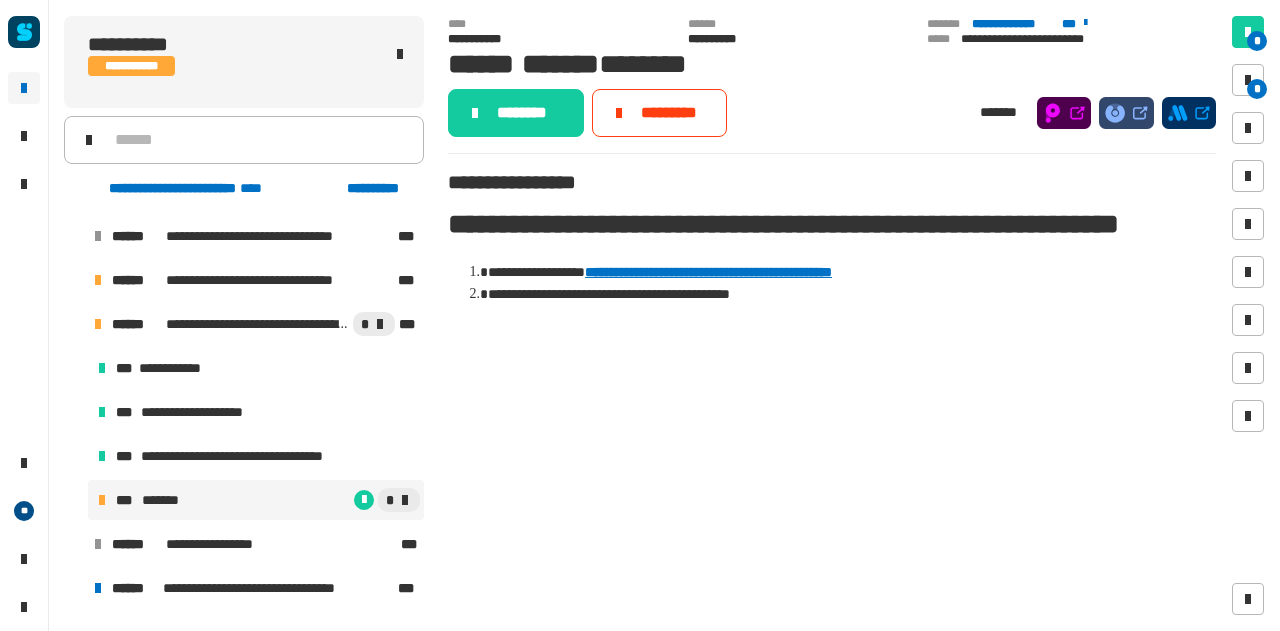 click on "**********" at bounding box center (708, 272) 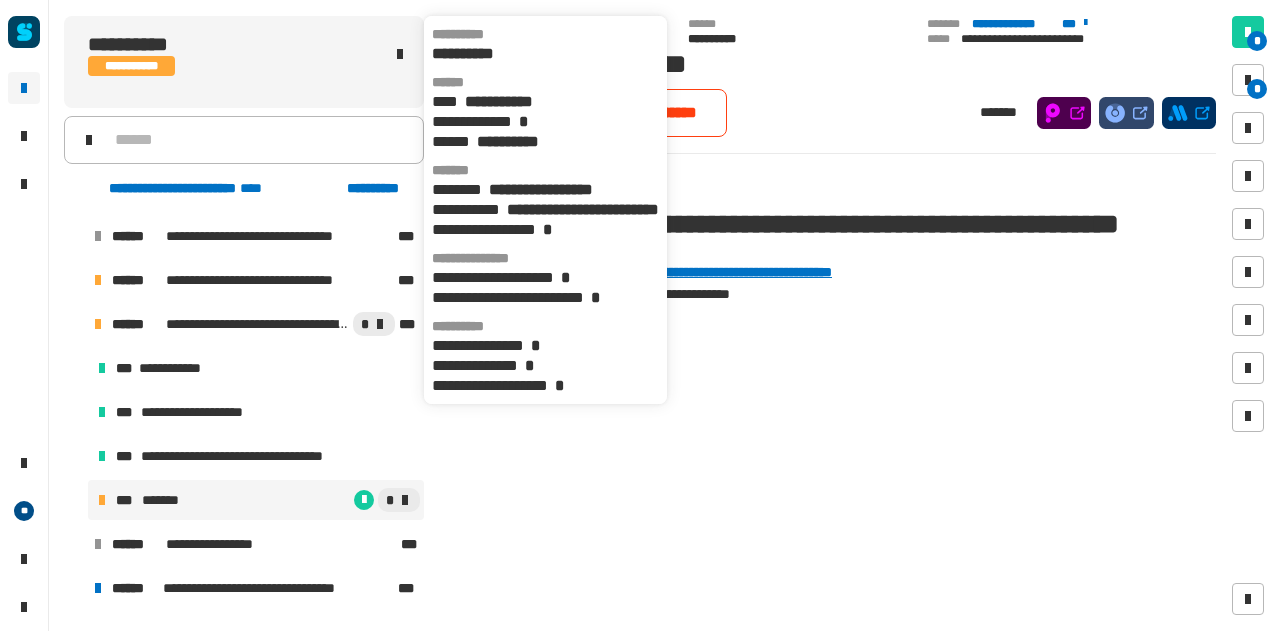 click on "**********" 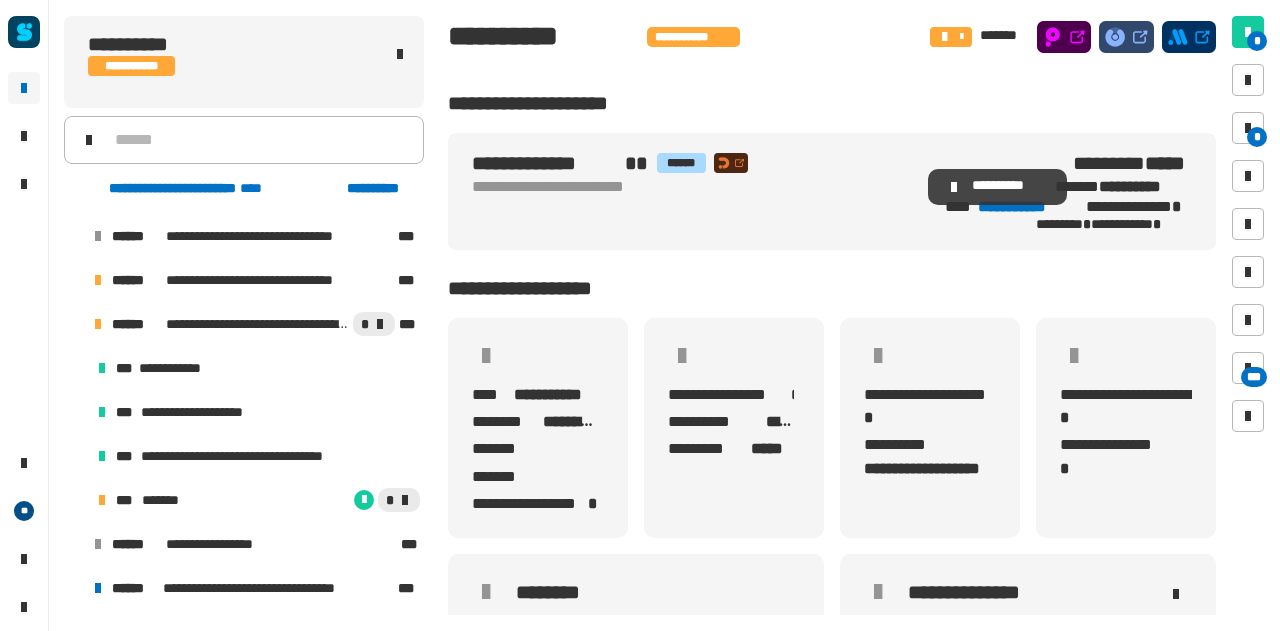 click on "**********" 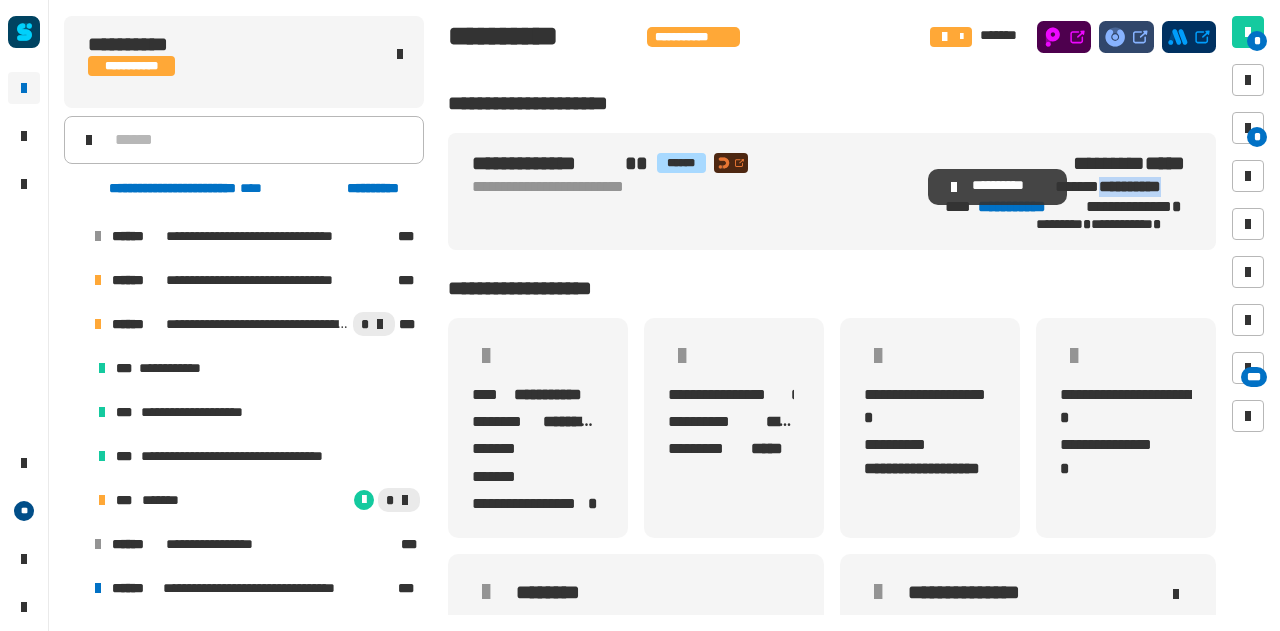 click on "**********" 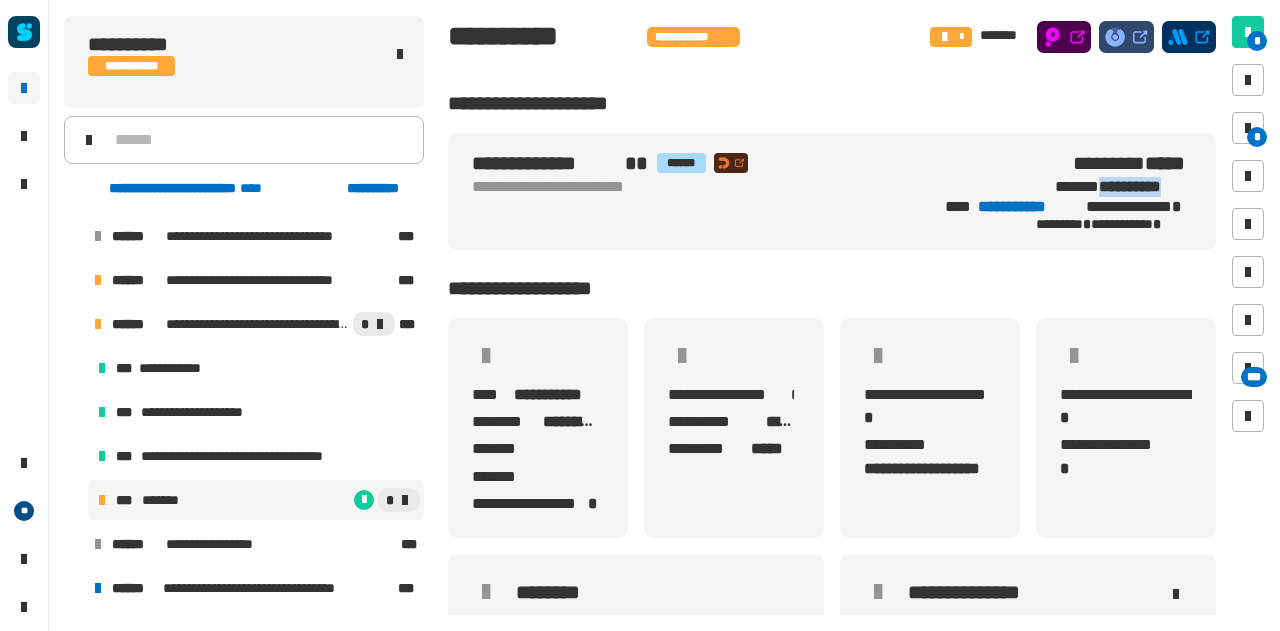 click on "*******" at bounding box center (164, 500) 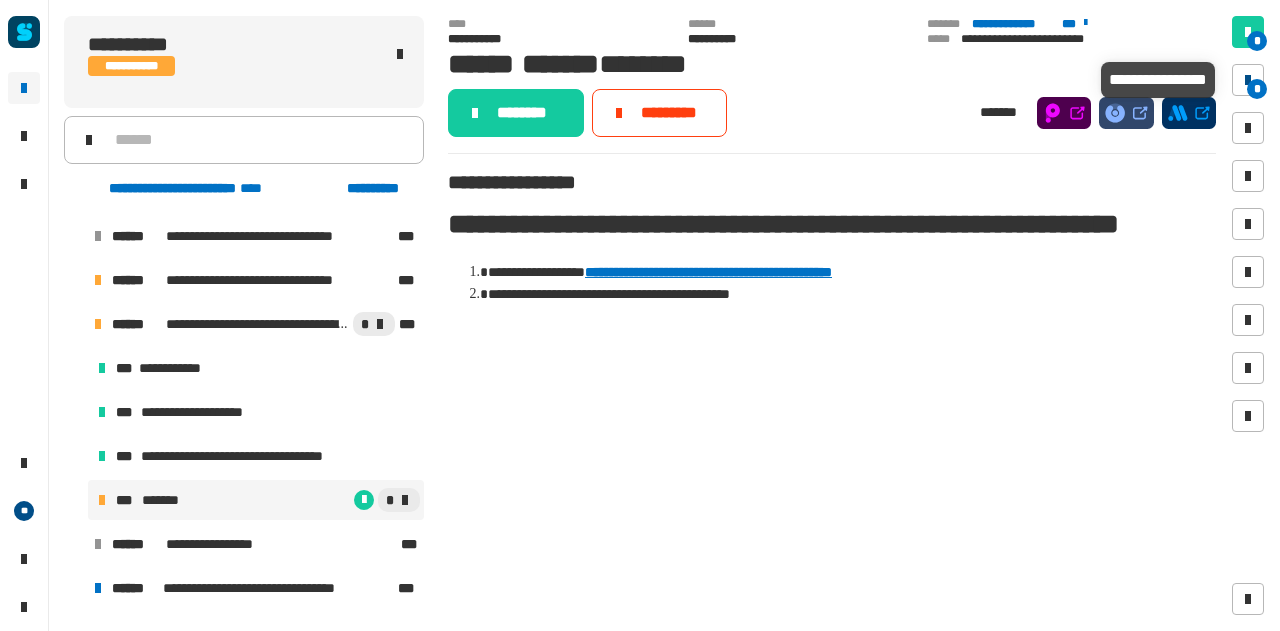 click at bounding box center (1248, 80) 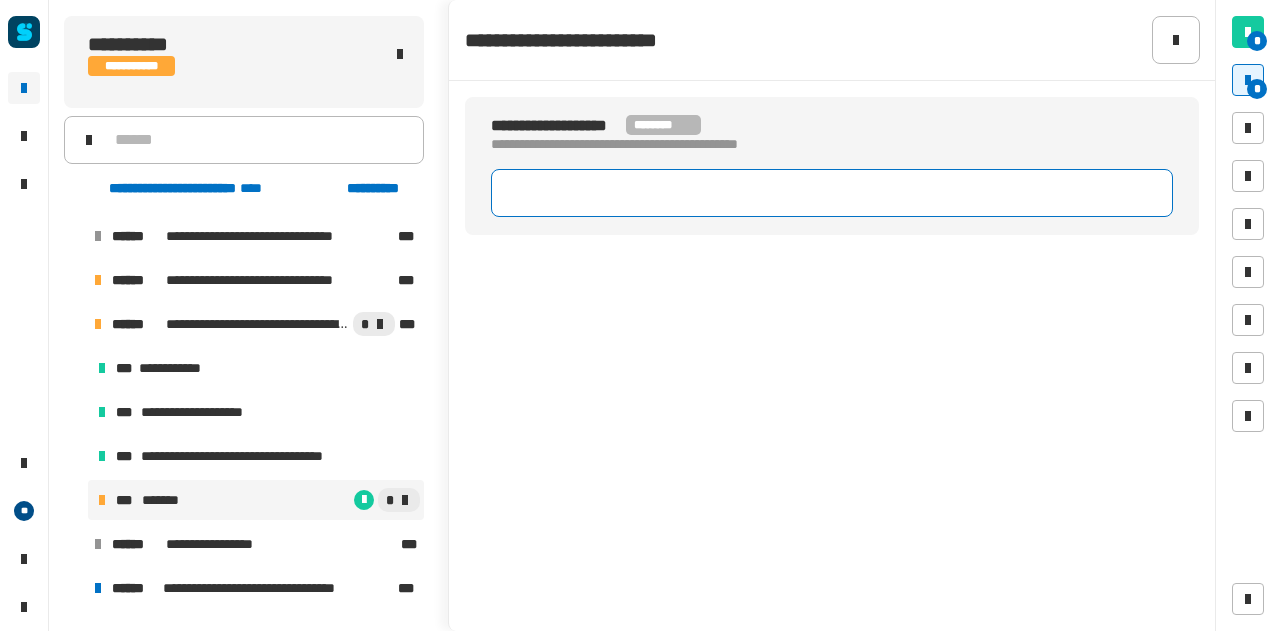 click 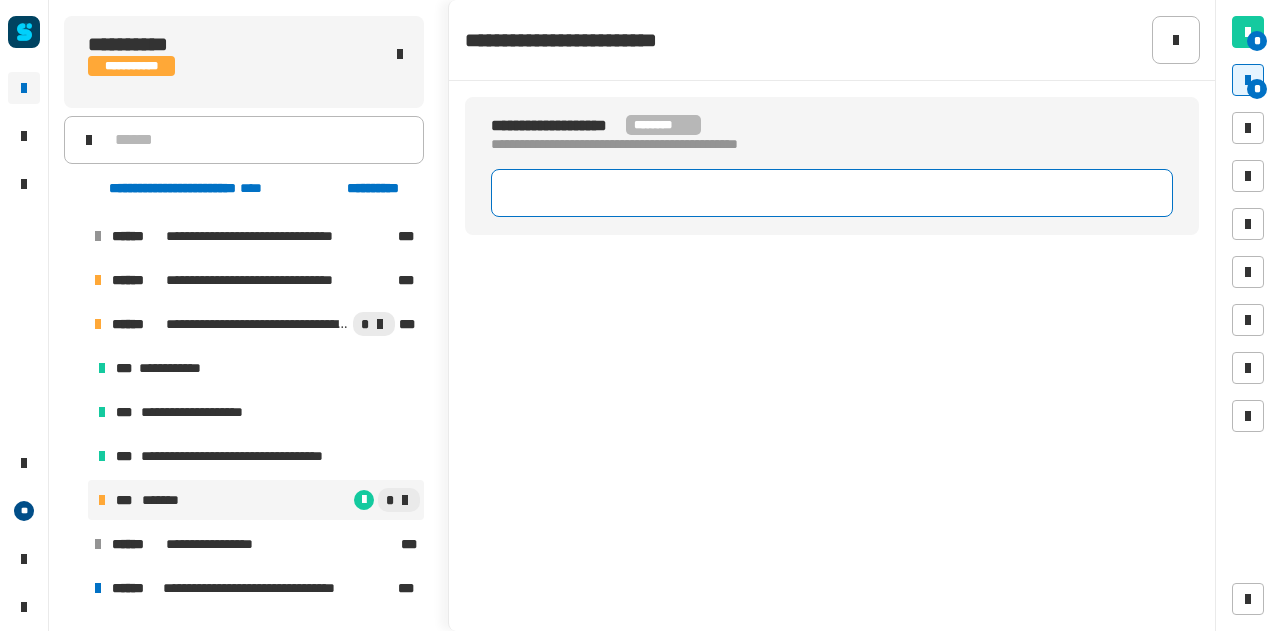 paste on "**********" 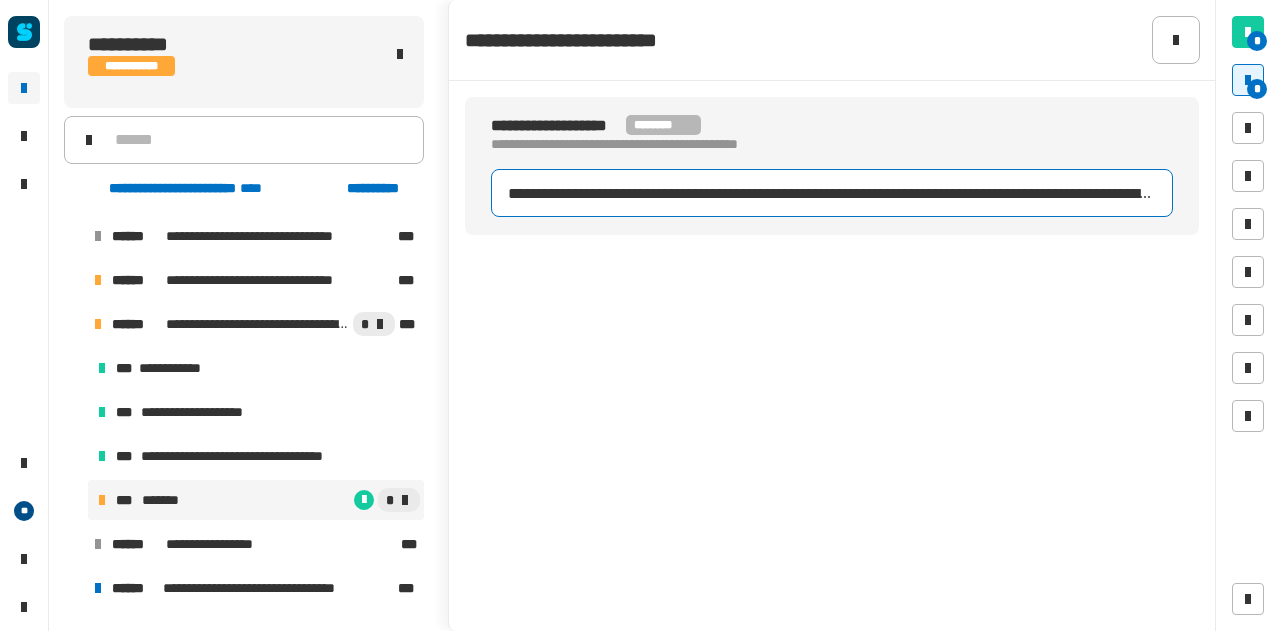 scroll, scrollTop: 0, scrollLeft: 161, axis: horizontal 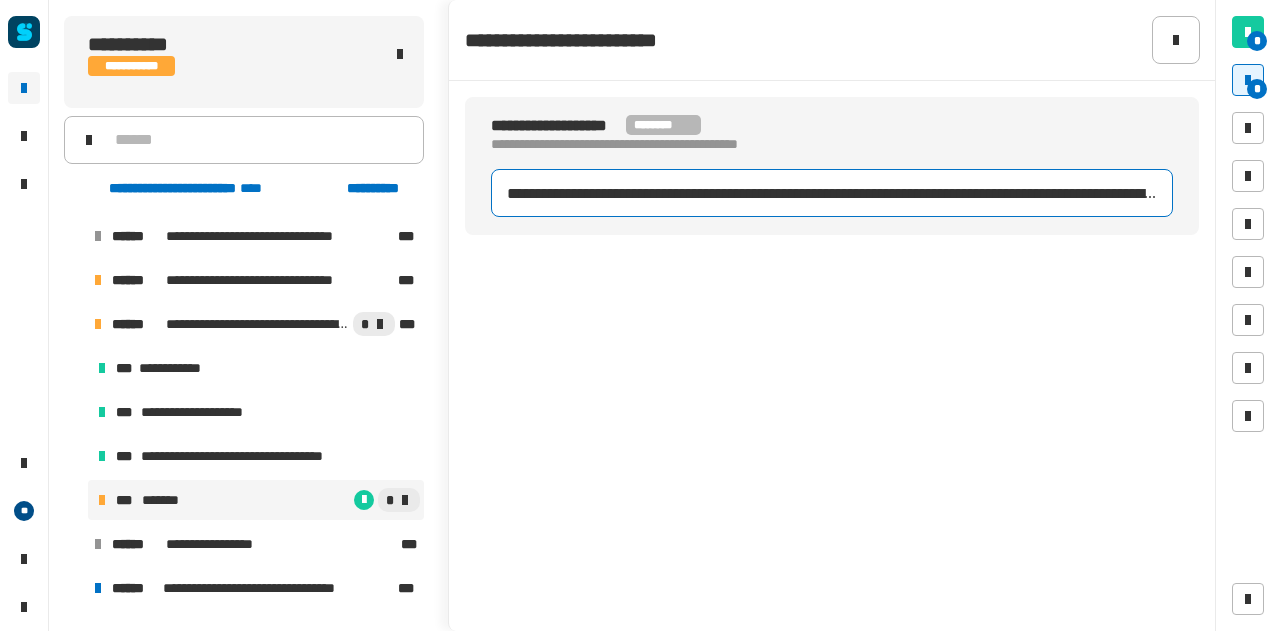 type on "**********" 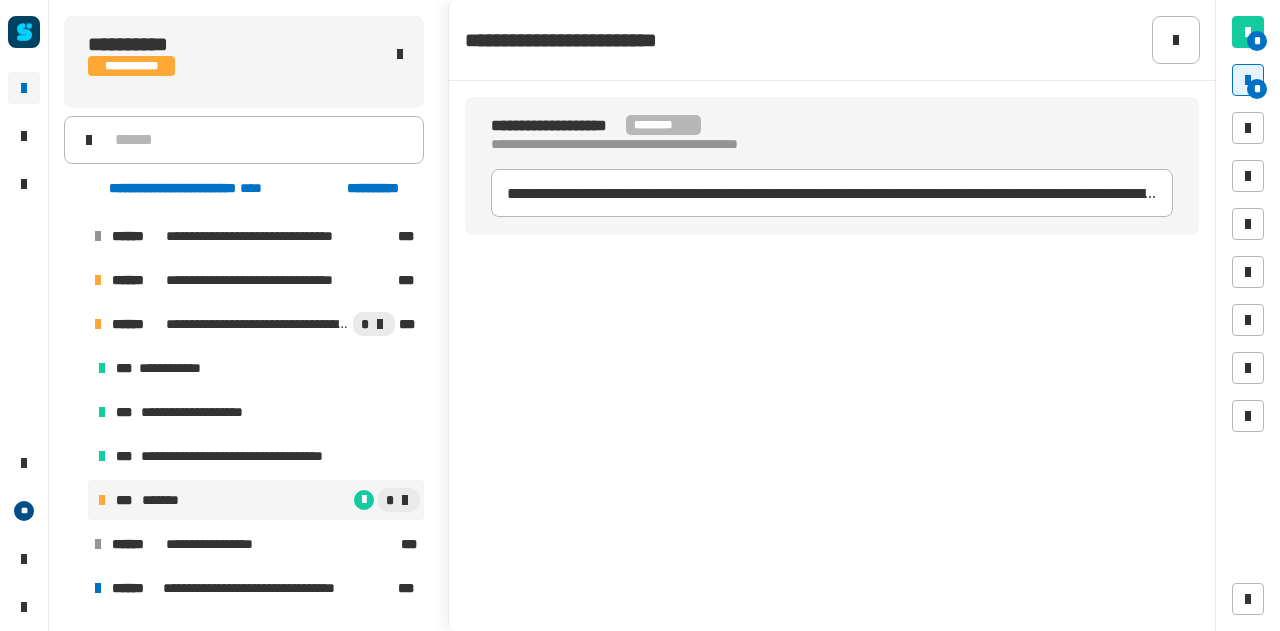 click on "**********" 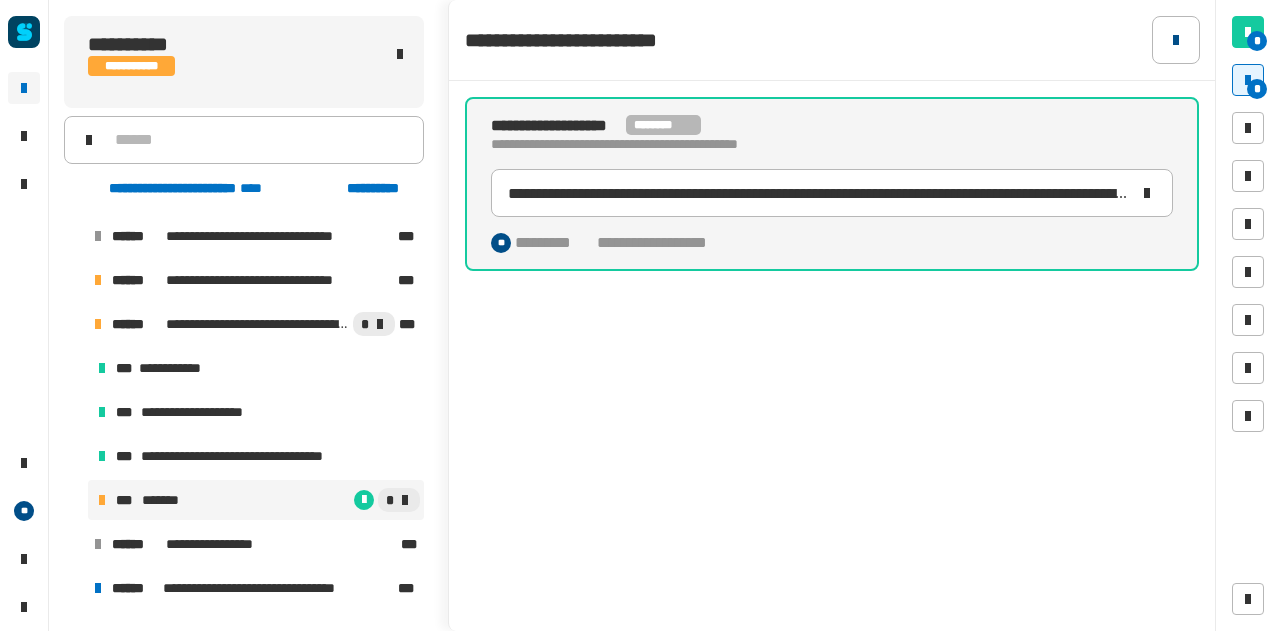 click 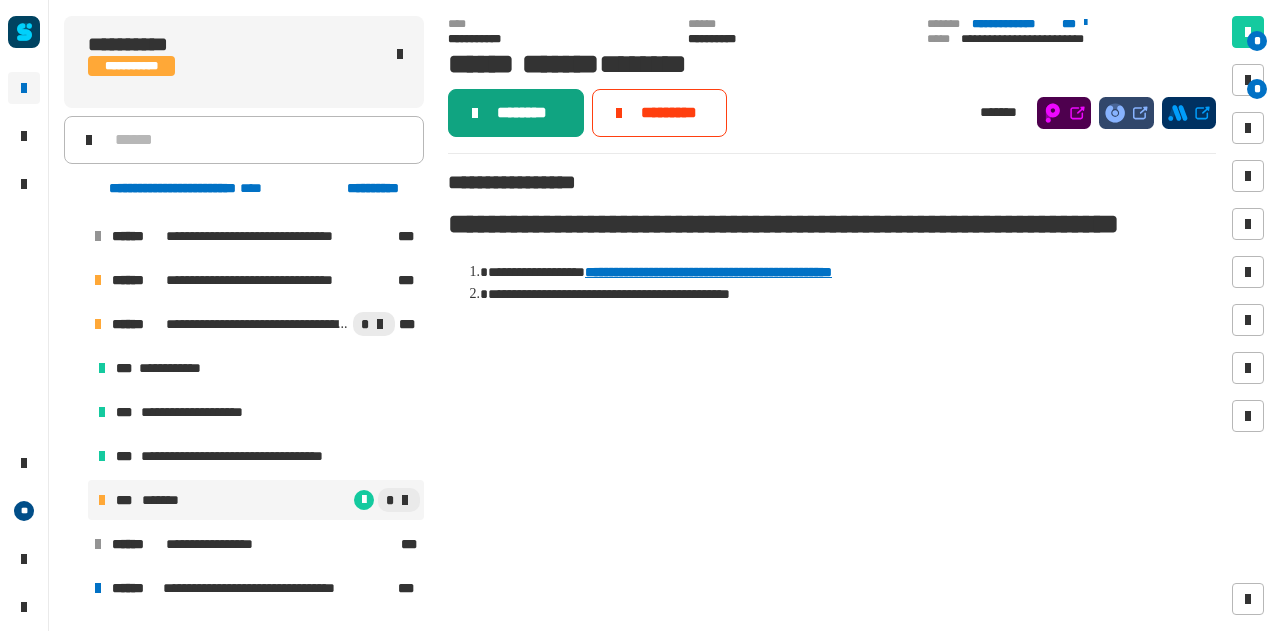 click on "********" 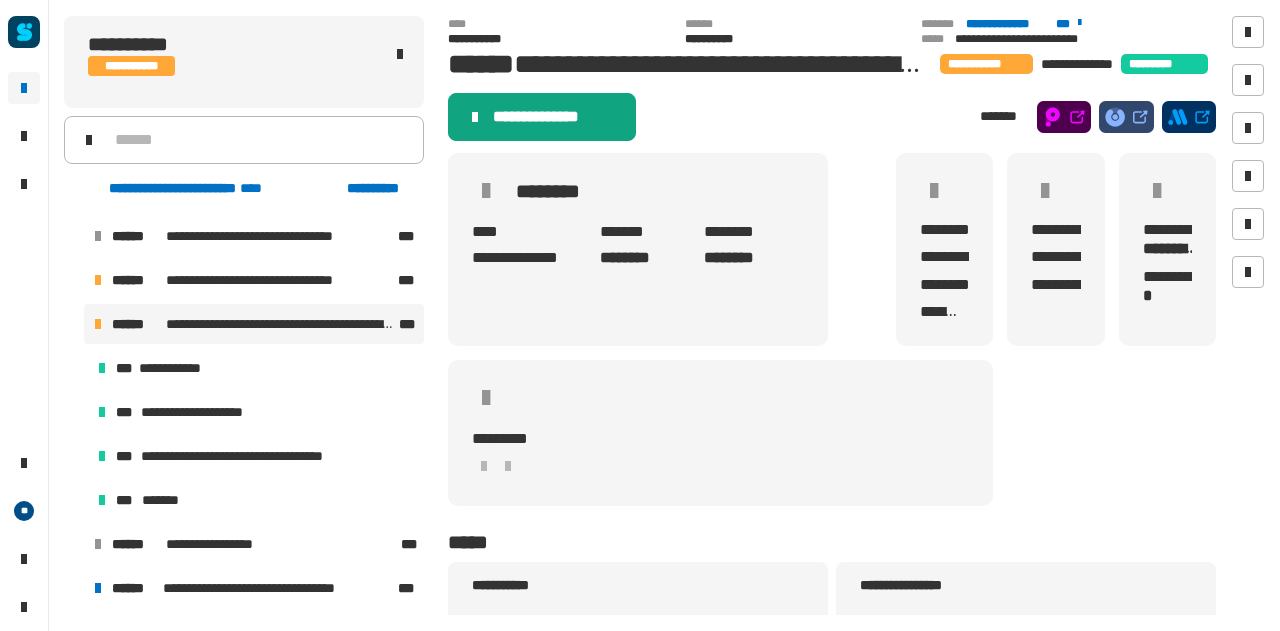 click on "**********" 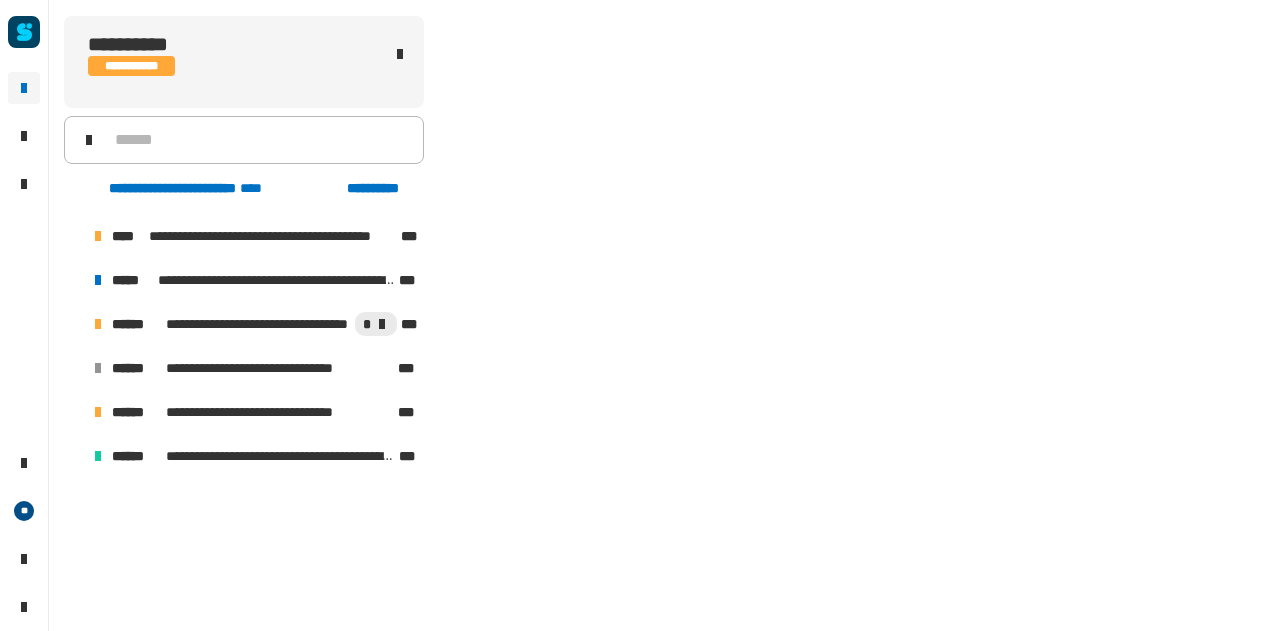 scroll, scrollTop: 0, scrollLeft: 0, axis: both 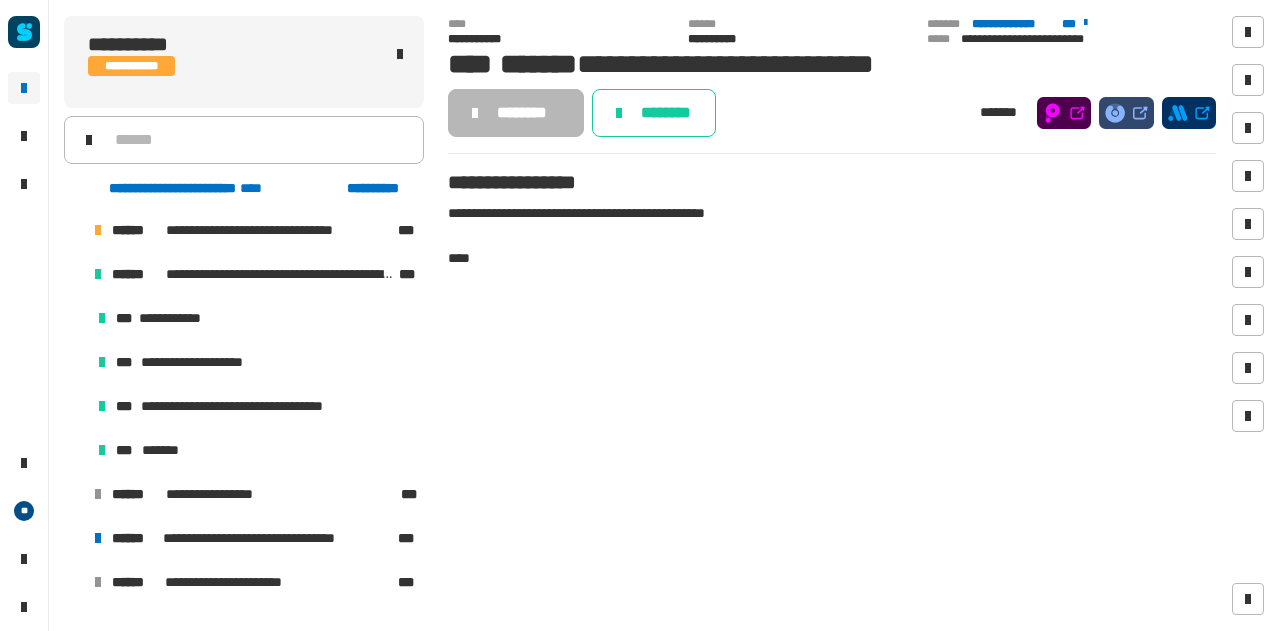 click at bounding box center [74, 274] 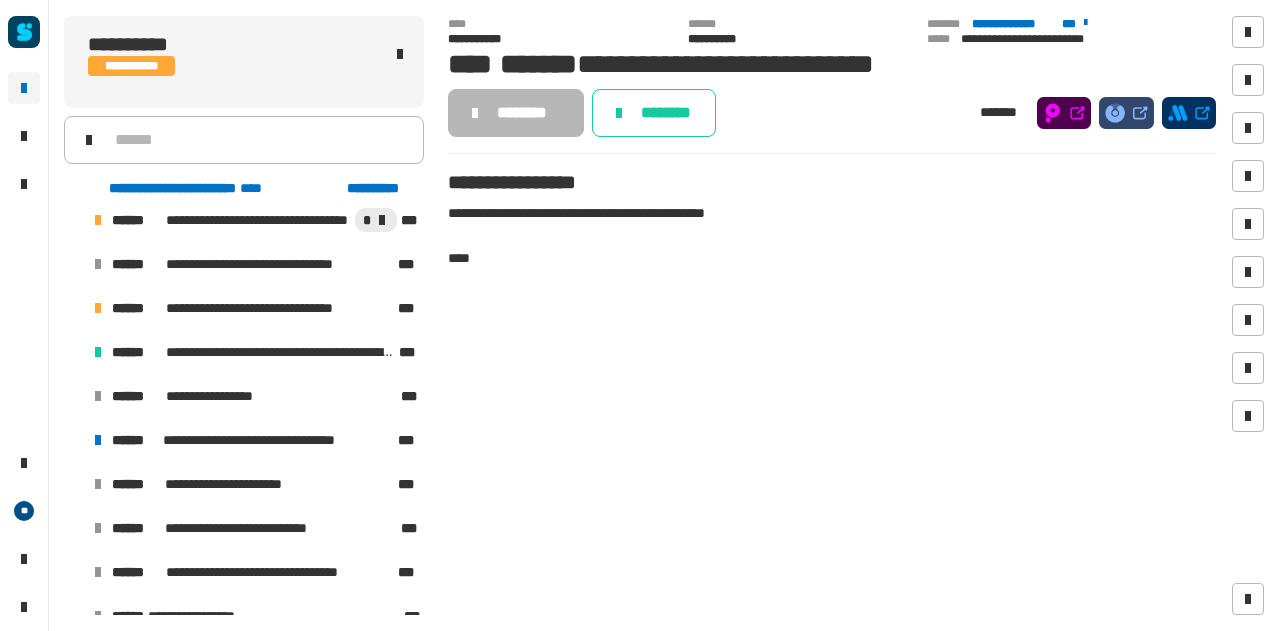 scroll, scrollTop: 287, scrollLeft: 0, axis: vertical 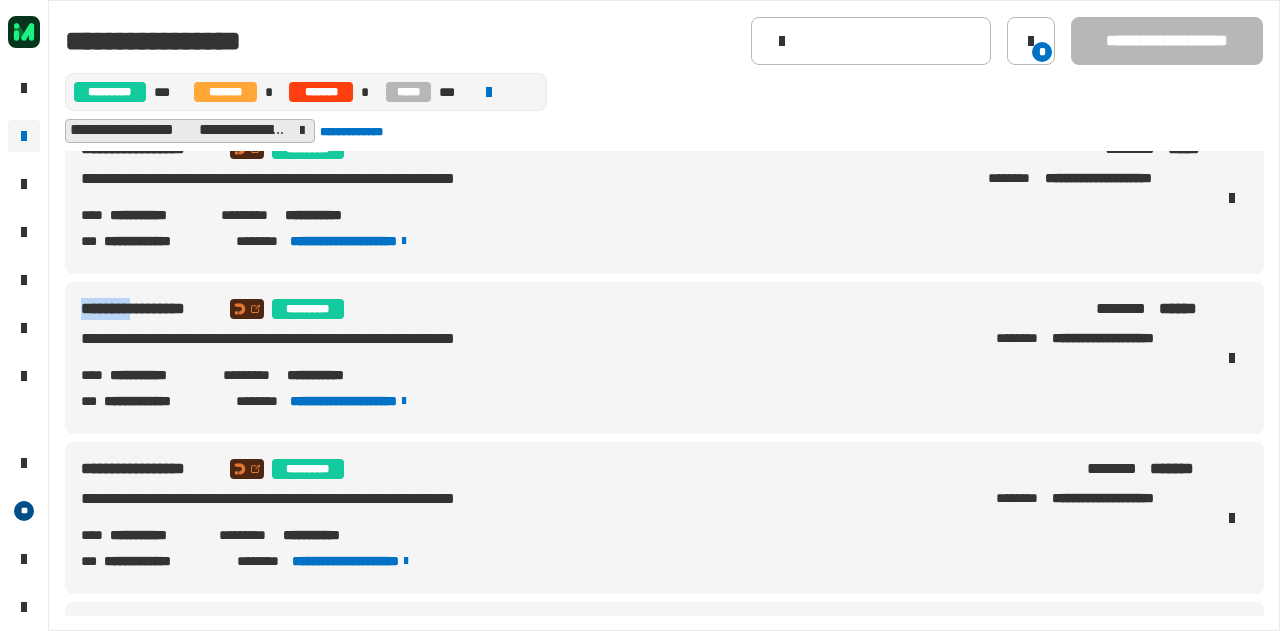 drag, startPoint x: 152, startPoint y: 312, endPoint x: 82, endPoint y: 313, distance: 70.00714 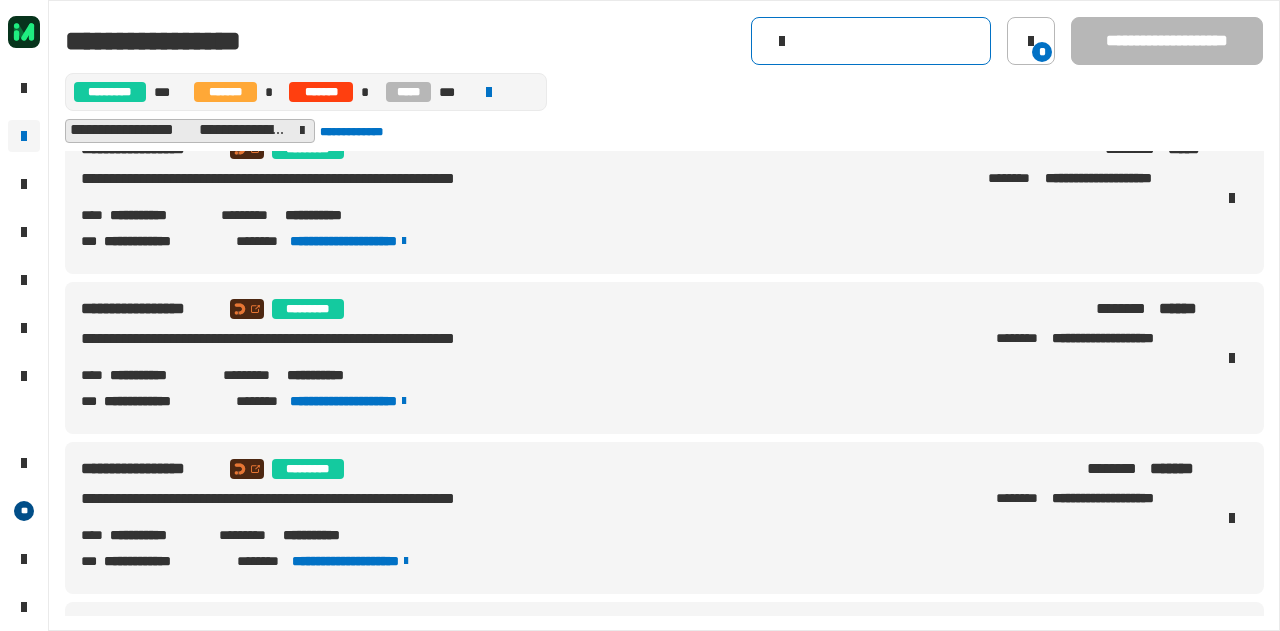 click 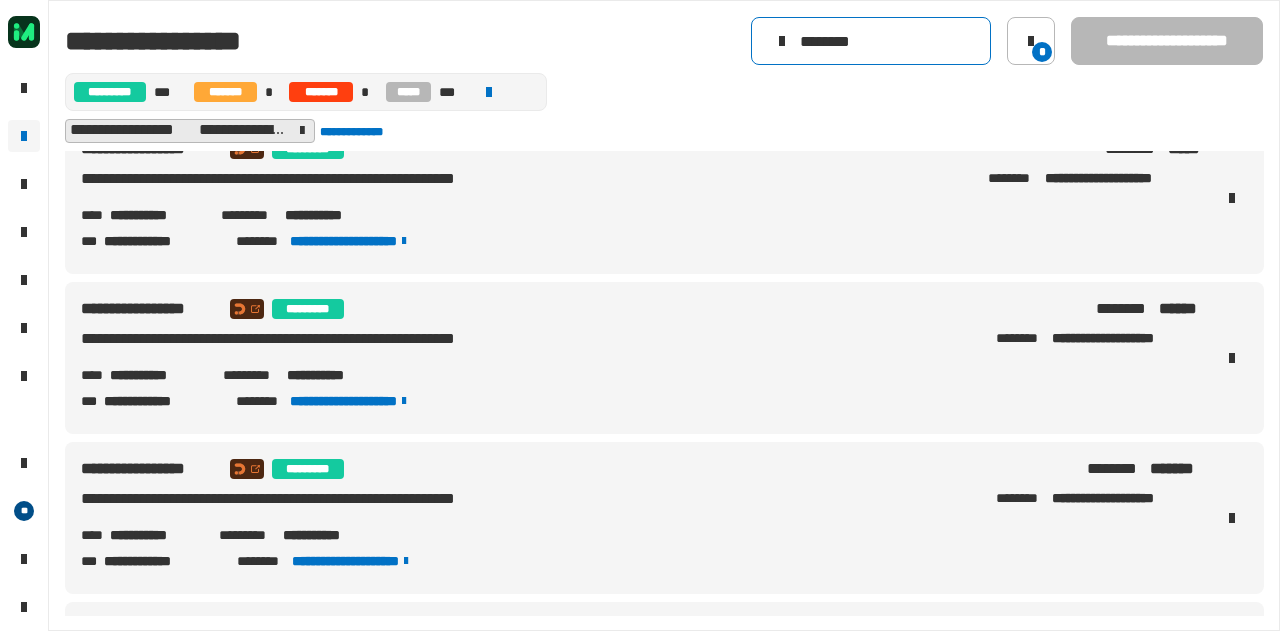 type on "********" 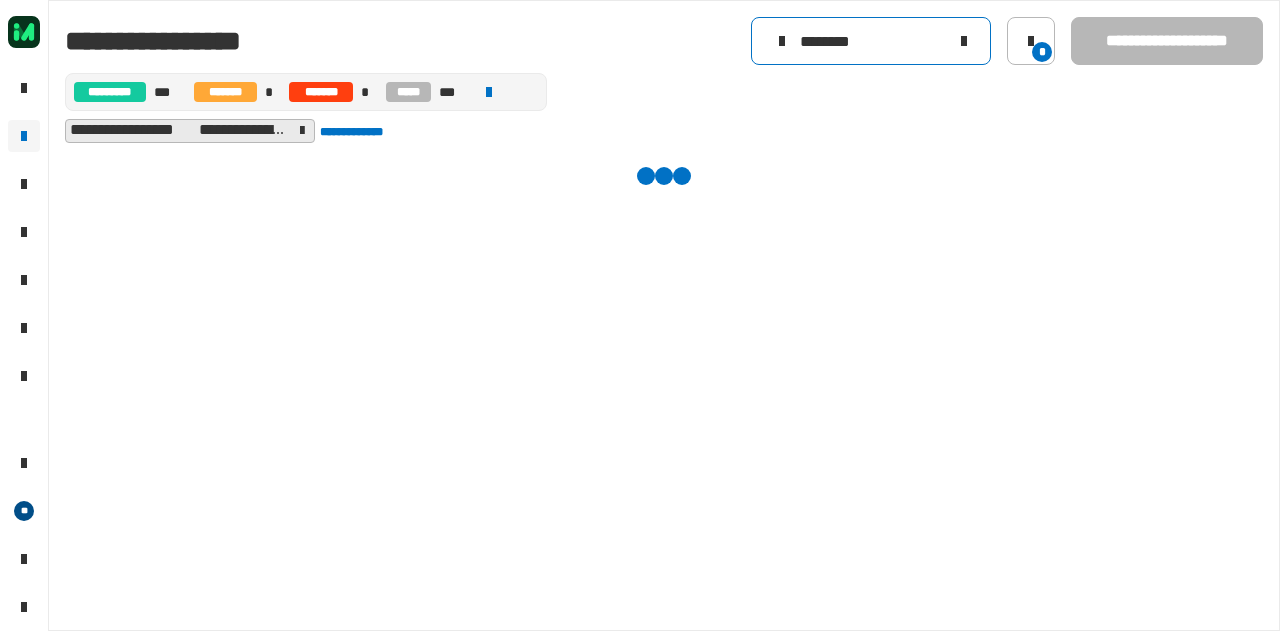 scroll, scrollTop: 0, scrollLeft: 0, axis: both 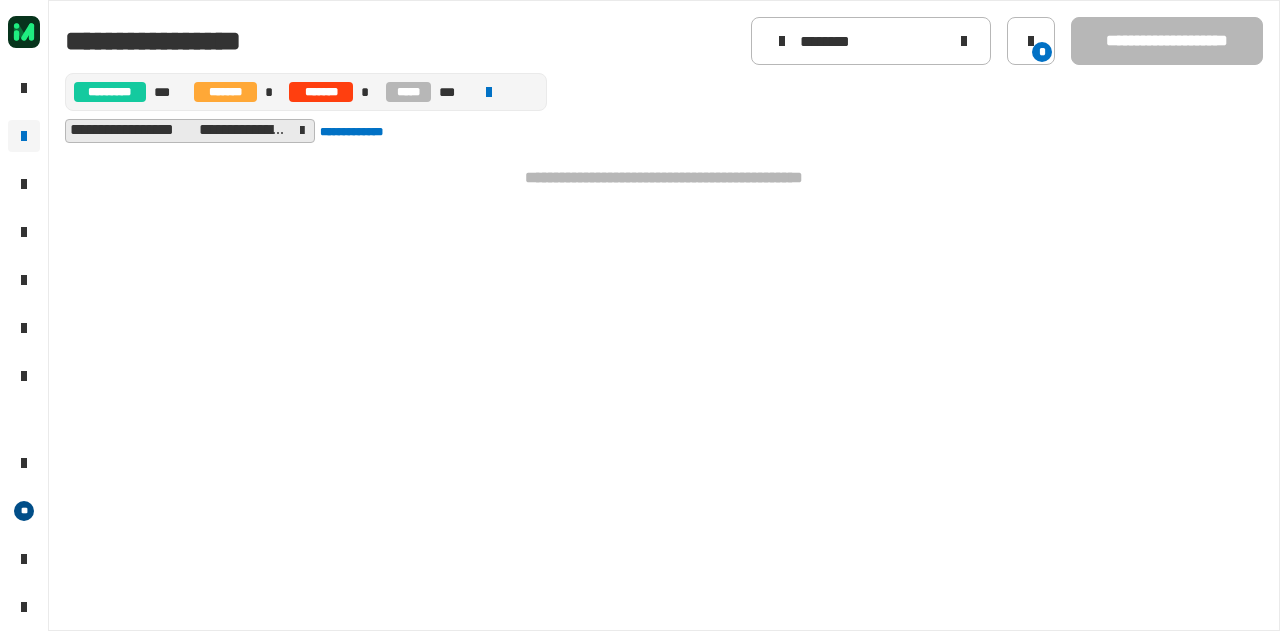 click 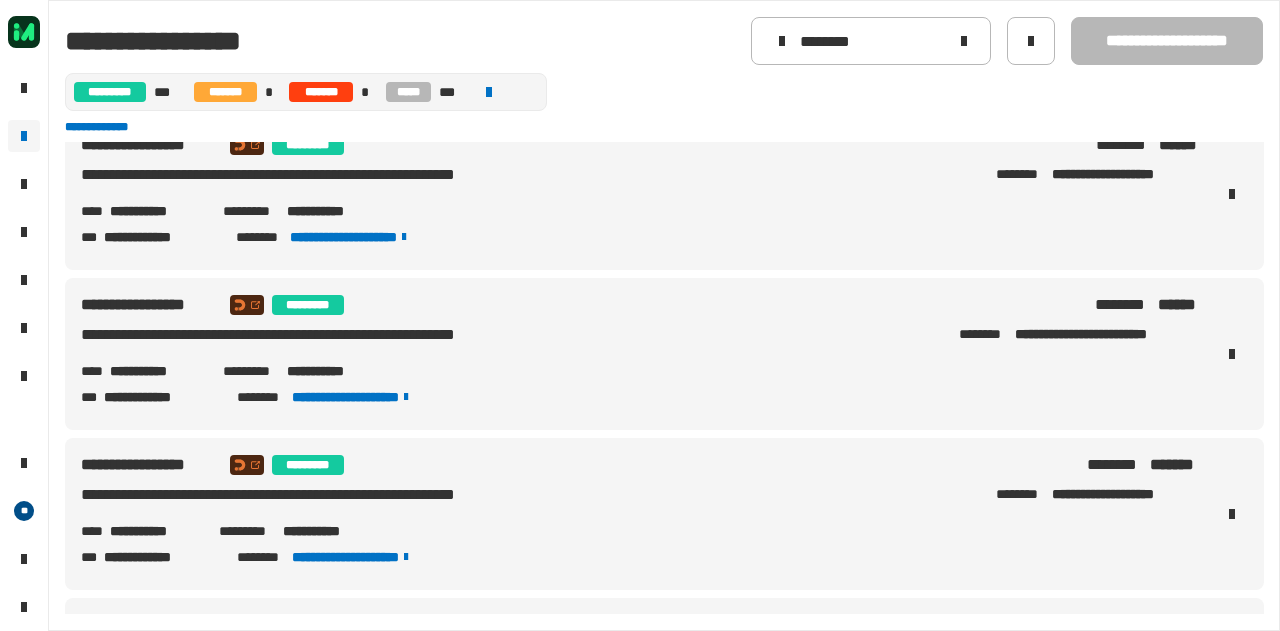 scroll, scrollTop: 0, scrollLeft: 0, axis: both 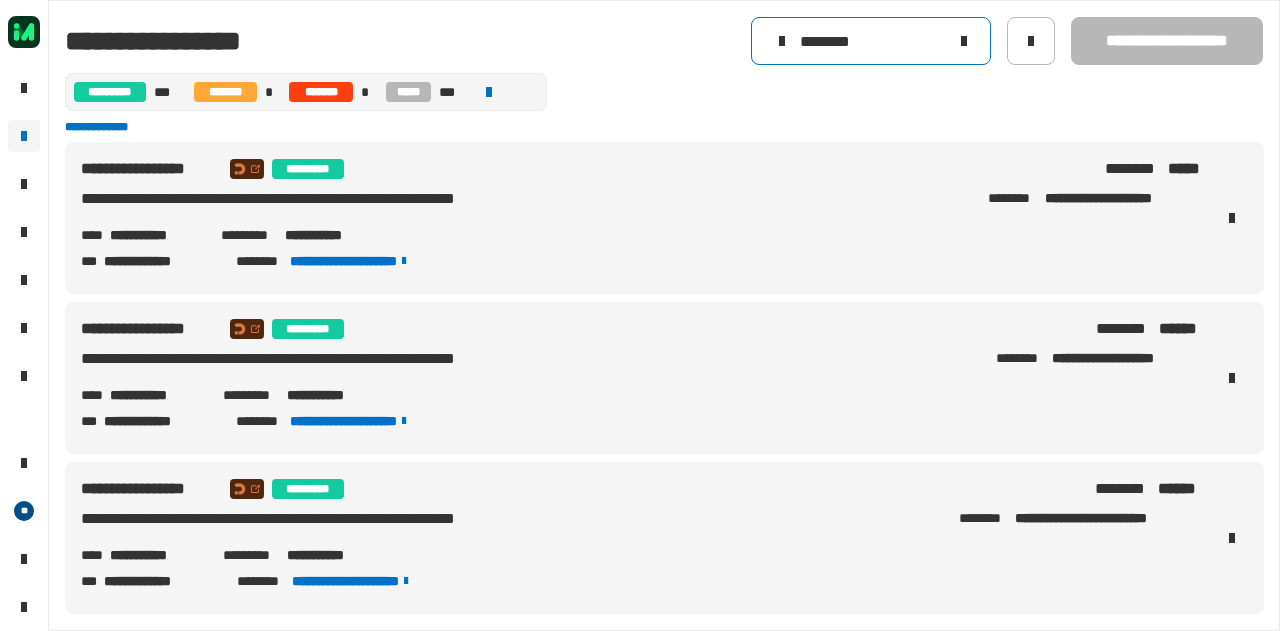 click on "********" 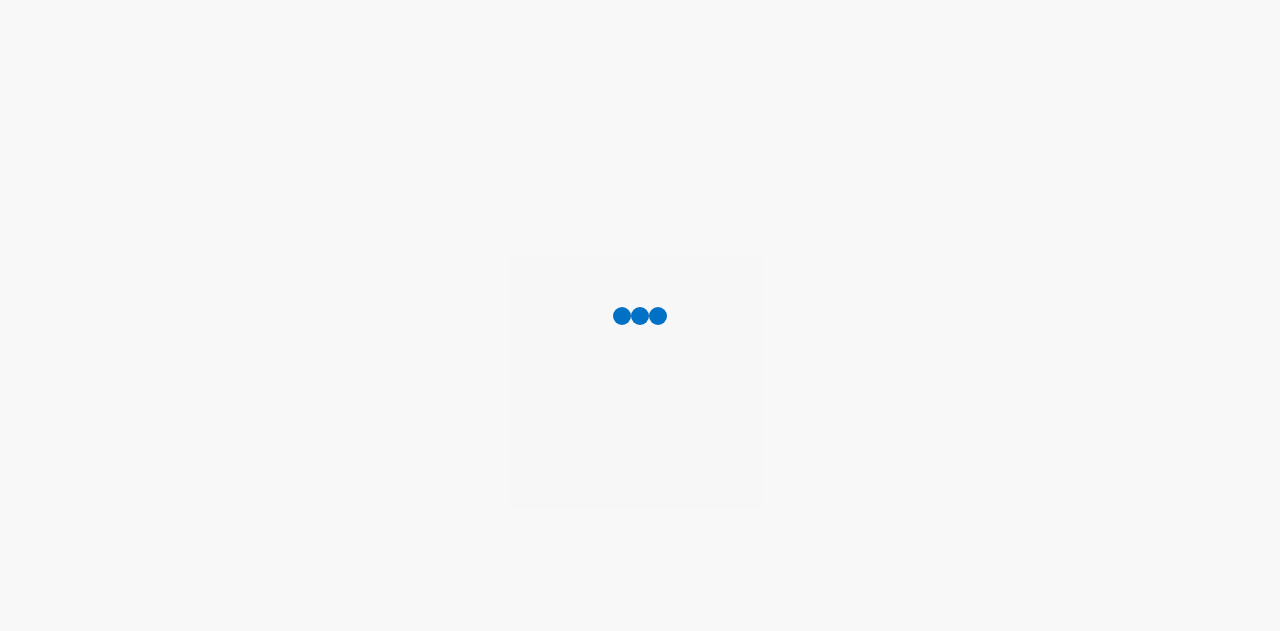 scroll, scrollTop: 0, scrollLeft: 0, axis: both 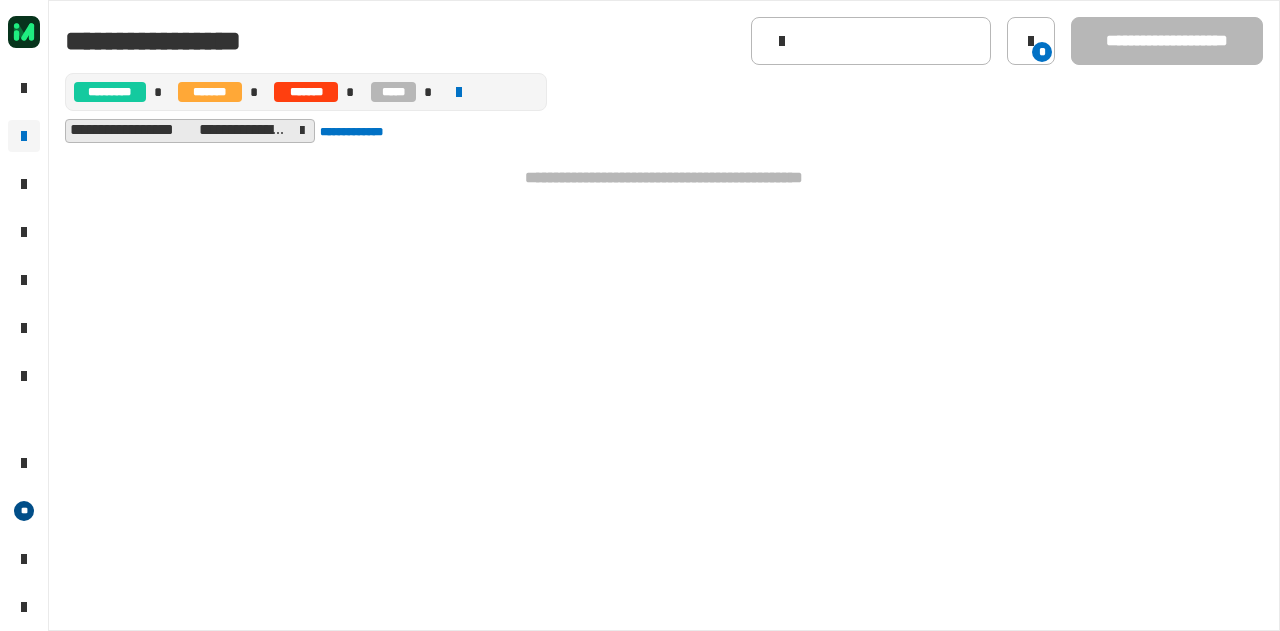 click 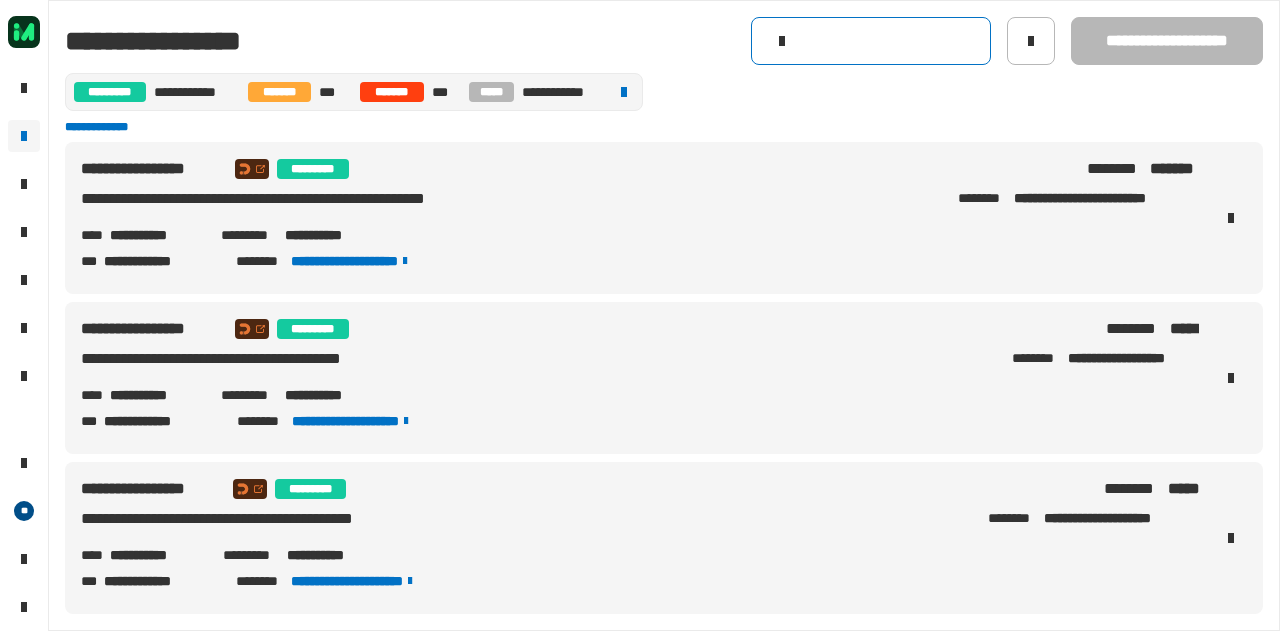 click 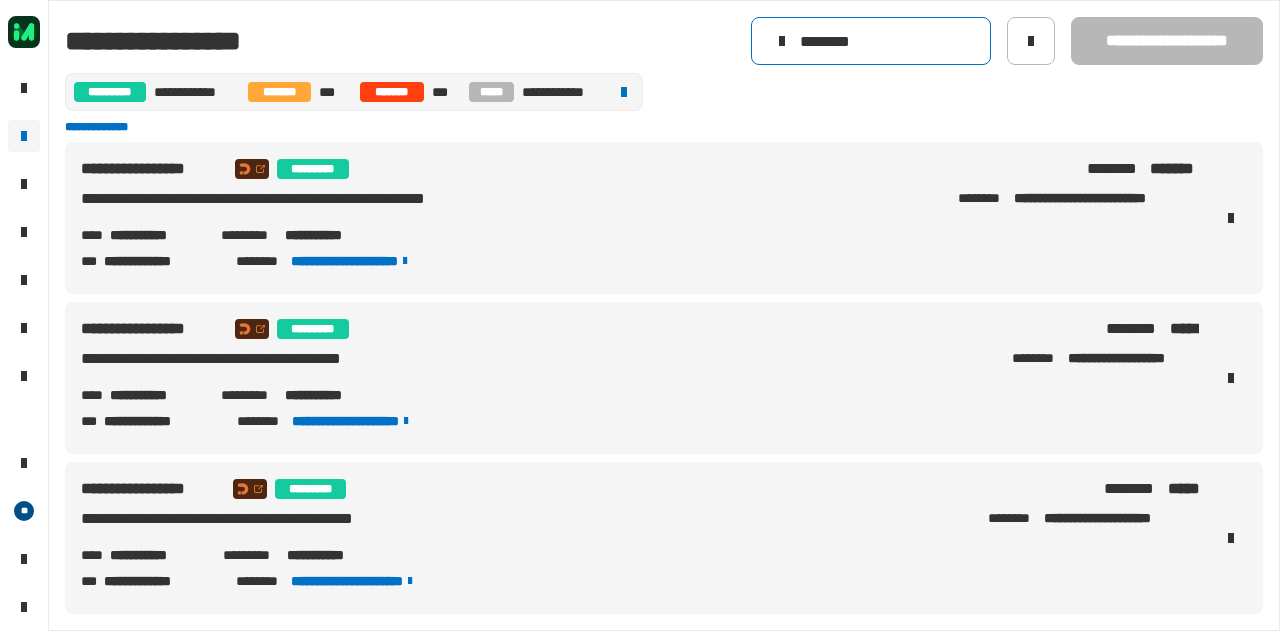 type on "********" 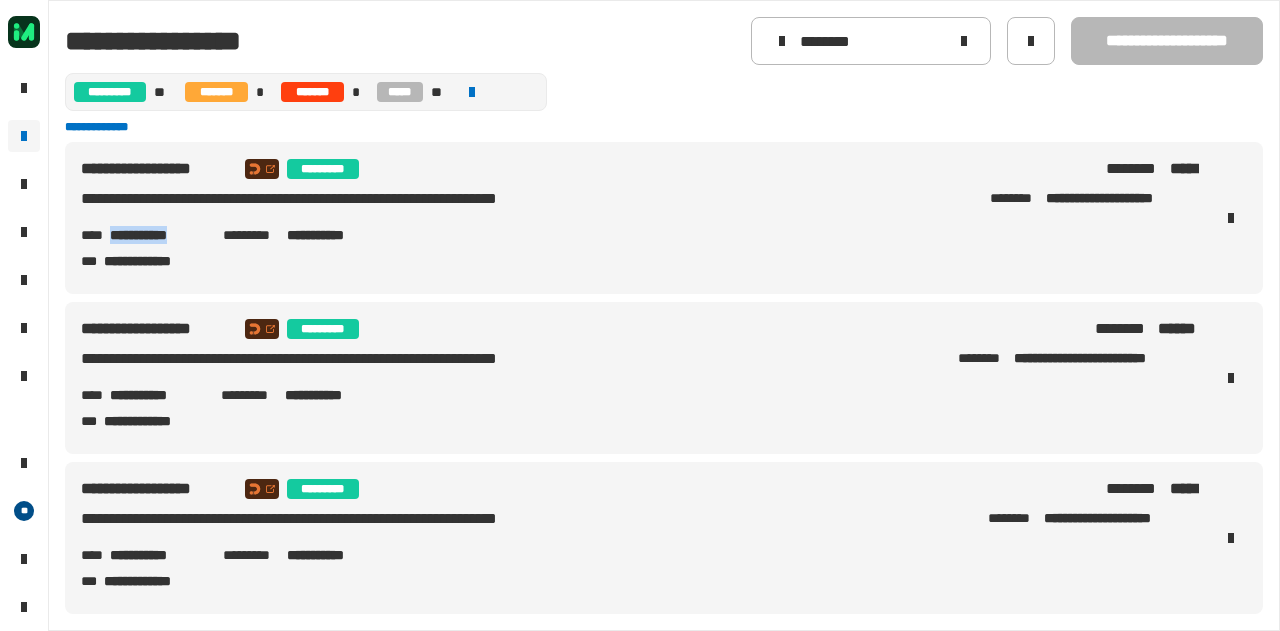 drag, startPoint x: 110, startPoint y: 233, endPoint x: 214, endPoint y: 243, distance: 104.47966 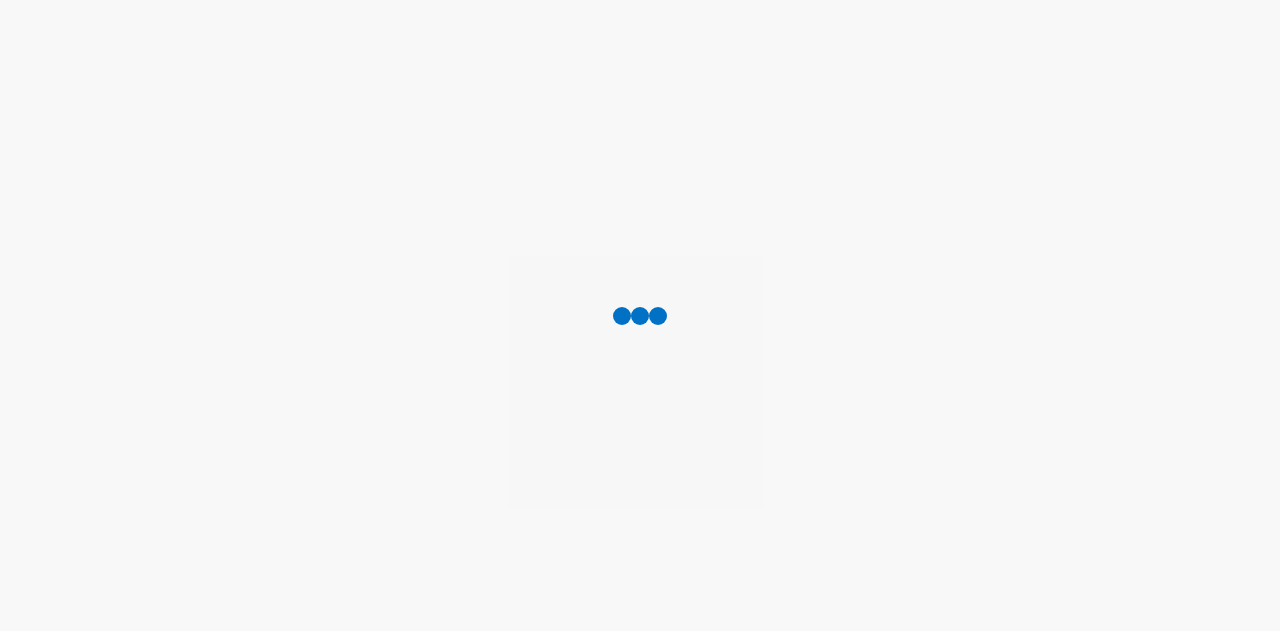 scroll, scrollTop: 0, scrollLeft: 0, axis: both 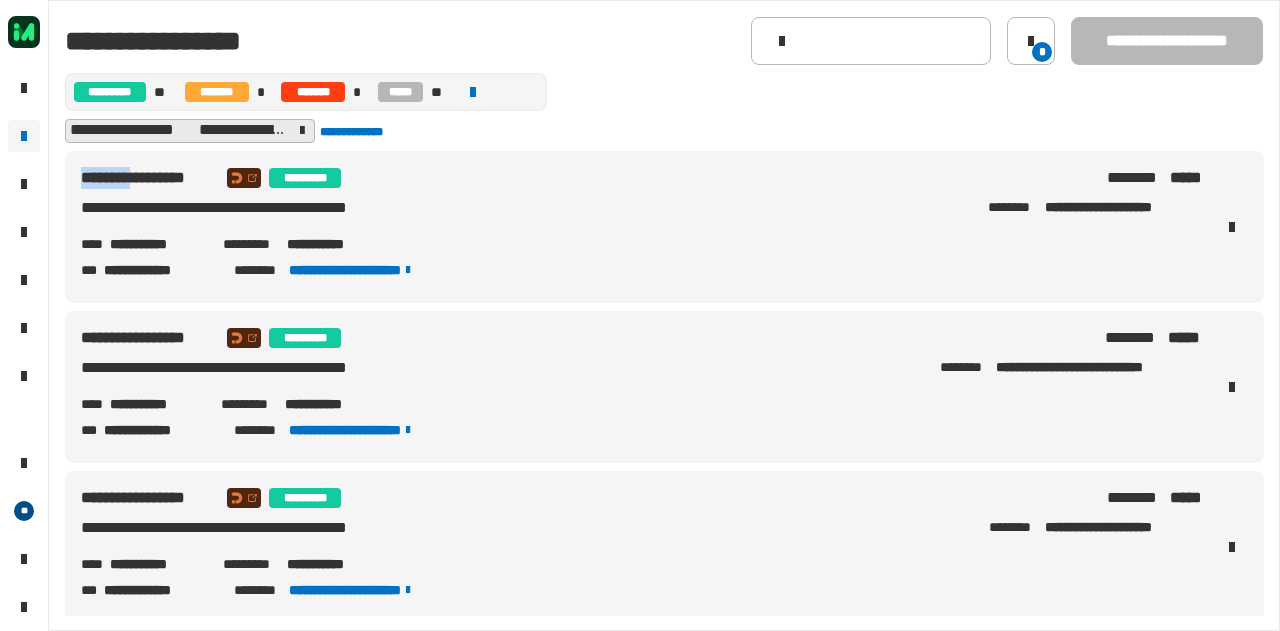 drag, startPoint x: 150, startPoint y: 176, endPoint x: 85, endPoint y: 178, distance: 65.03076 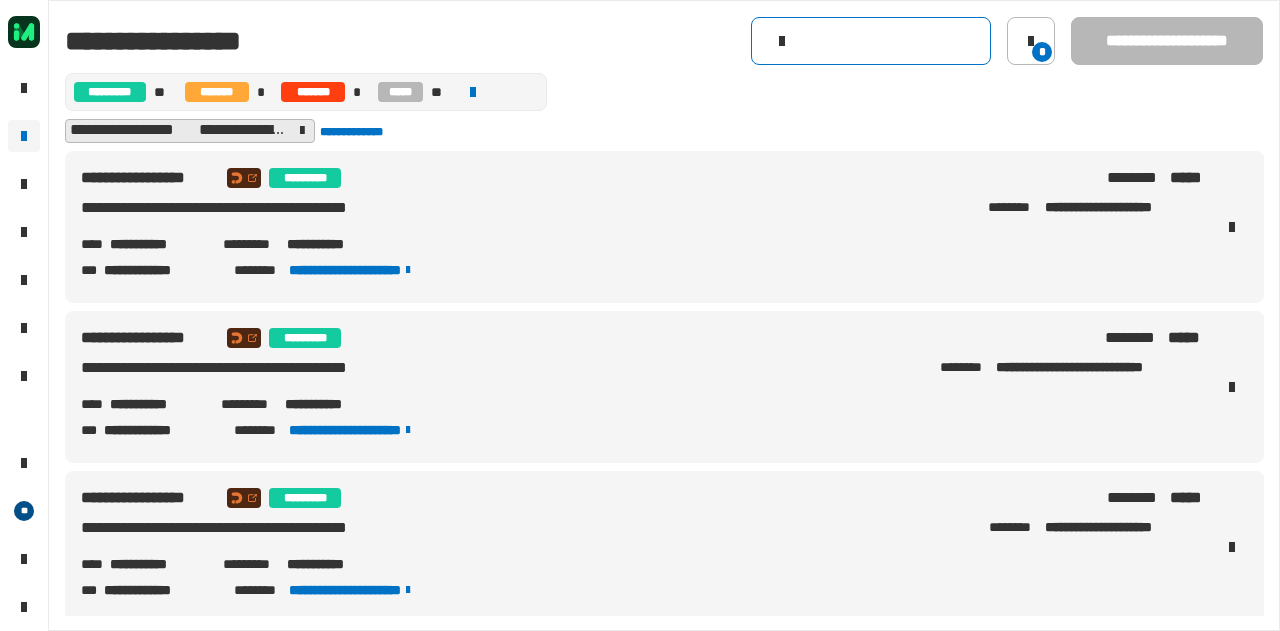 click 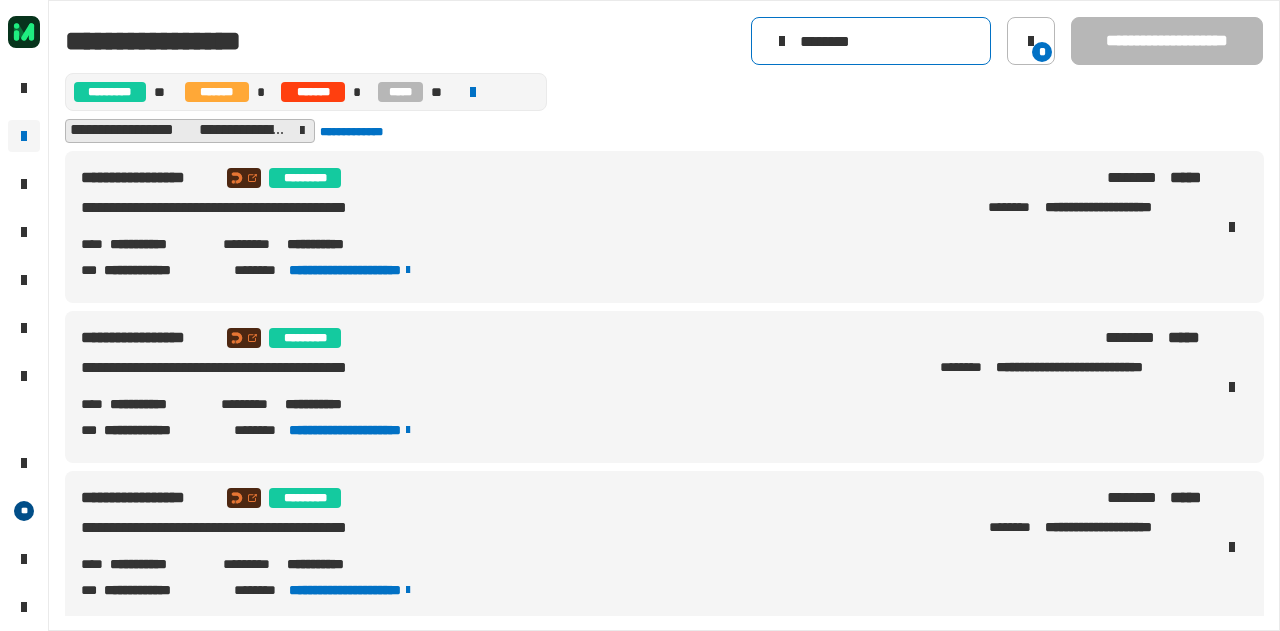 type on "********" 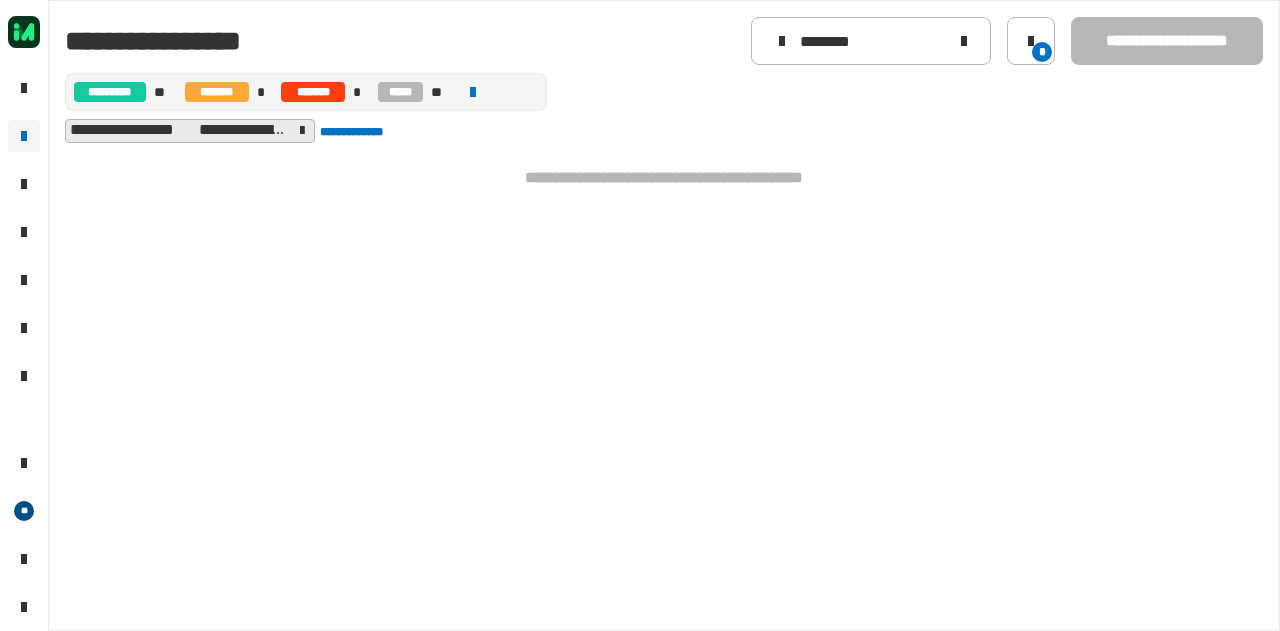 click 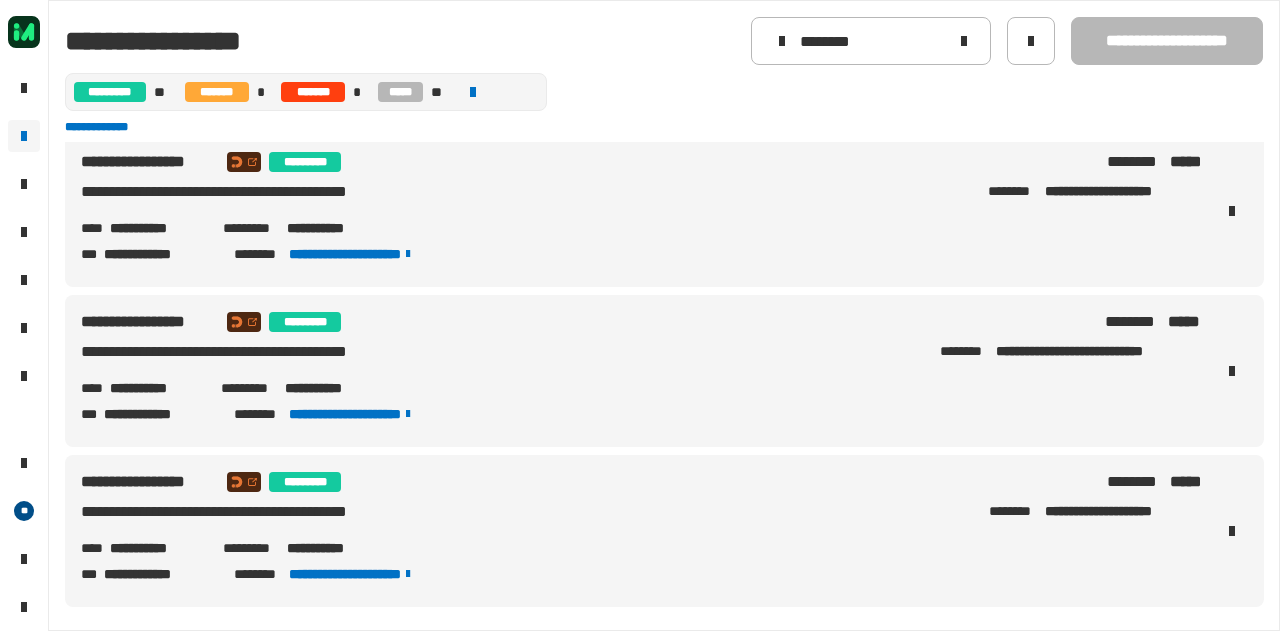 scroll, scrollTop: 0, scrollLeft: 0, axis: both 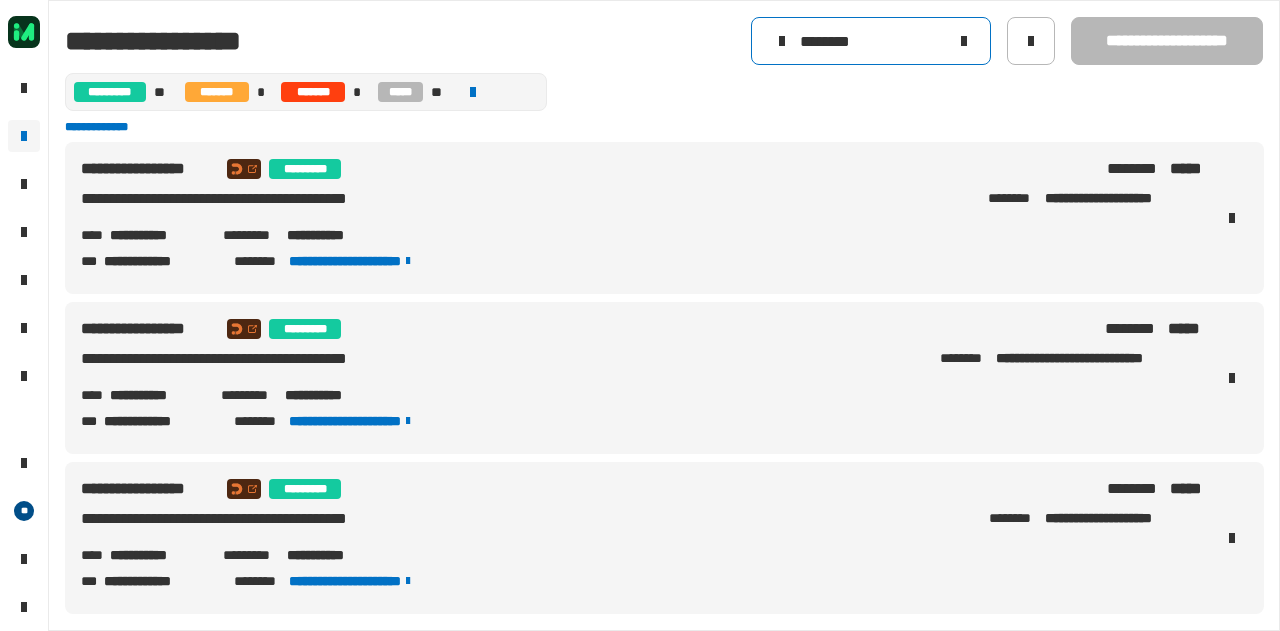 click on "********" 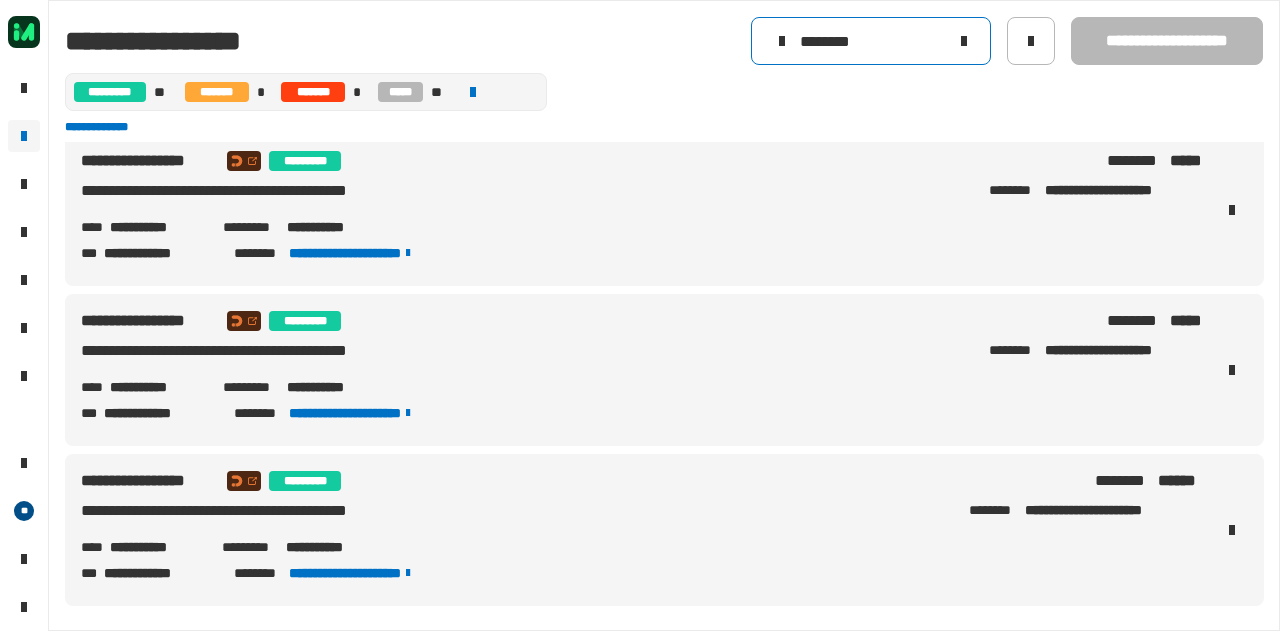 scroll, scrollTop: 0, scrollLeft: 0, axis: both 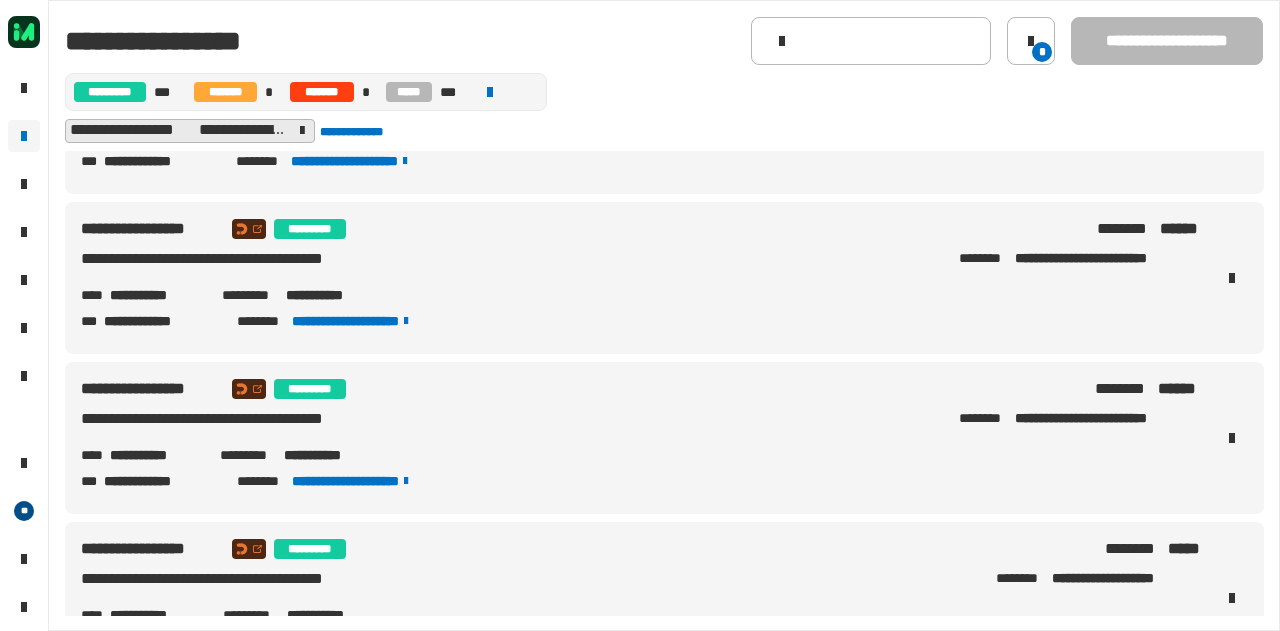 click on "**********" at bounding box center [156, 455] 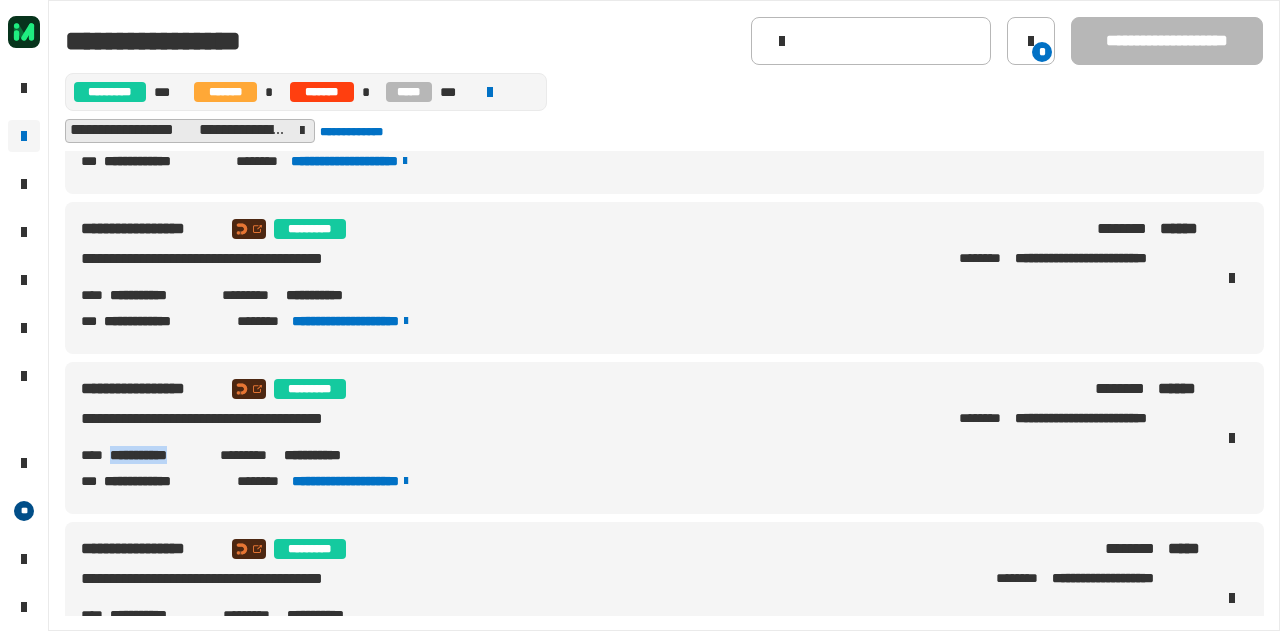 click on "**********" at bounding box center (156, 455) 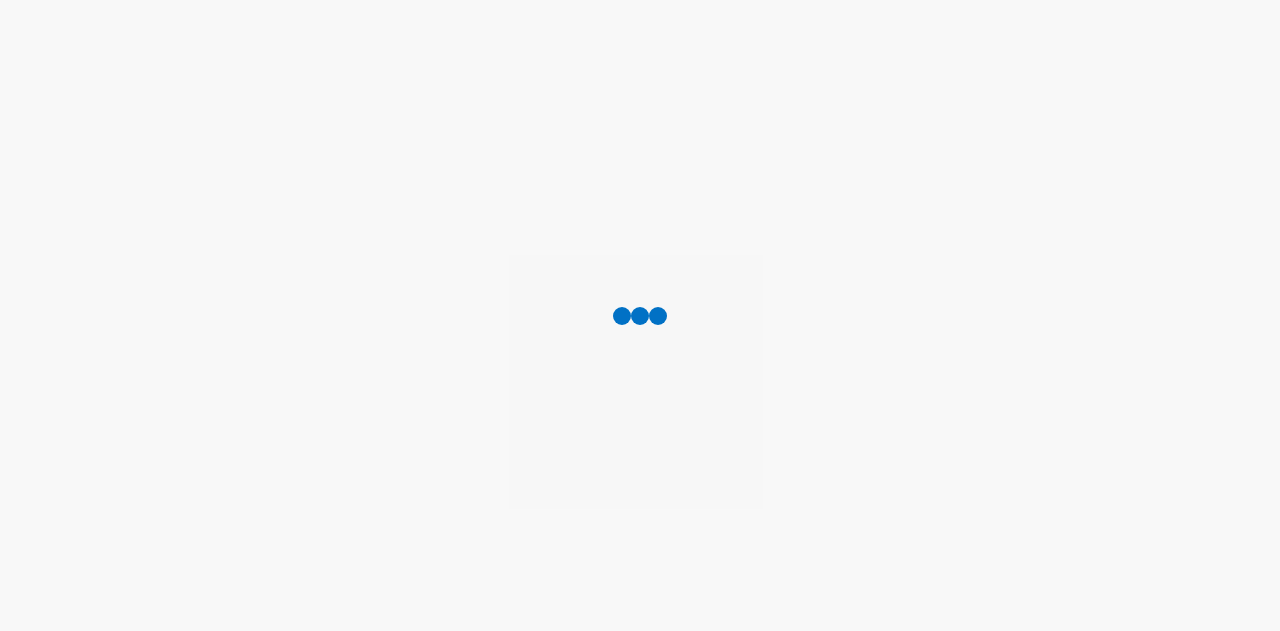 scroll, scrollTop: 0, scrollLeft: 0, axis: both 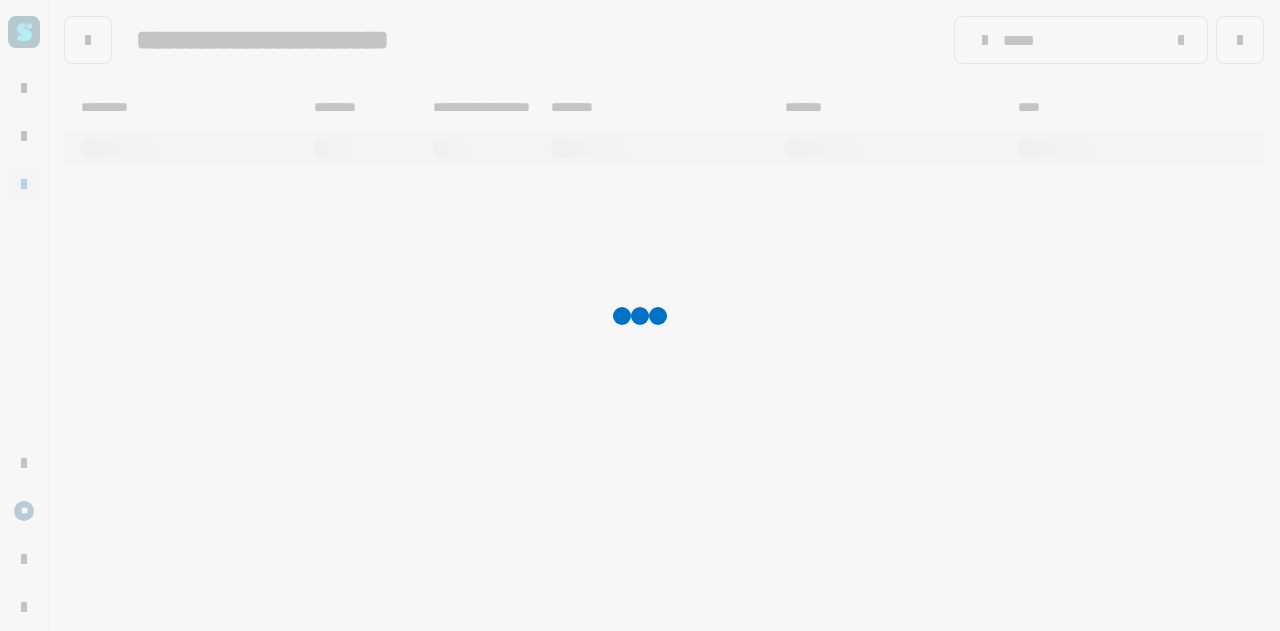 type on "*****" 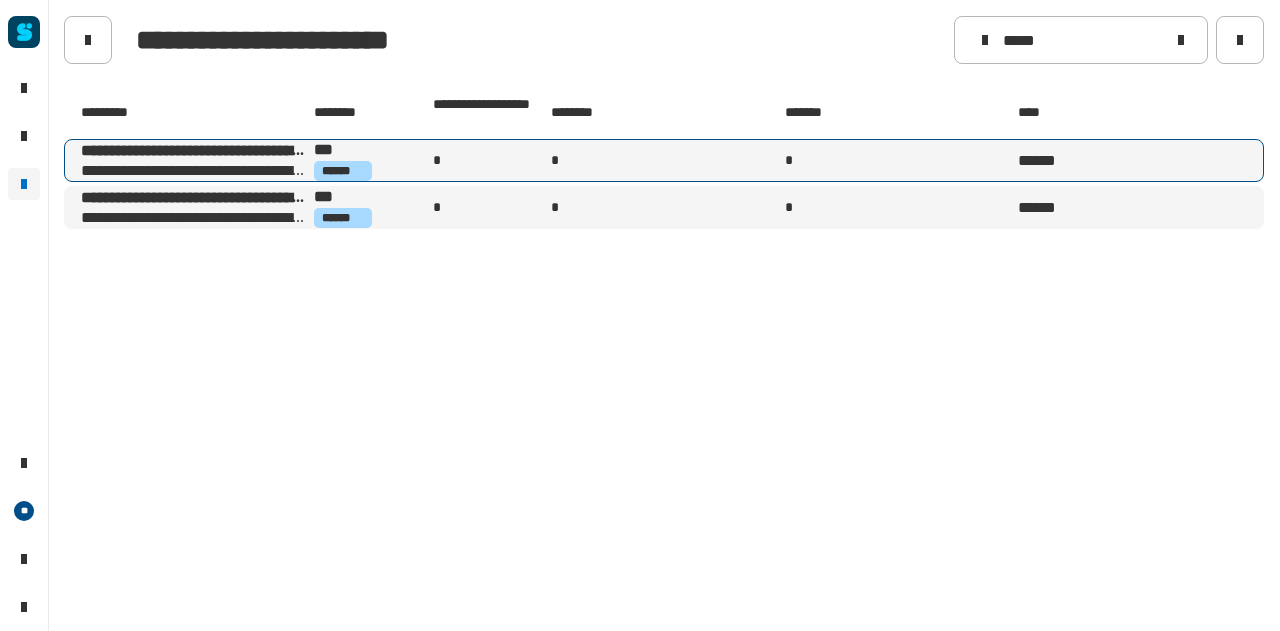 click on "**********" at bounding box center [195, 151] 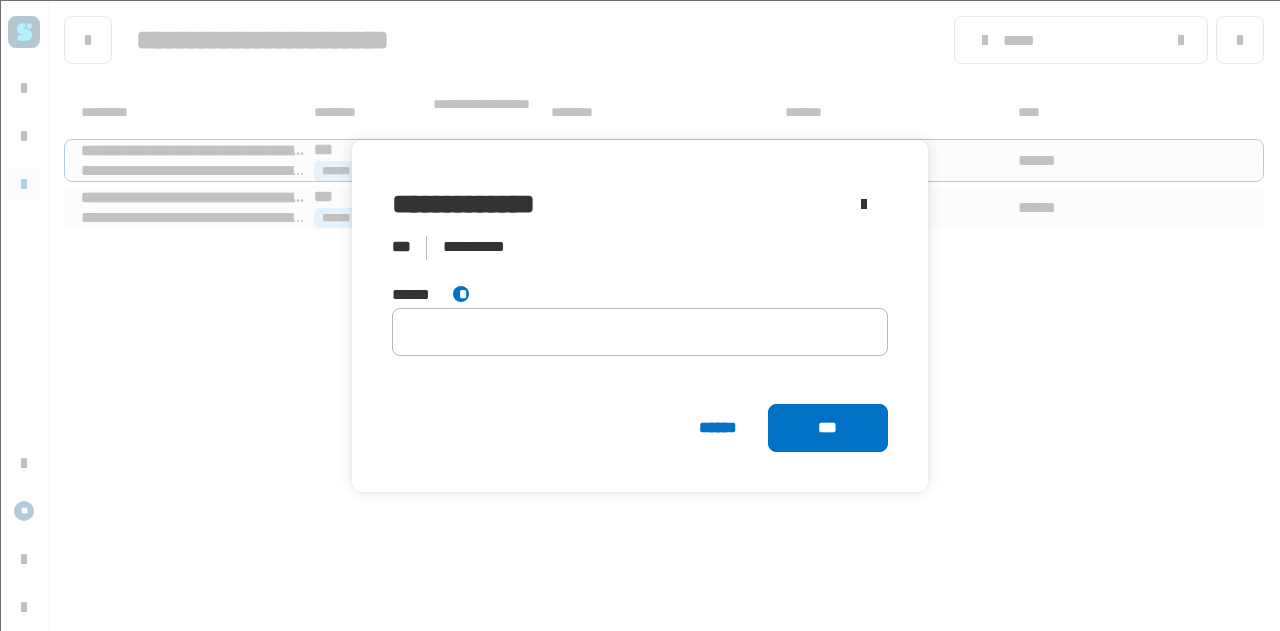 click 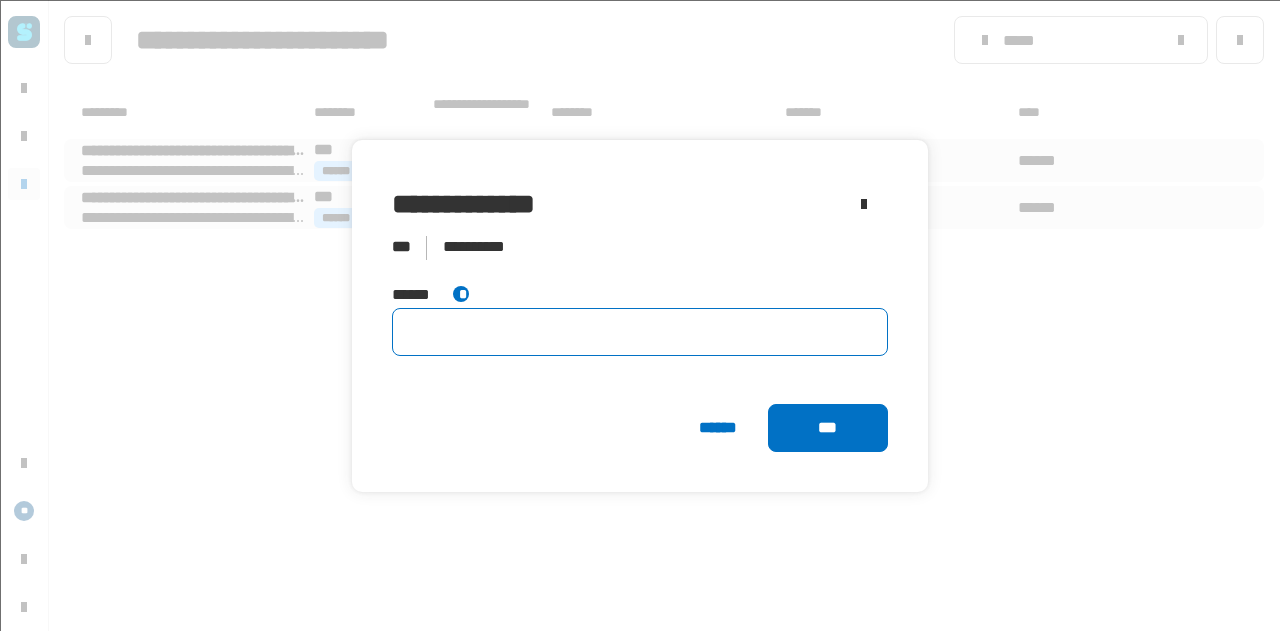 click 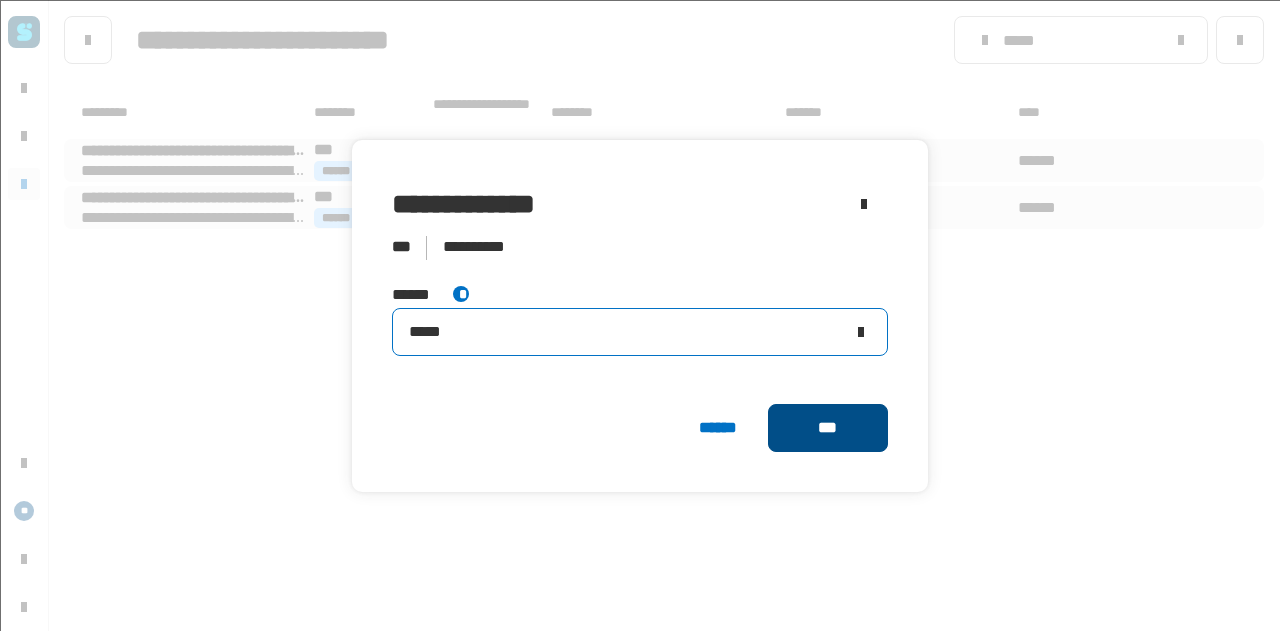 type on "*****" 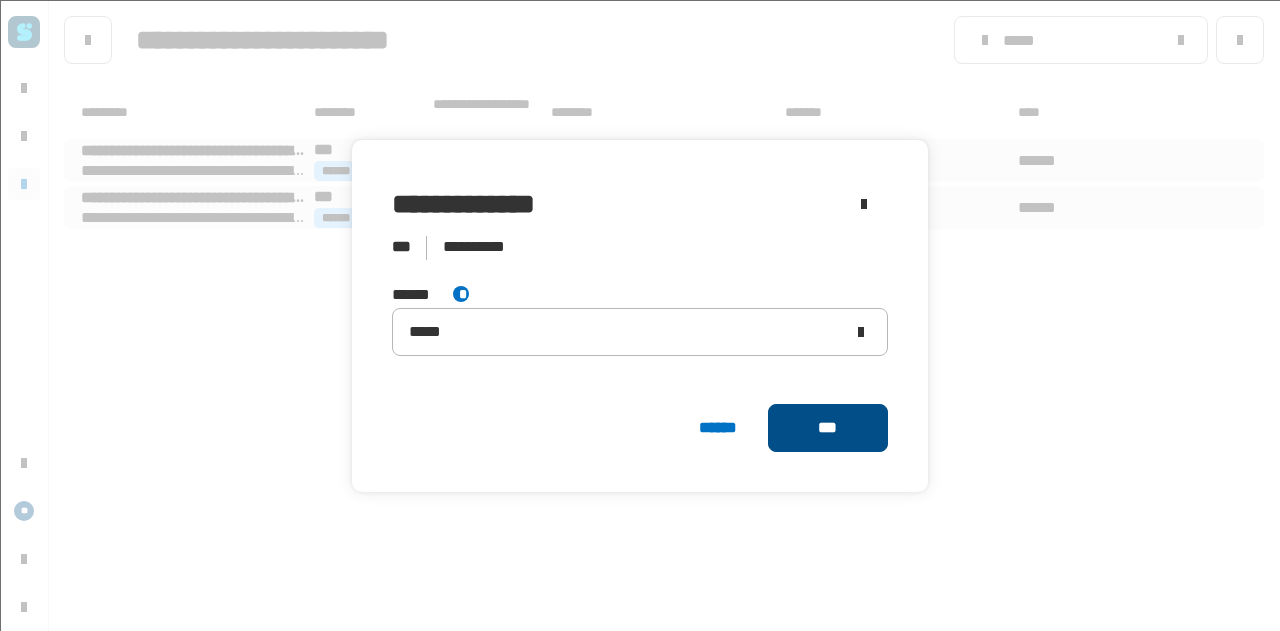 click on "***" 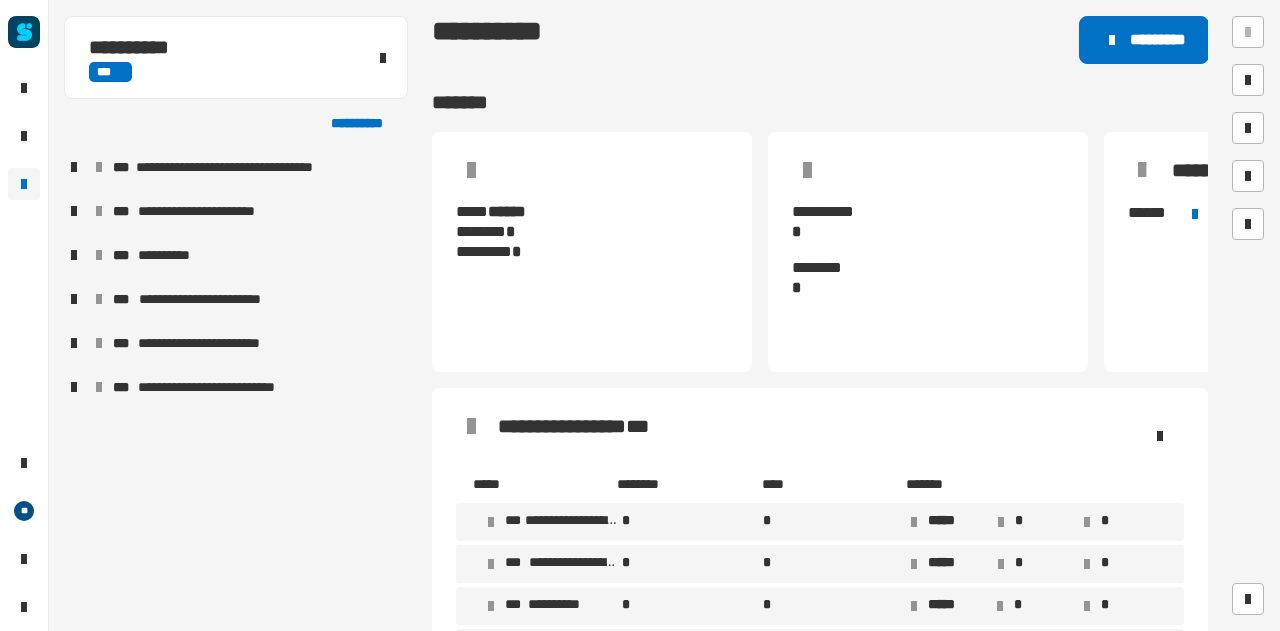 click on "******" 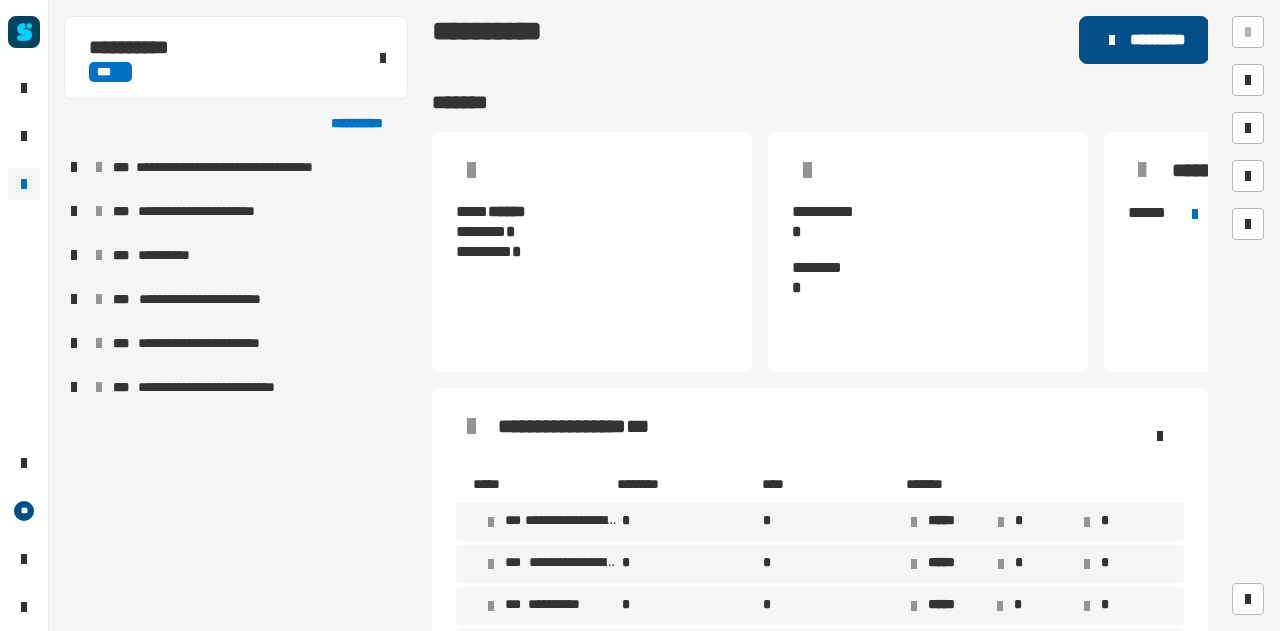 click on "*********" 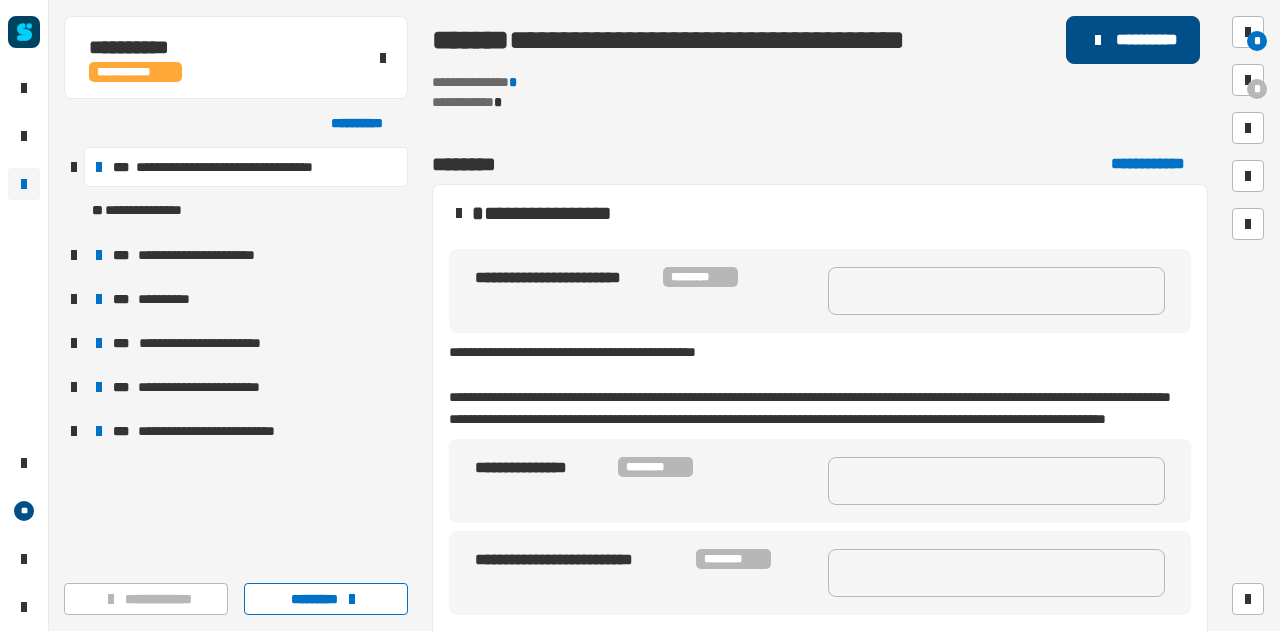 click on "**********" 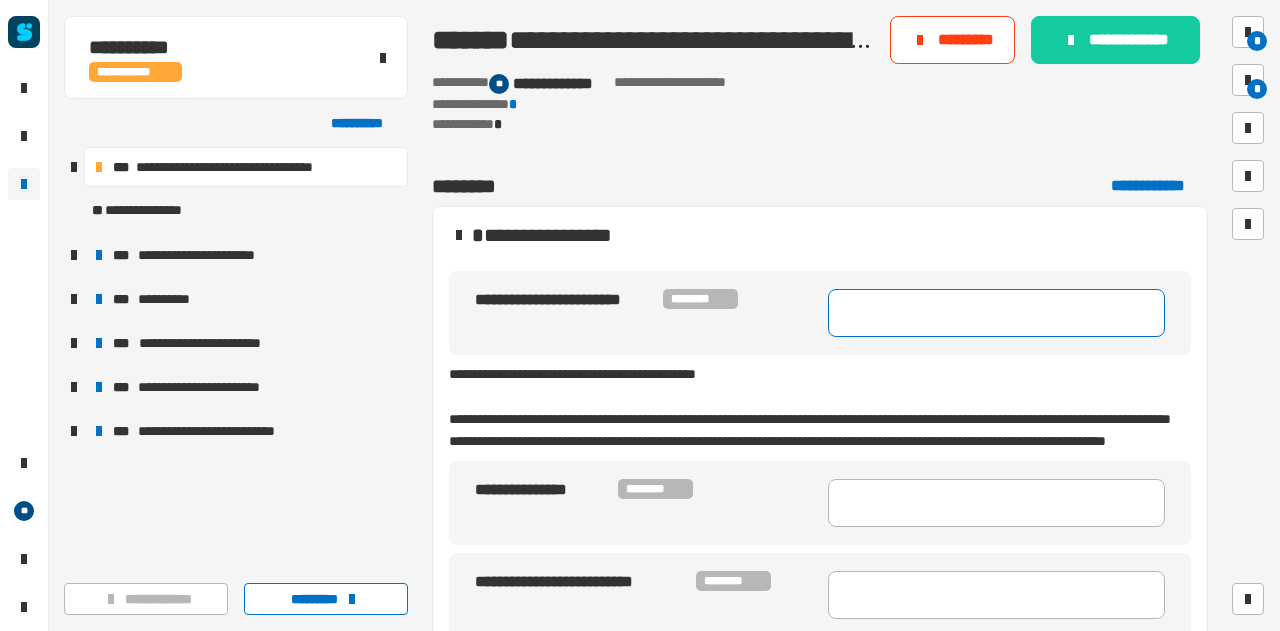 click at bounding box center [996, 313] 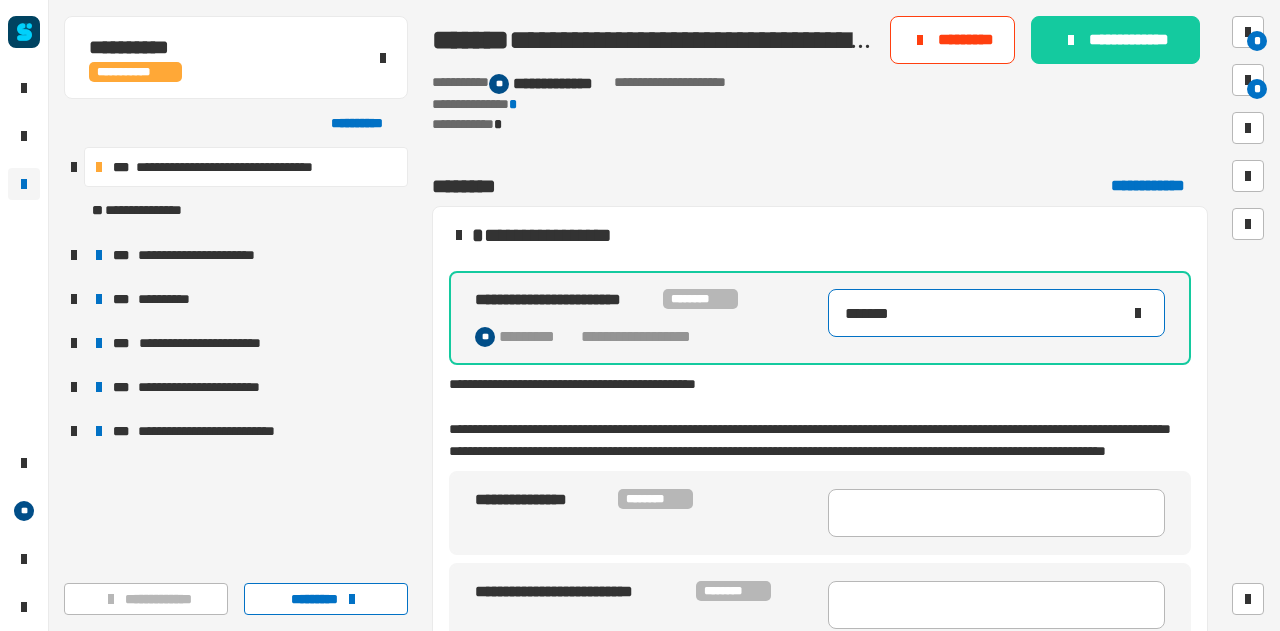 click on "******" at bounding box center (982, 313) 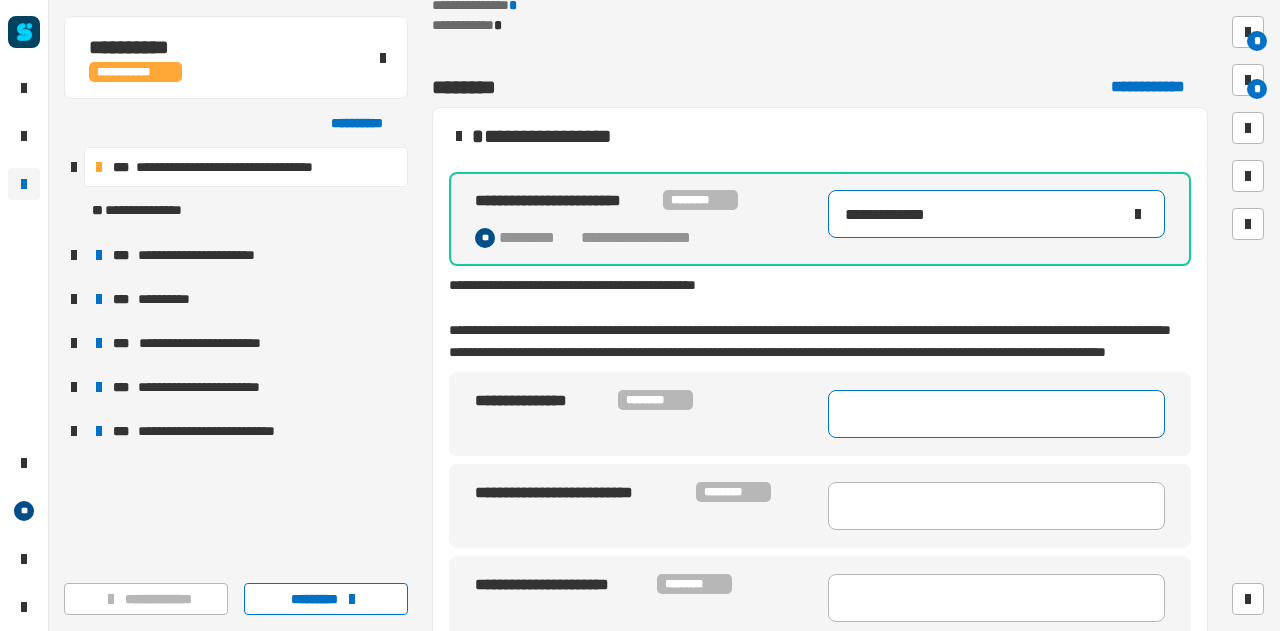 scroll, scrollTop: 100, scrollLeft: 0, axis: vertical 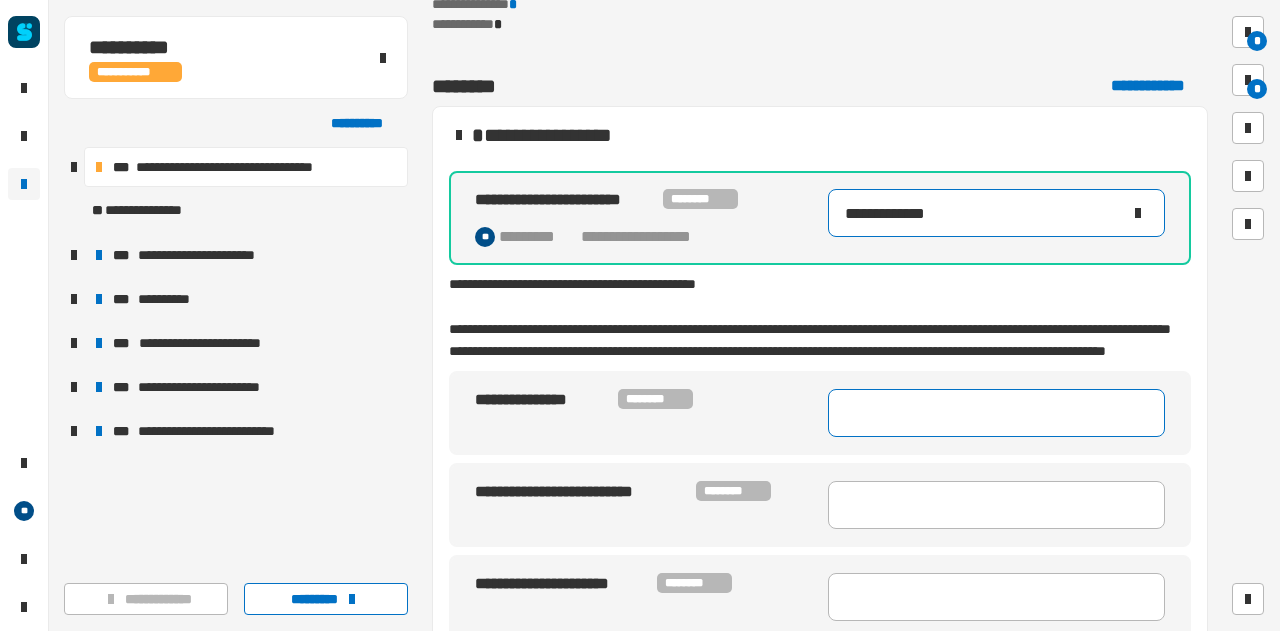 type on "**********" 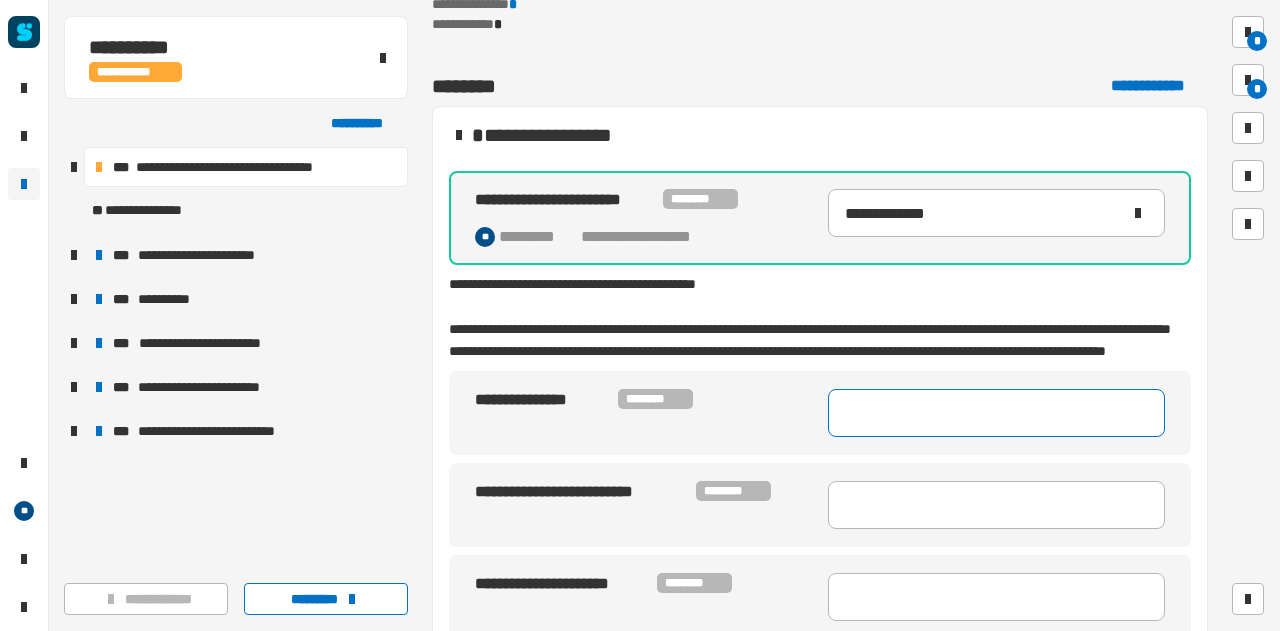 click at bounding box center (996, 413) 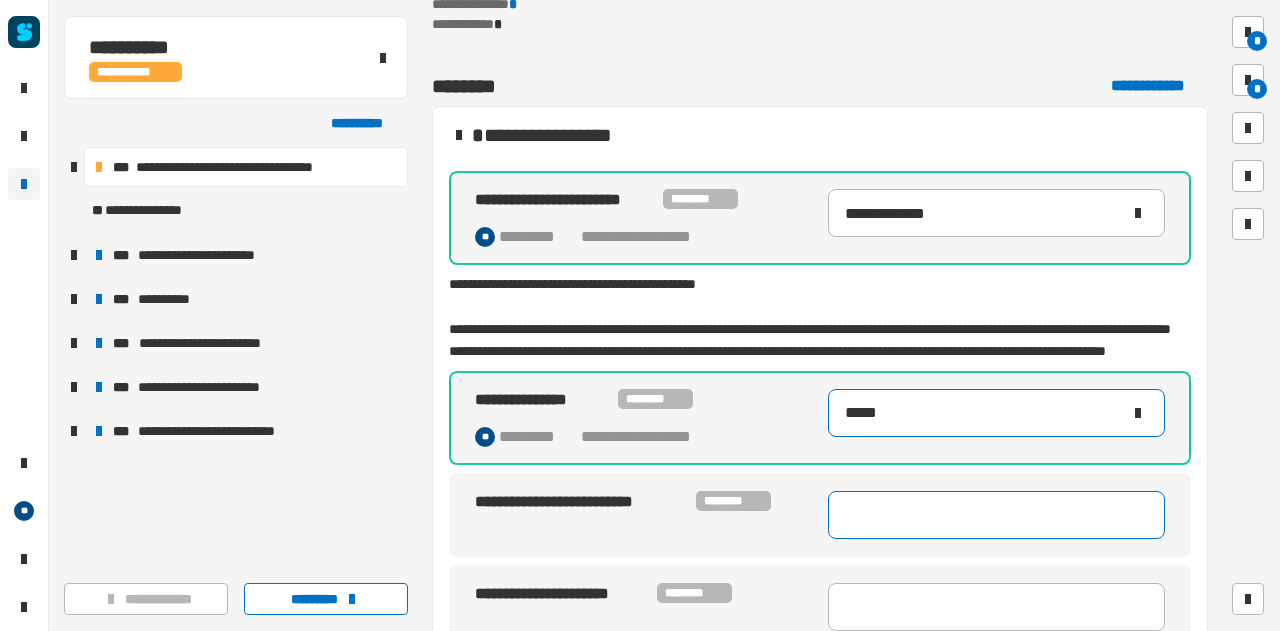 type on "*****" 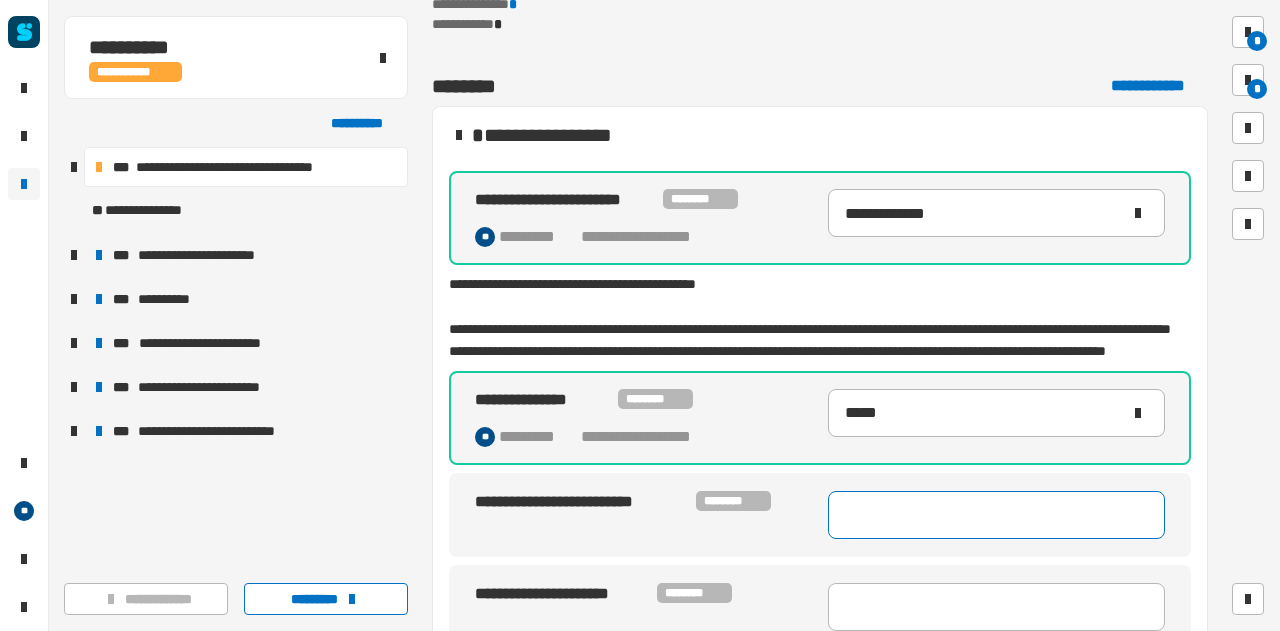 click at bounding box center (996, 515) 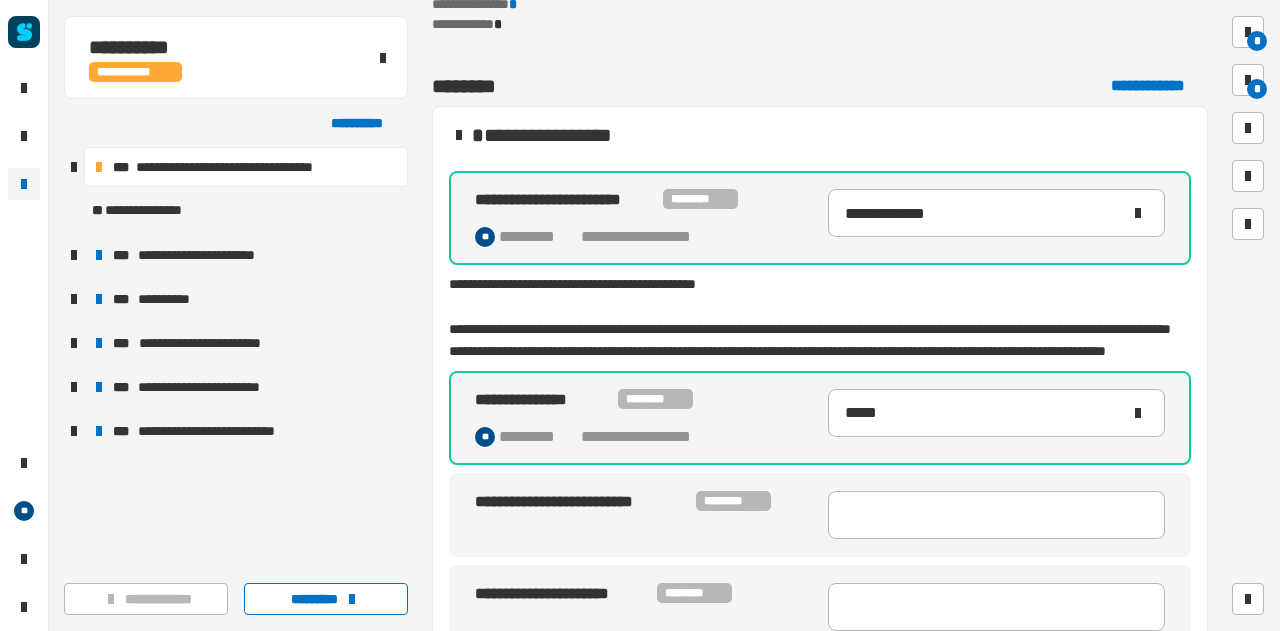 click on "**********" 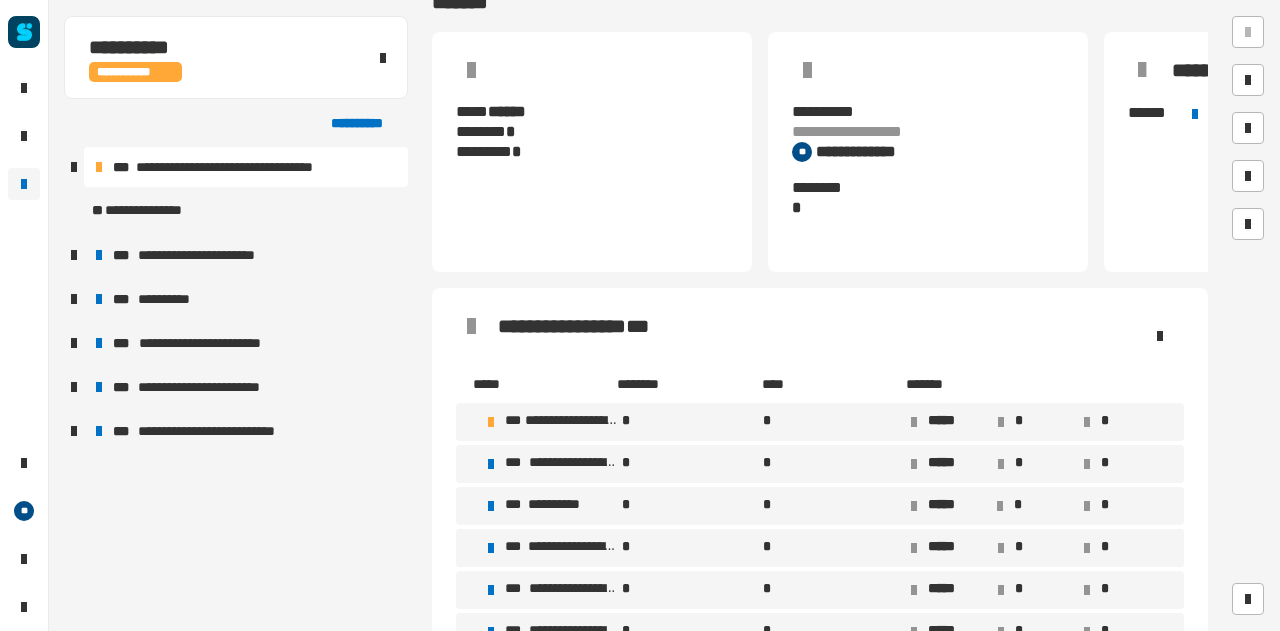 click on "**********" at bounding box center (239, 167) 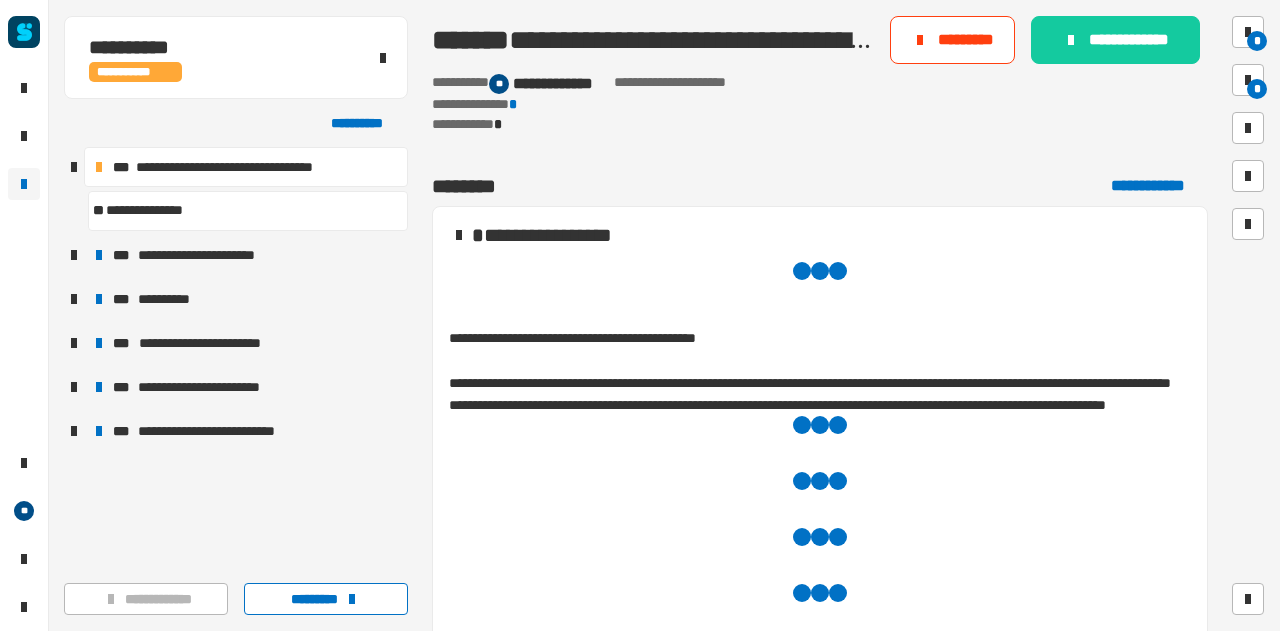 scroll, scrollTop: 72, scrollLeft: 0, axis: vertical 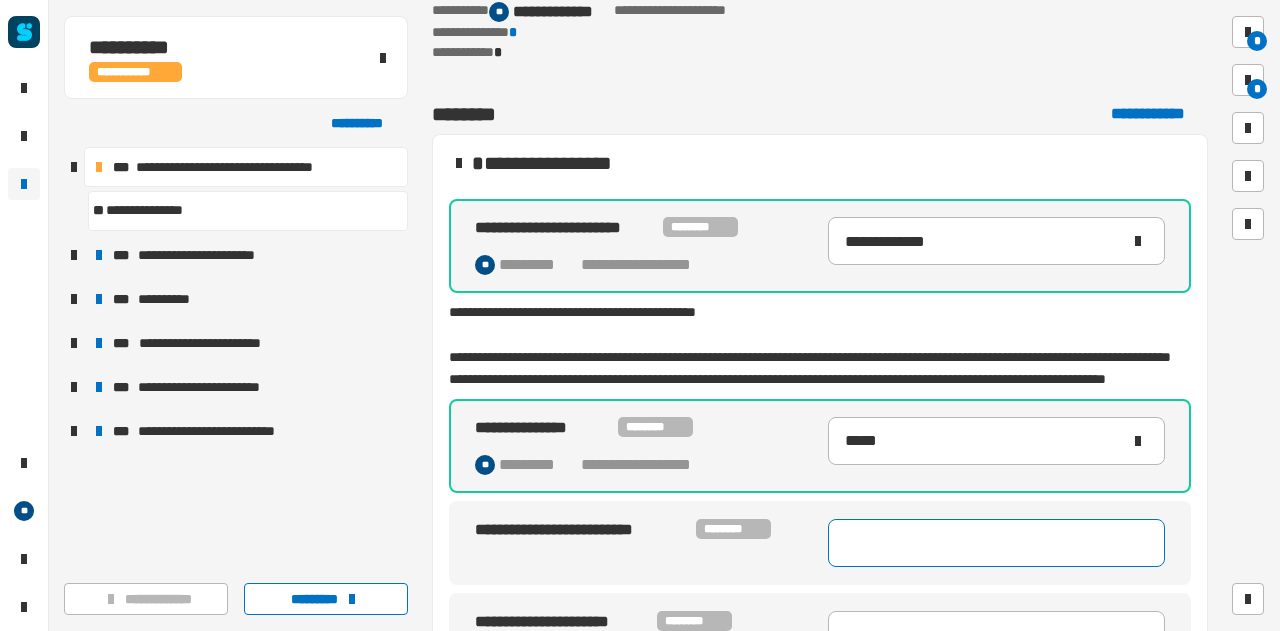 click at bounding box center (996, 543) 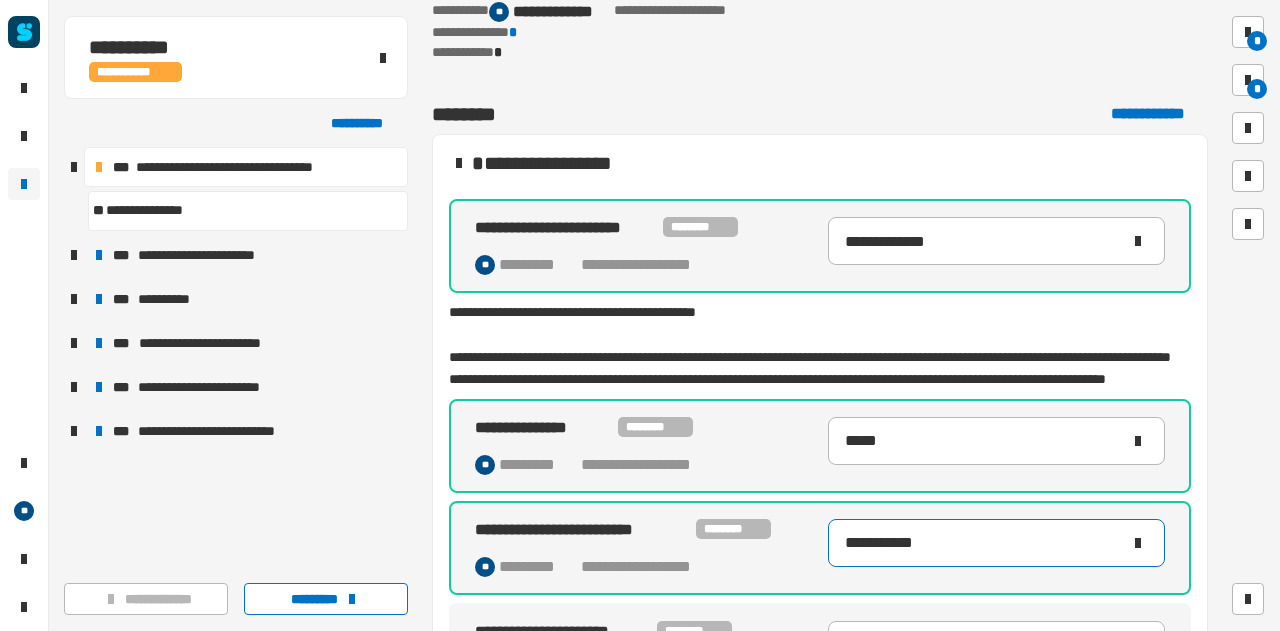 click on "**********" at bounding box center (982, 543) 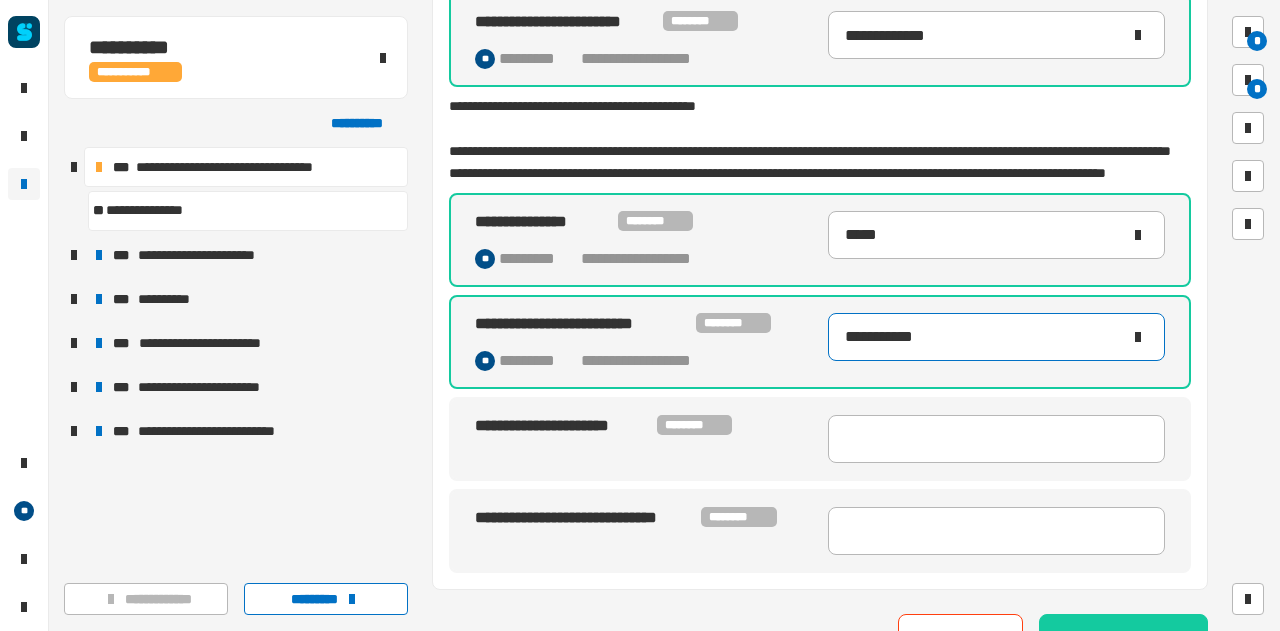 scroll, scrollTop: 277, scrollLeft: 0, axis: vertical 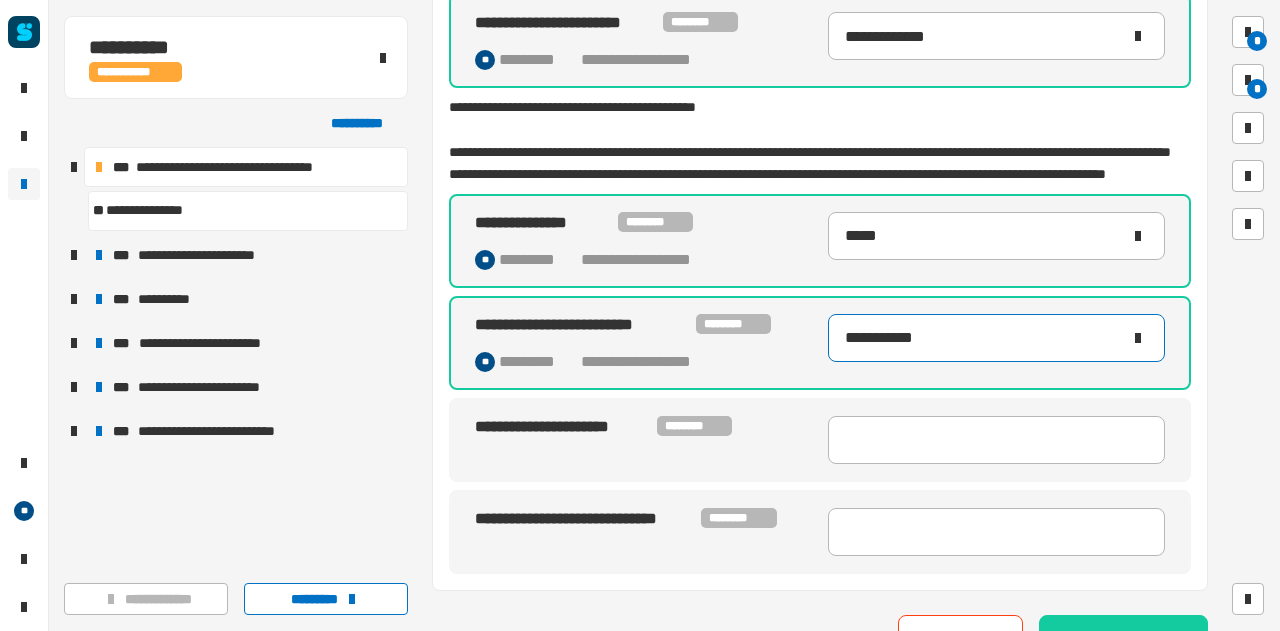 click on "**********" at bounding box center [982, 338] 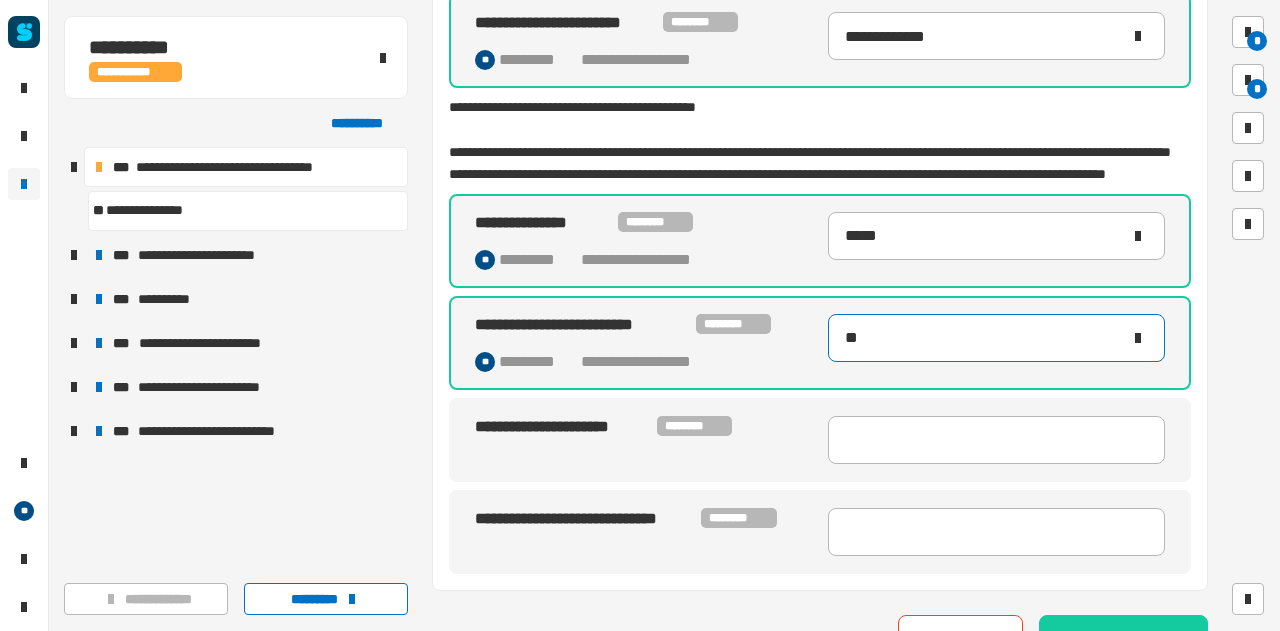 type on "*" 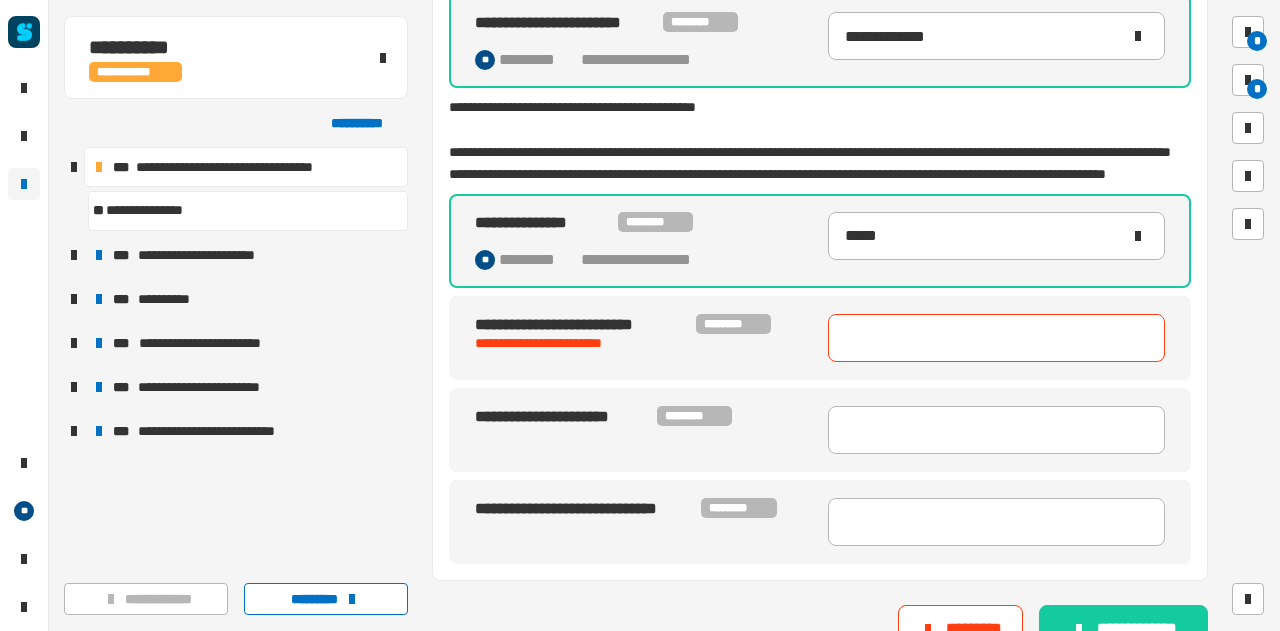 click at bounding box center (996, 338) 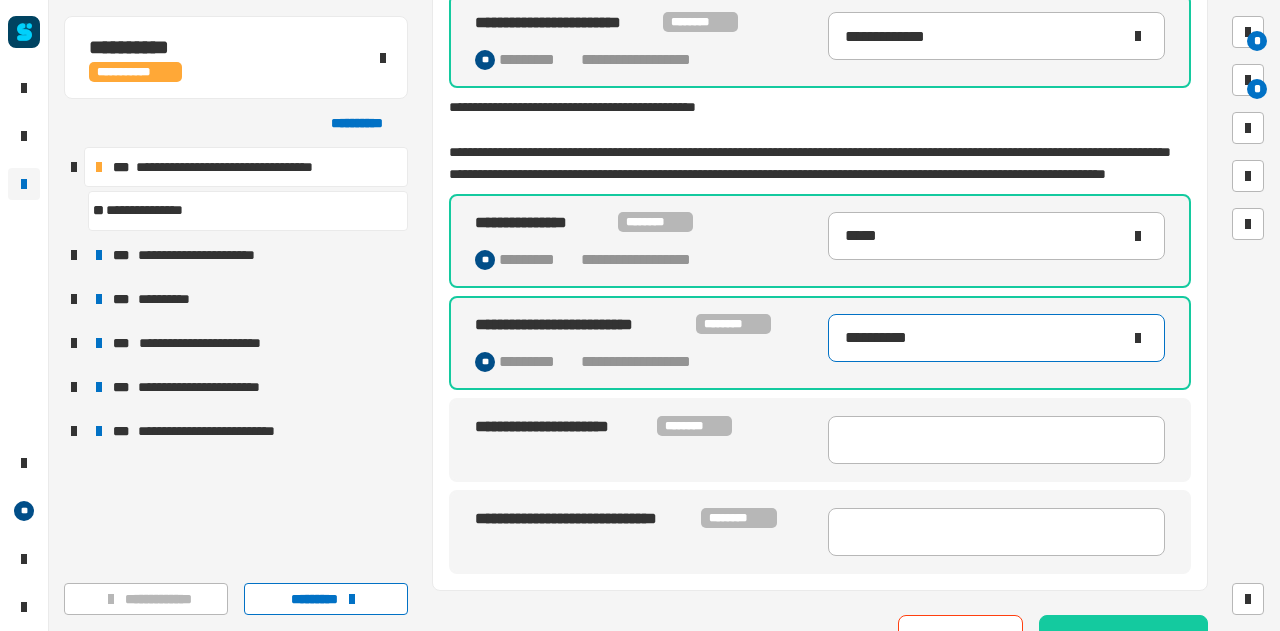 type on "**********" 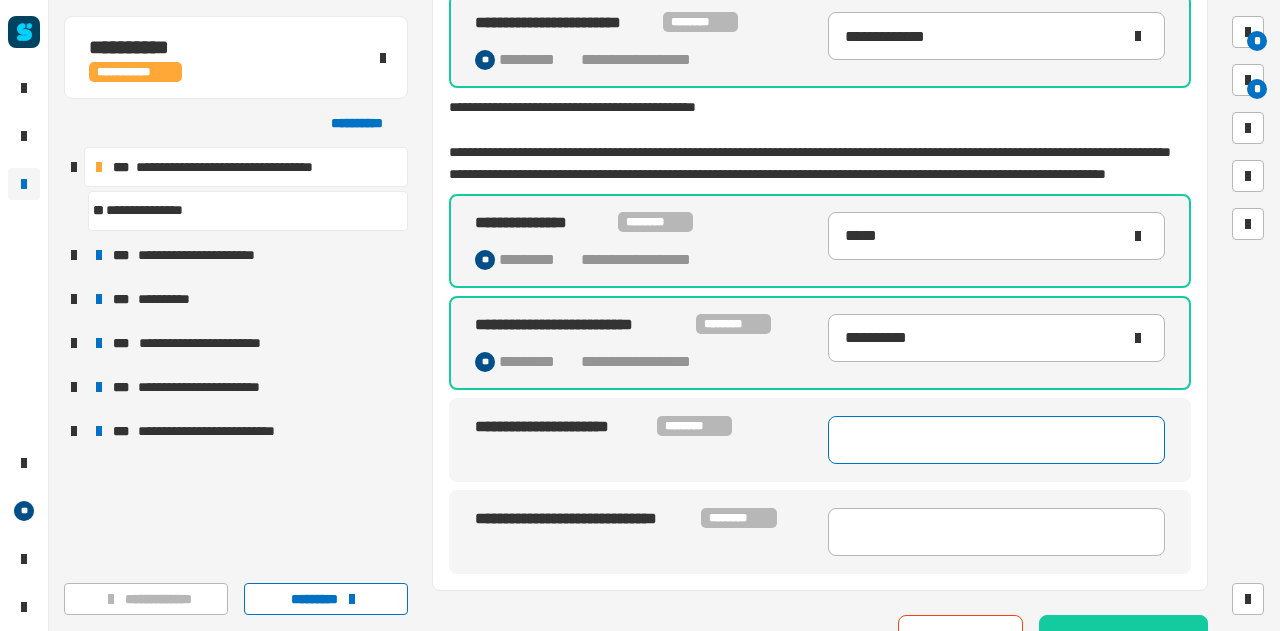 click at bounding box center [996, 440] 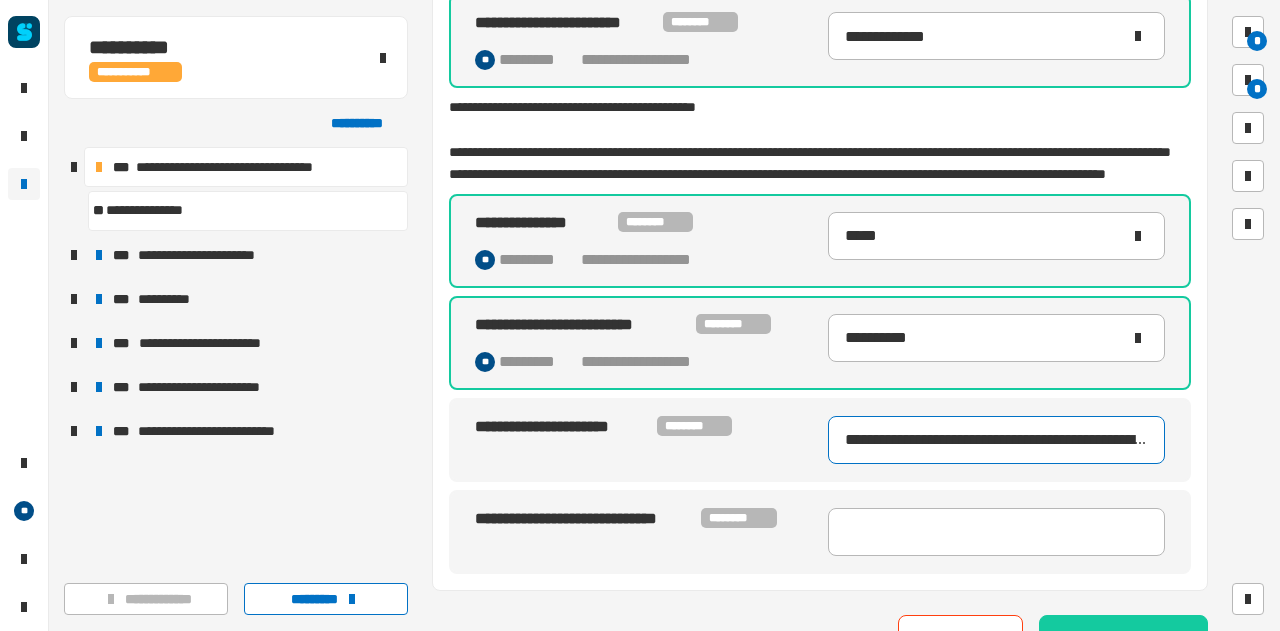 scroll, scrollTop: 0, scrollLeft: 994, axis: horizontal 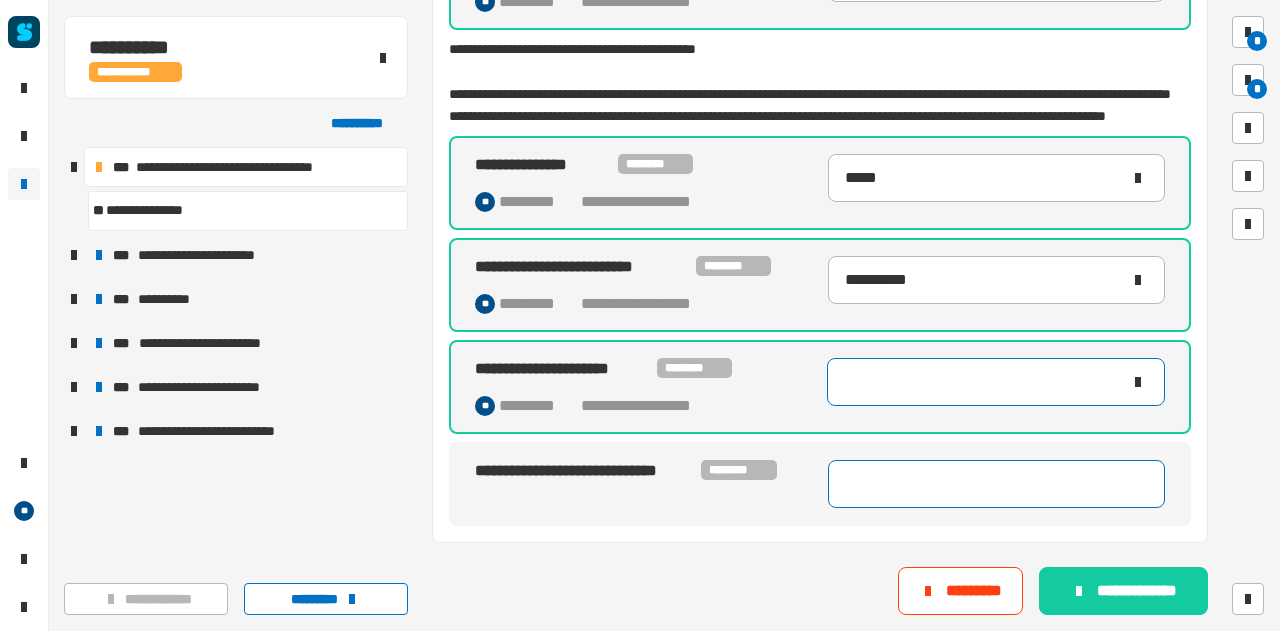 type on "**********" 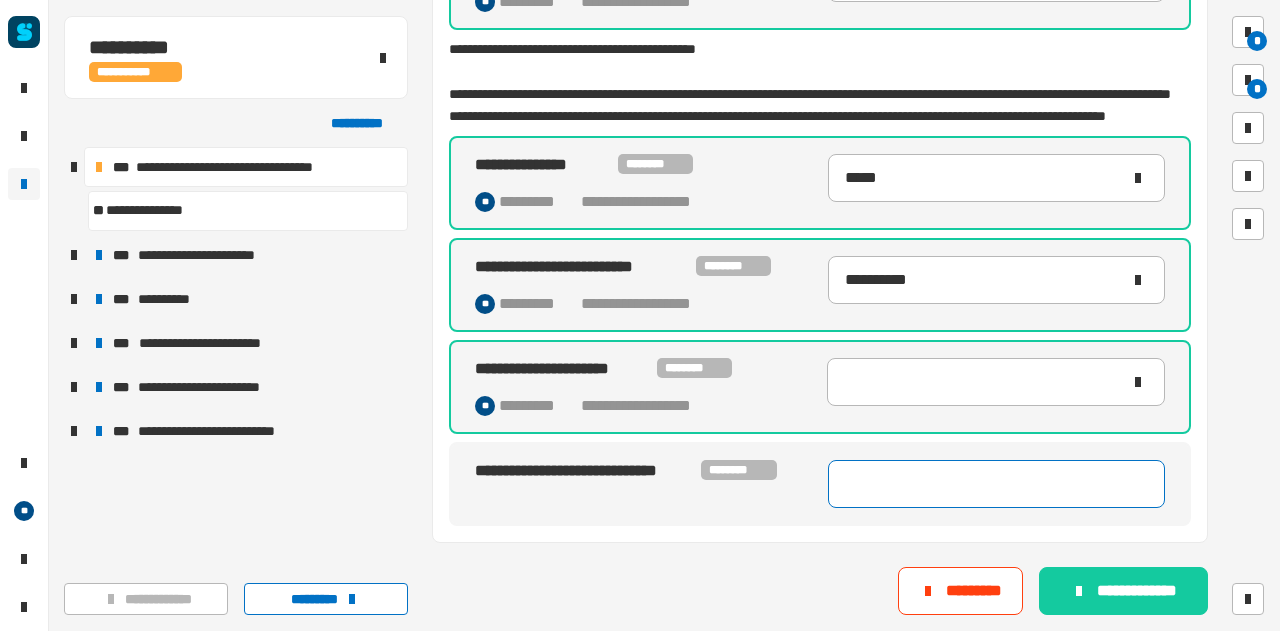 scroll, scrollTop: 0, scrollLeft: 0, axis: both 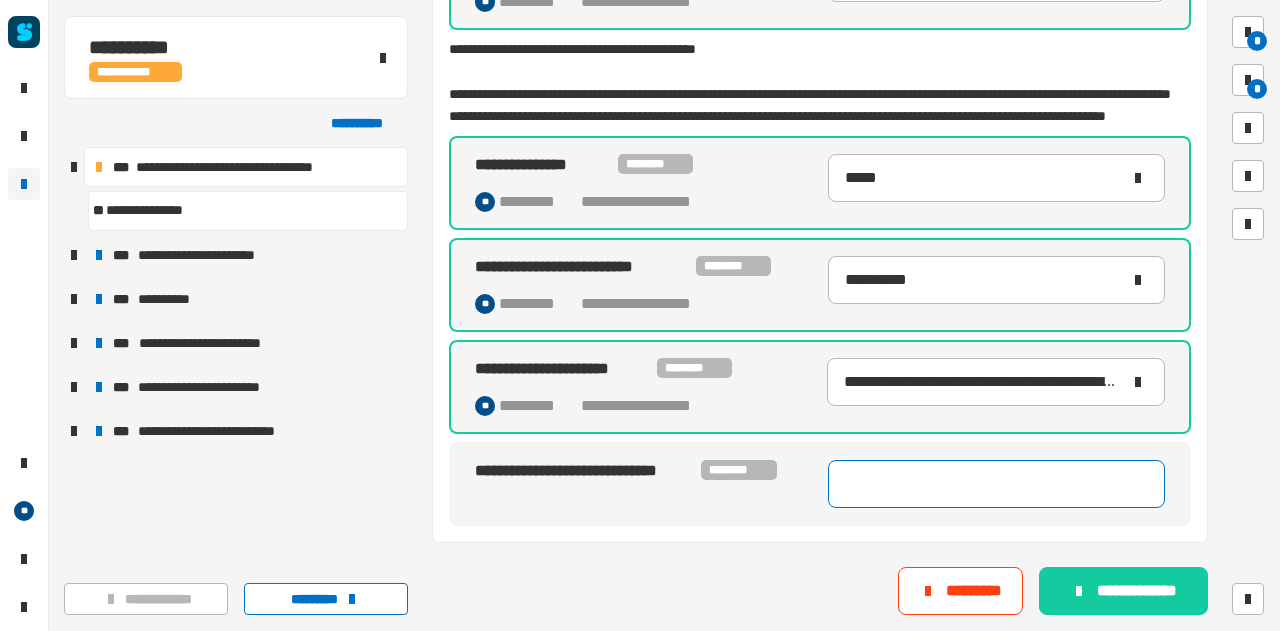 click at bounding box center [996, 484] 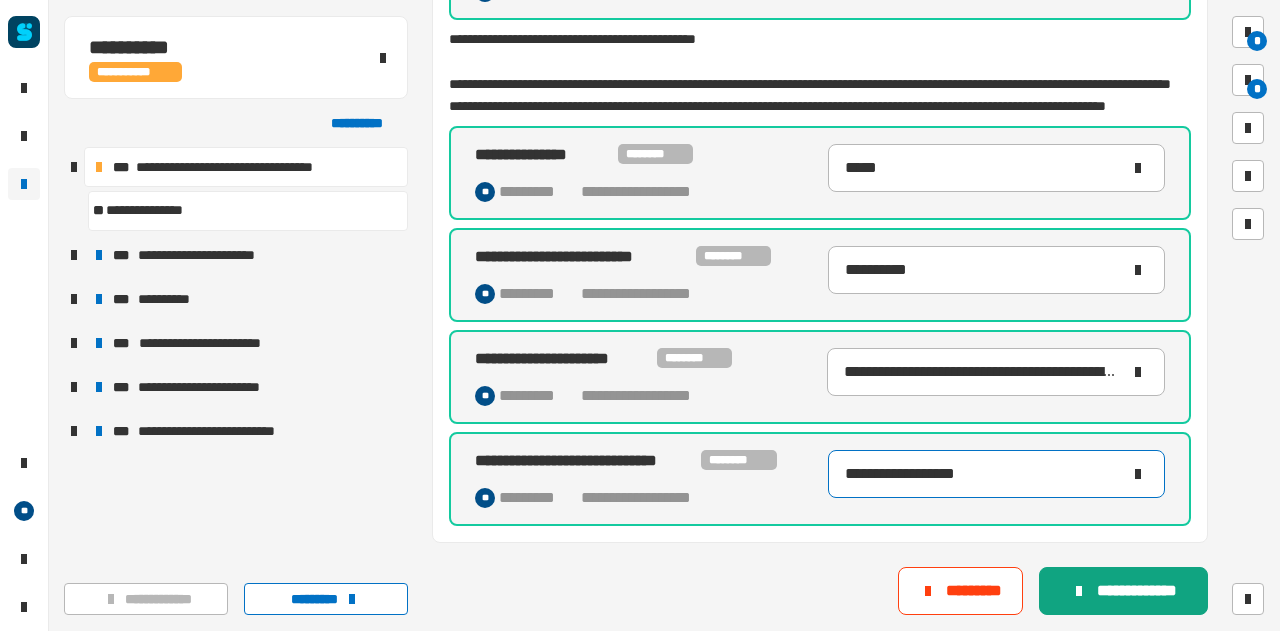 type on "**********" 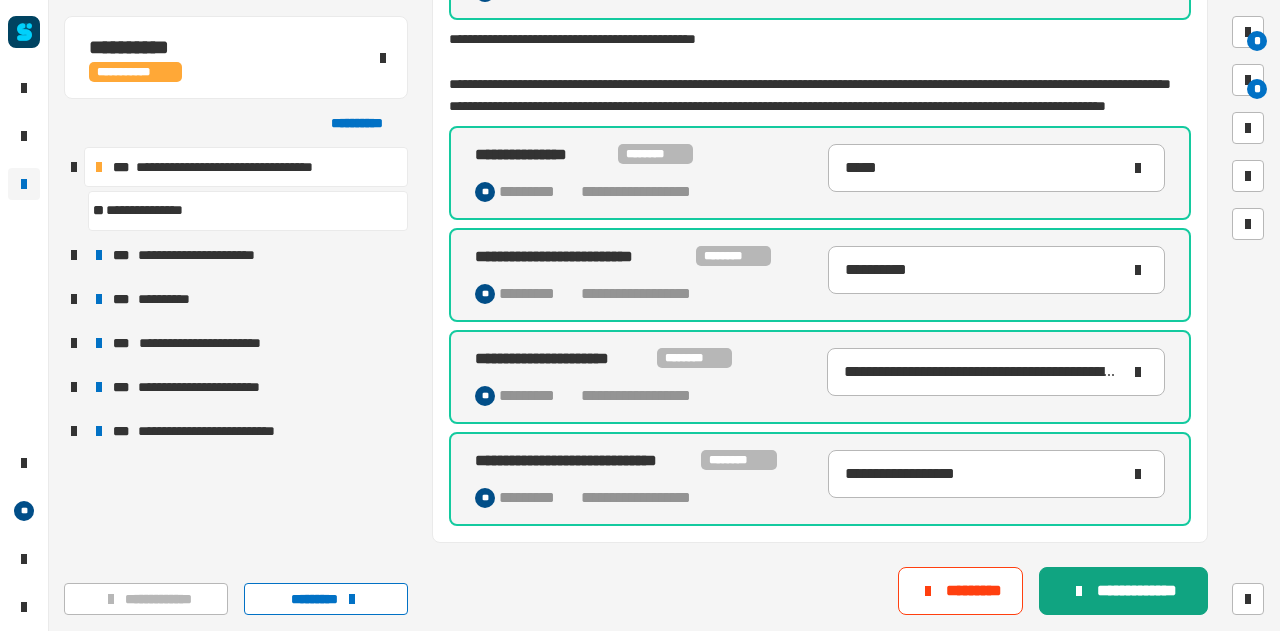 click on "**********" 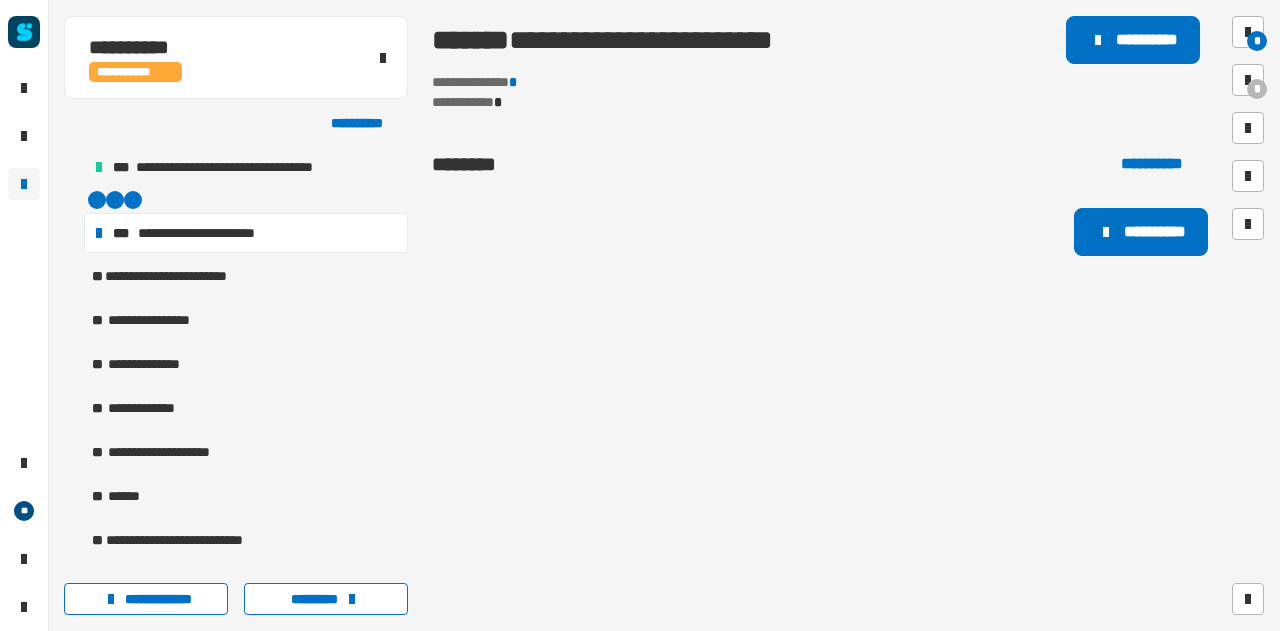 scroll, scrollTop: 0, scrollLeft: 0, axis: both 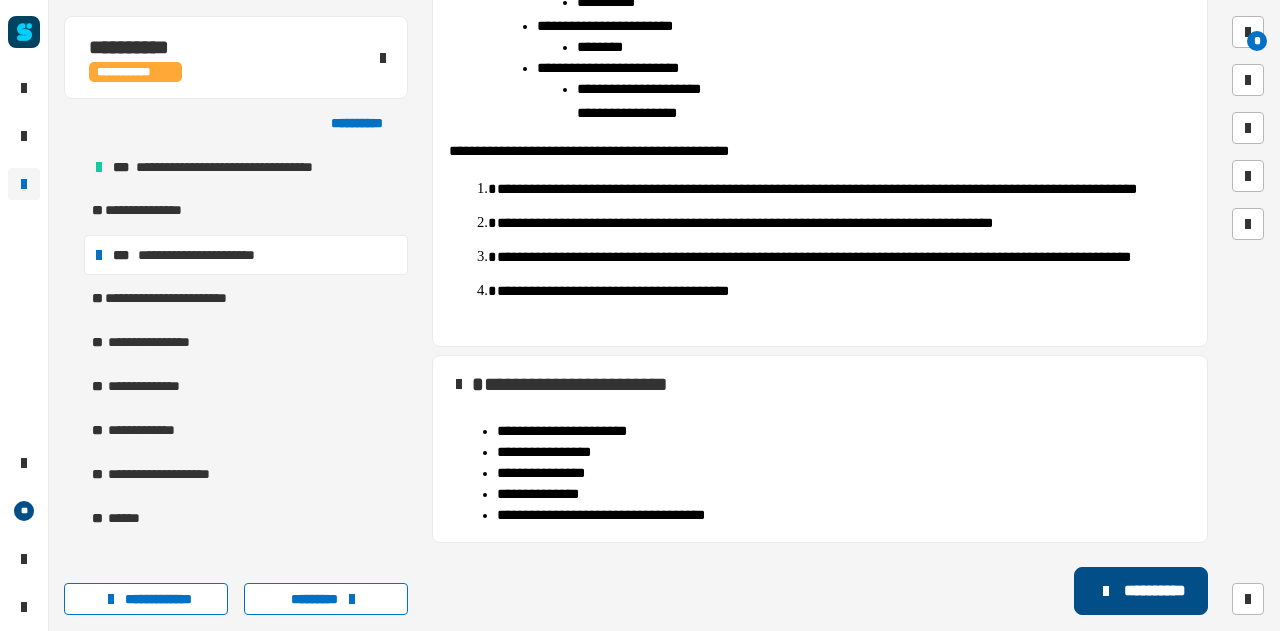click on "**********" 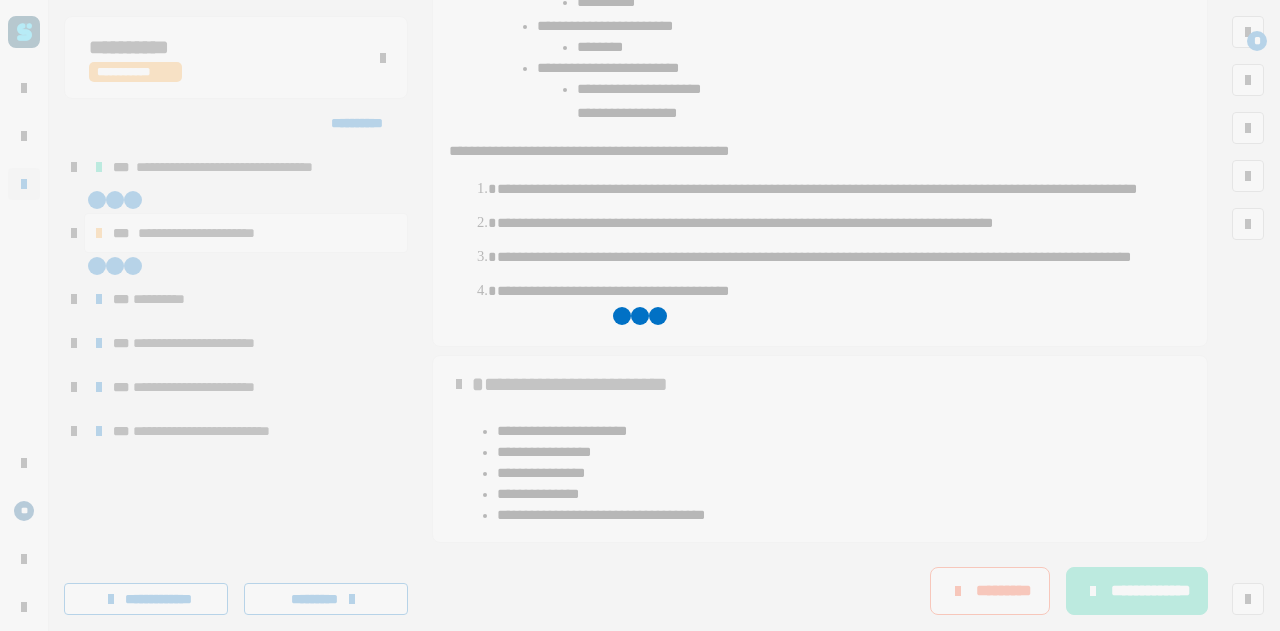 scroll, scrollTop: 2699, scrollLeft: 0, axis: vertical 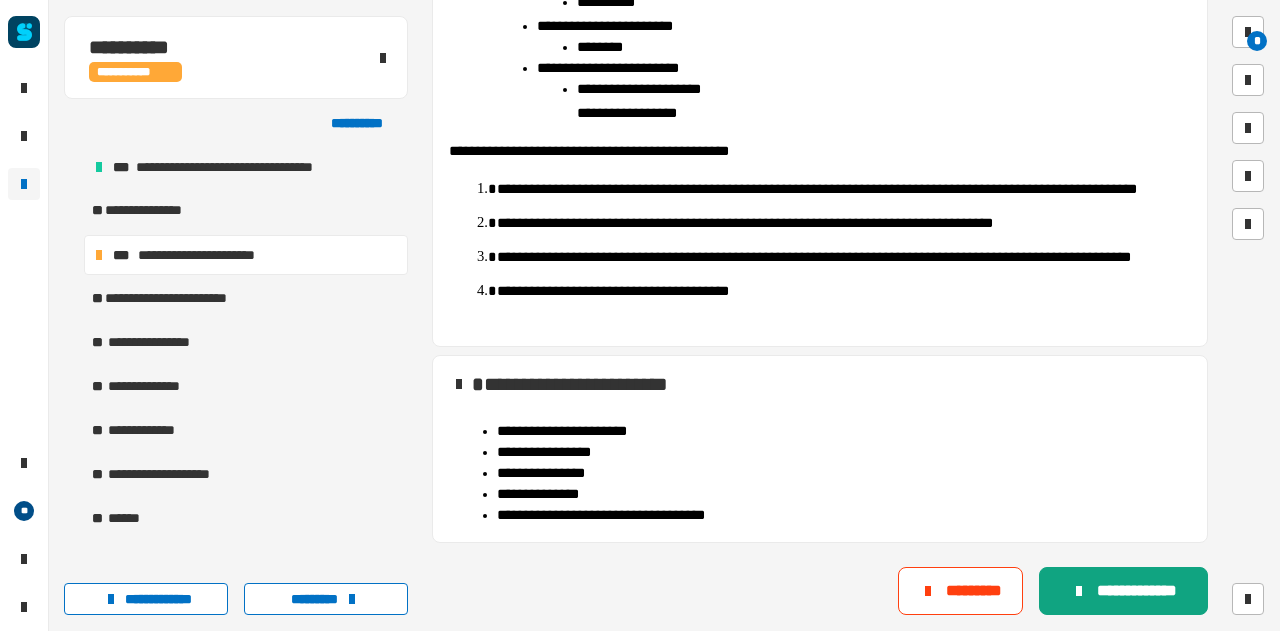click on "**********" 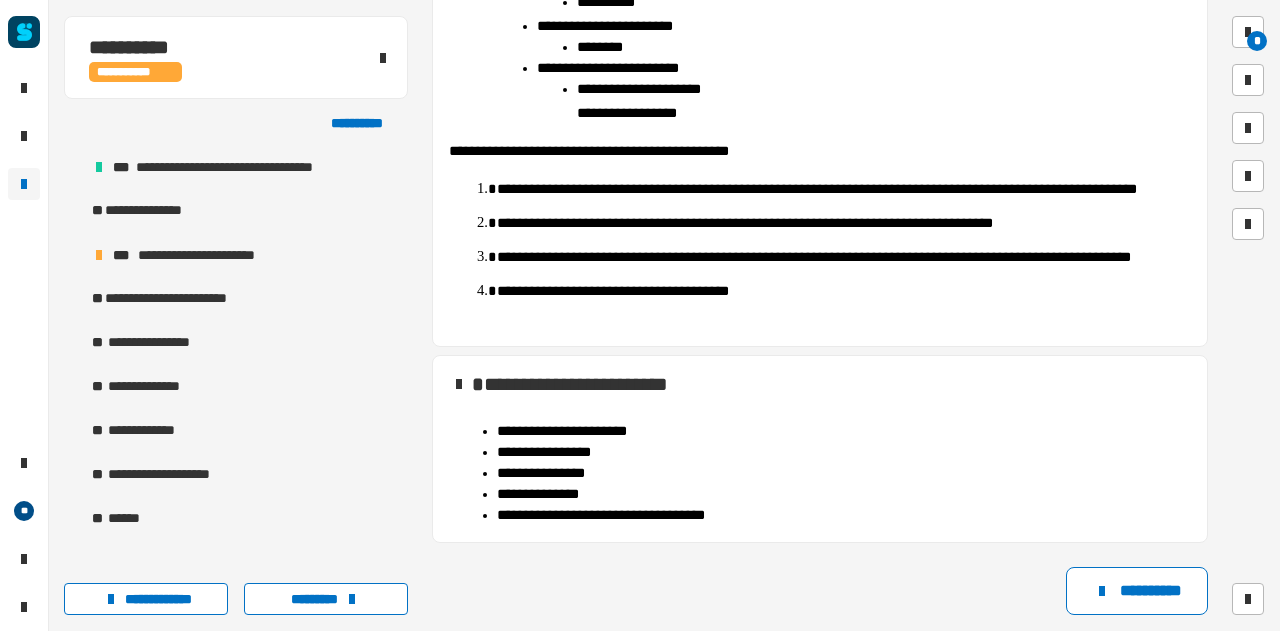 scroll, scrollTop: 0, scrollLeft: 0, axis: both 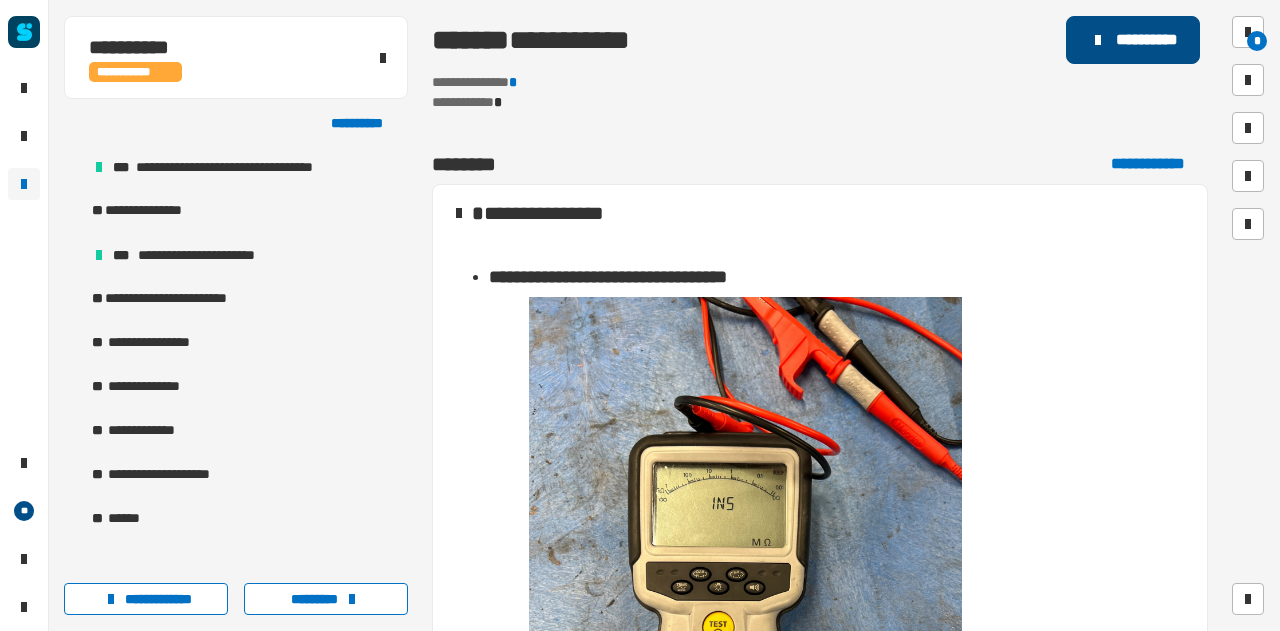 click on "**********" 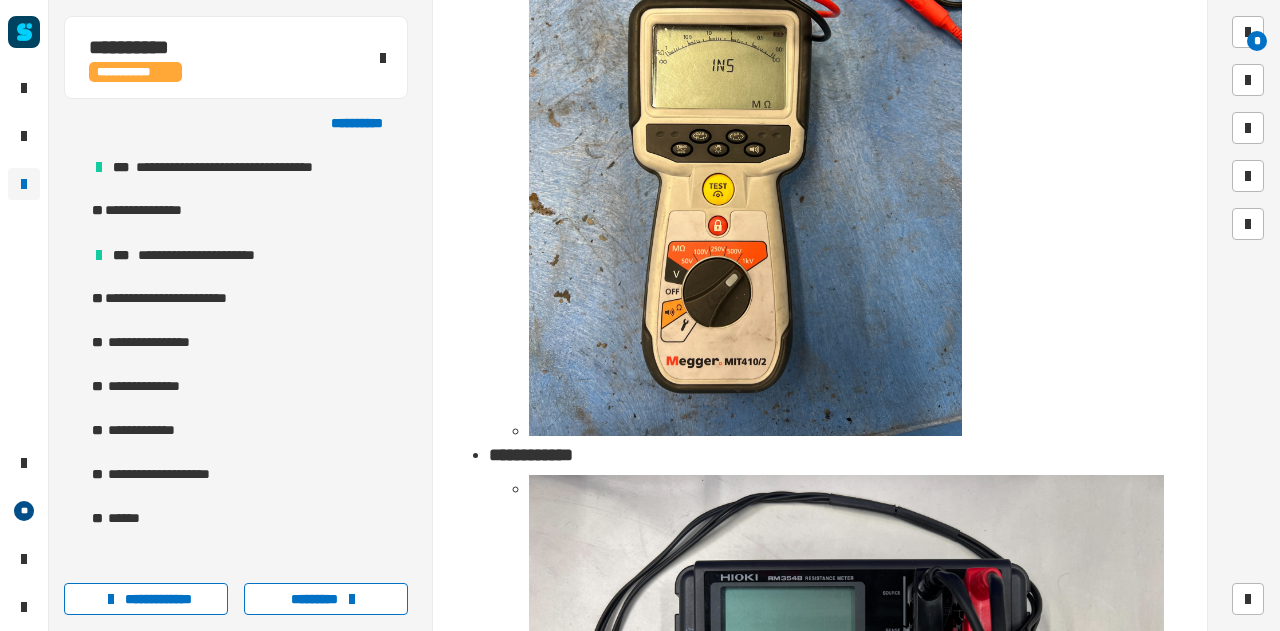 scroll, scrollTop: 898, scrollLeft: 0, axis: vertical 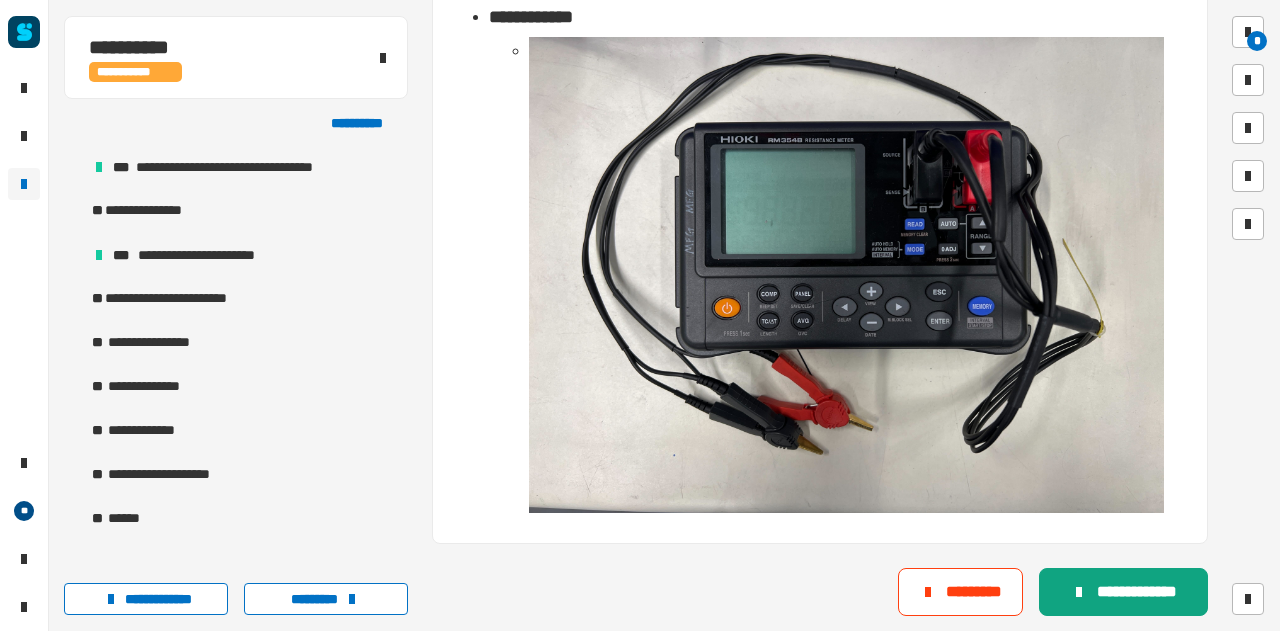 click on "**********" 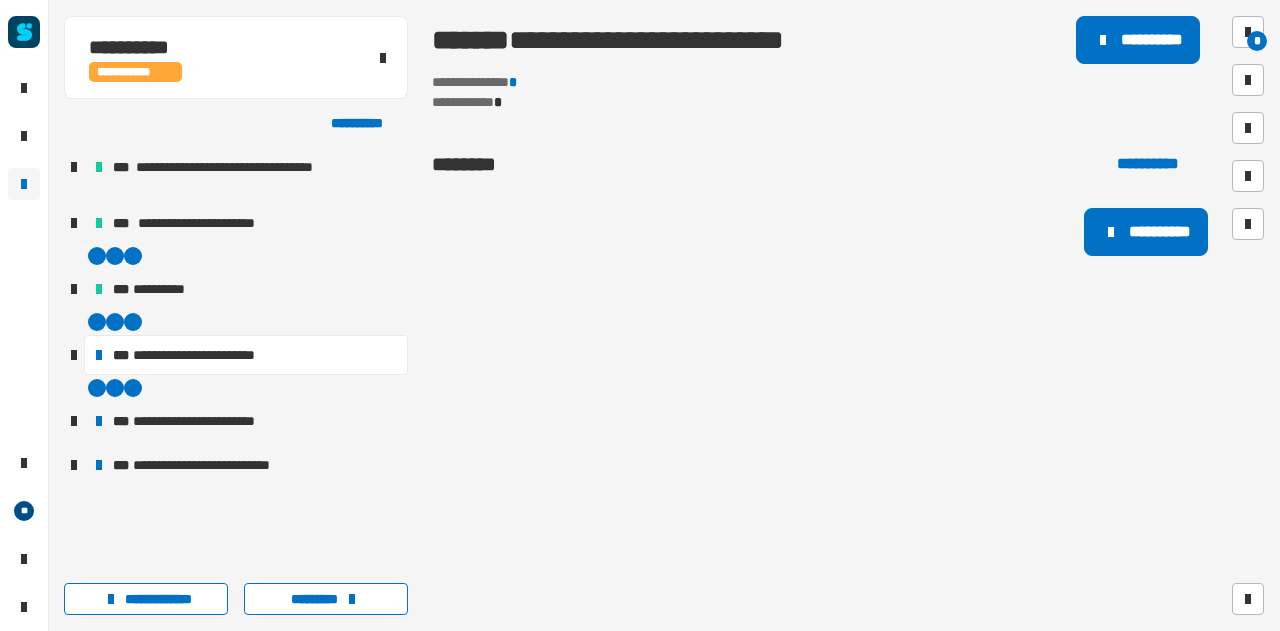 scroll, scrollTop: 0, scrollLeft: 0, axis: both 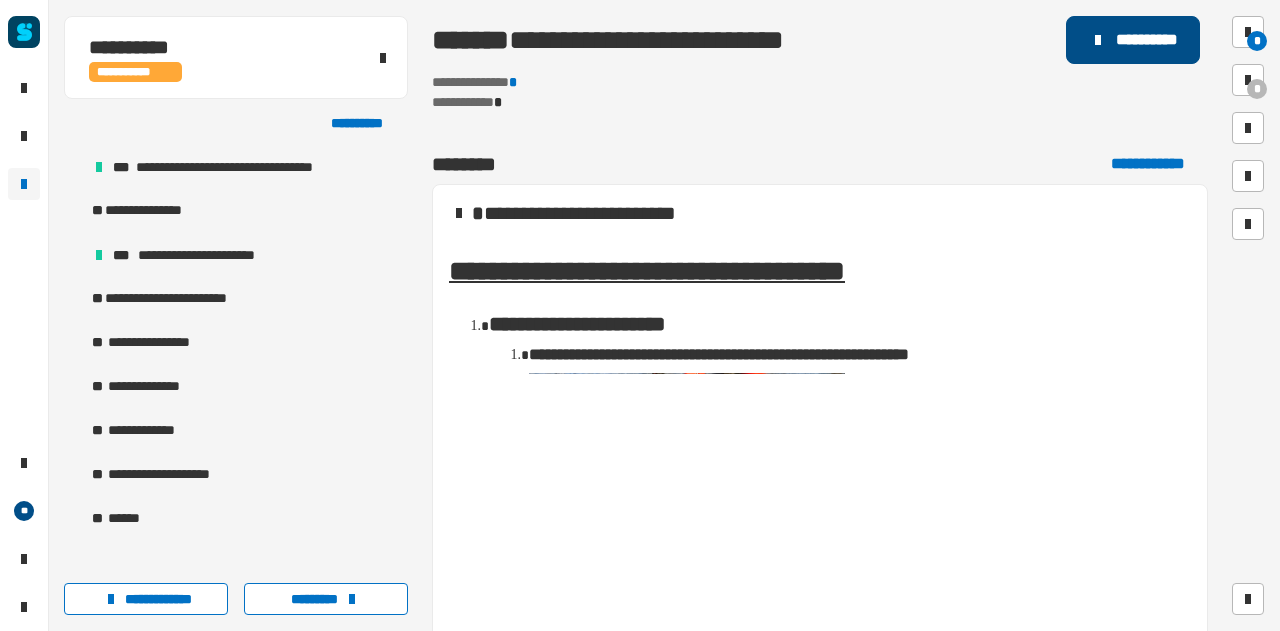 click on "**********" 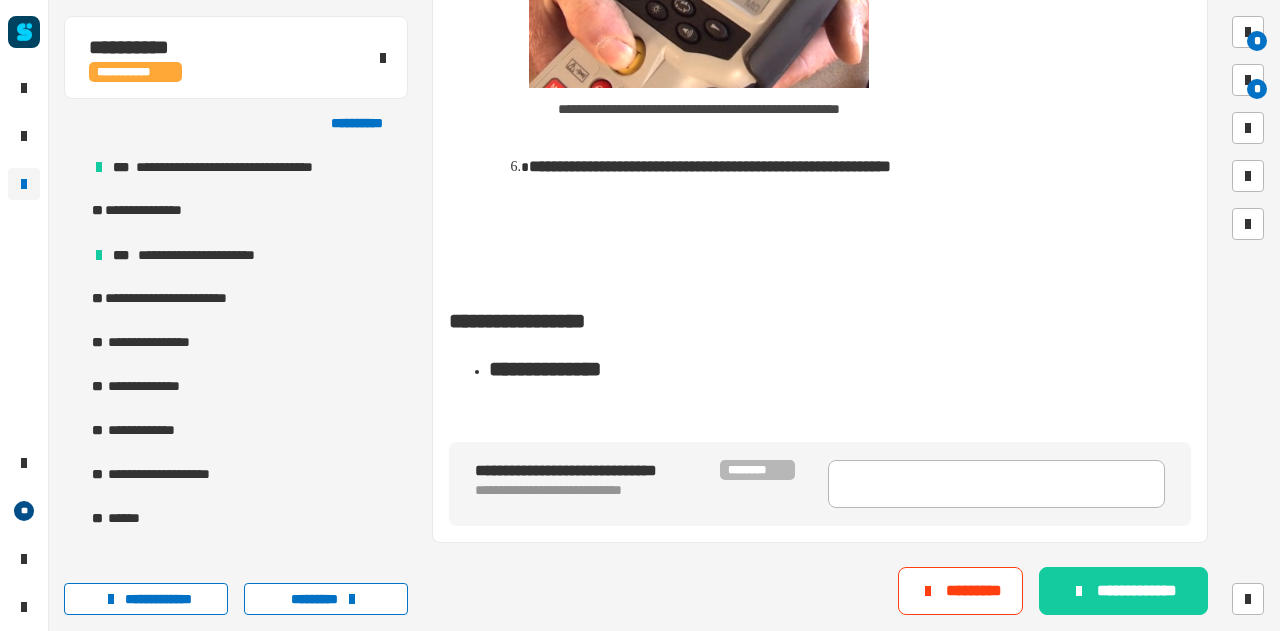 scroll, scrollTop: 1592, scrollLeft: 0, axis: vertical 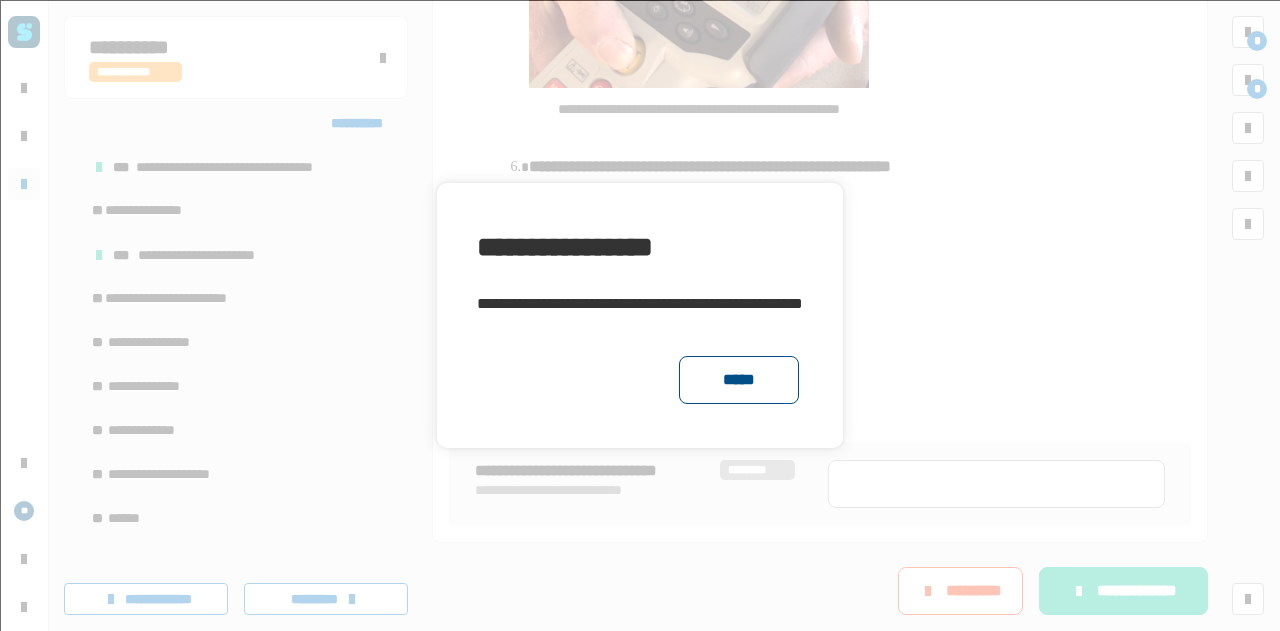 click on "*****" 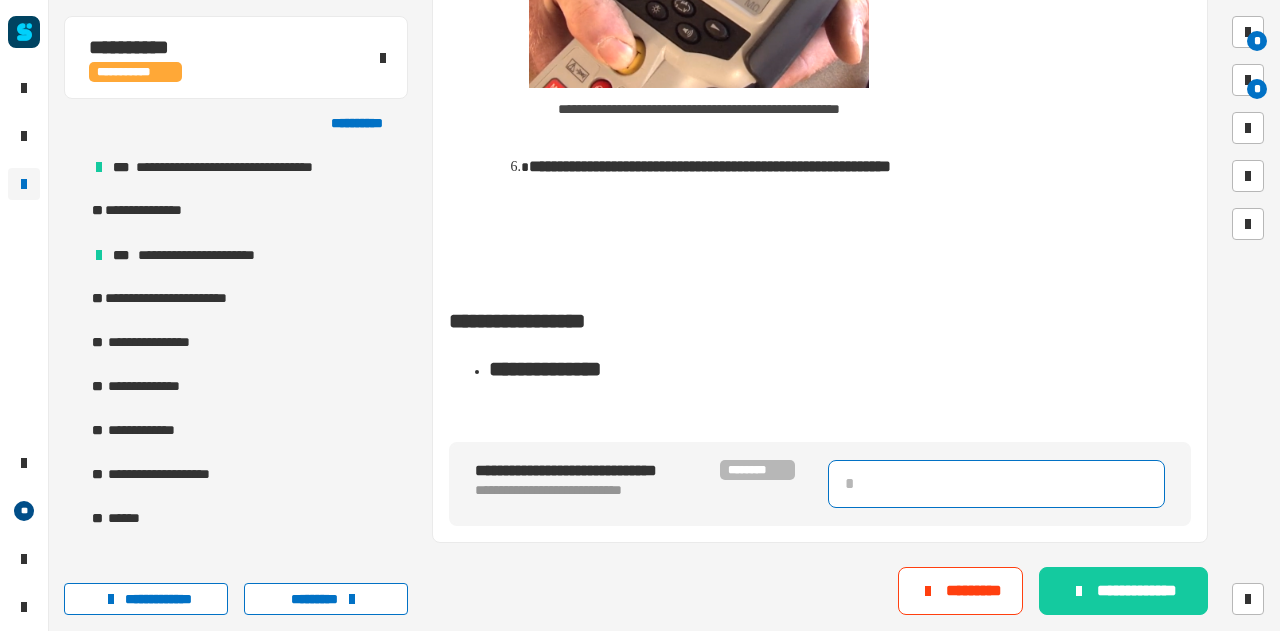 click at bounding box center [996, 484] 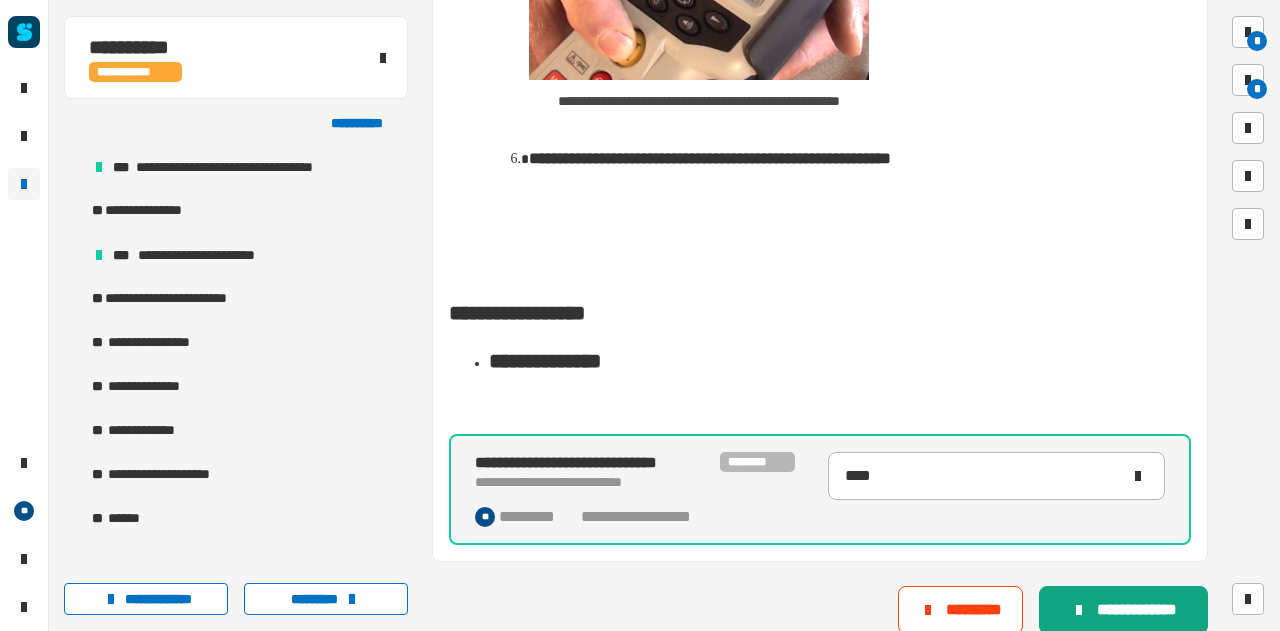 click on "**********" 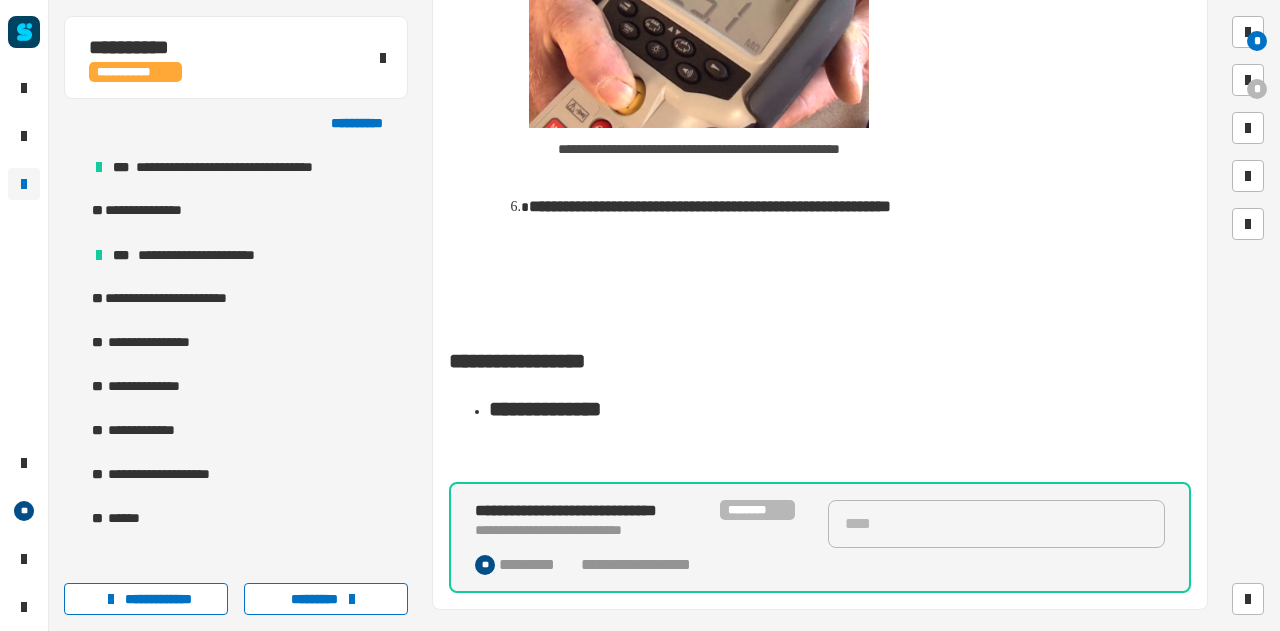 type on "****" 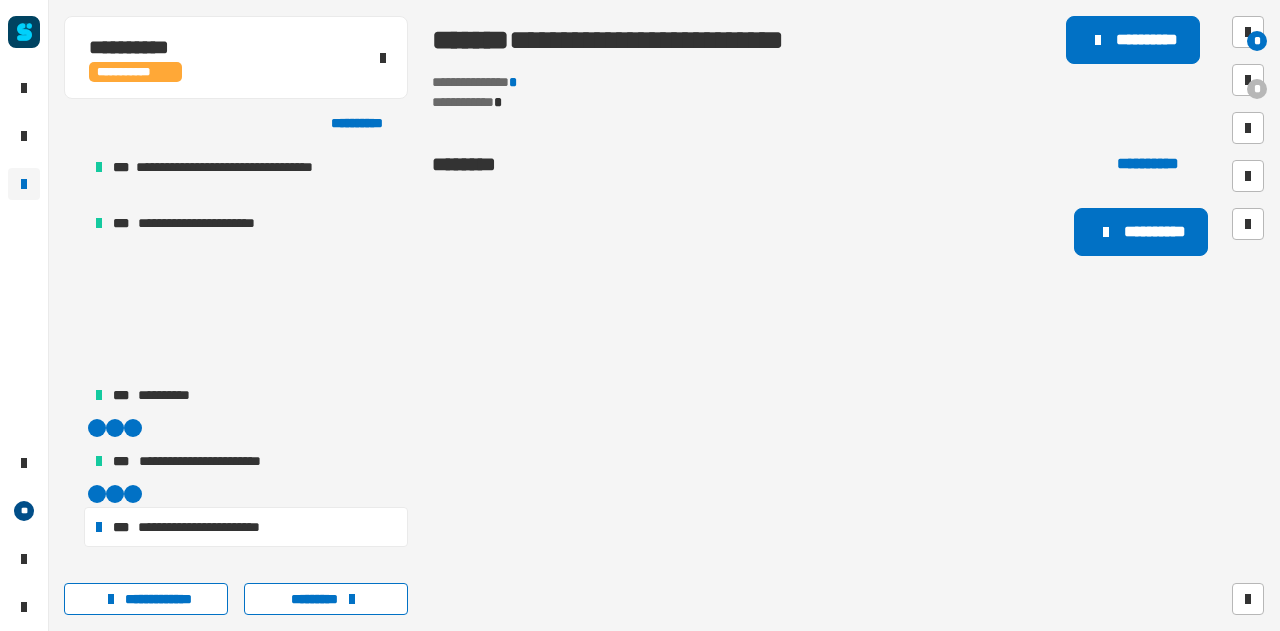 scroll, scrollTop: 0, scrollLeft: 0, axis: both 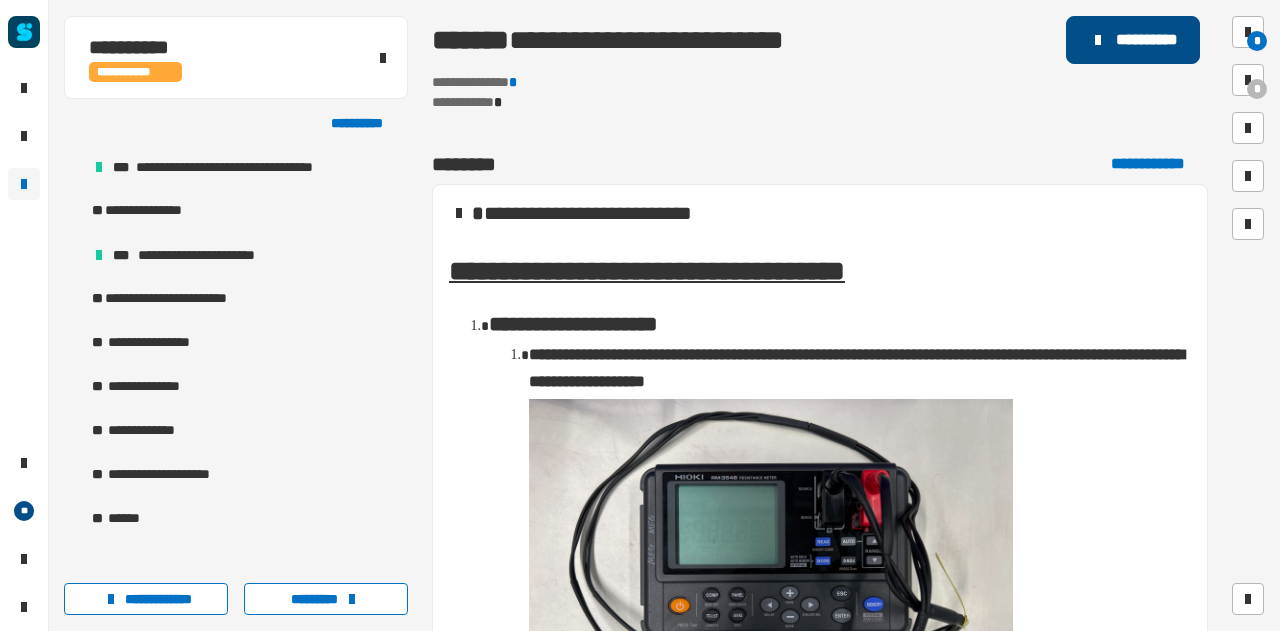 click on "**********" 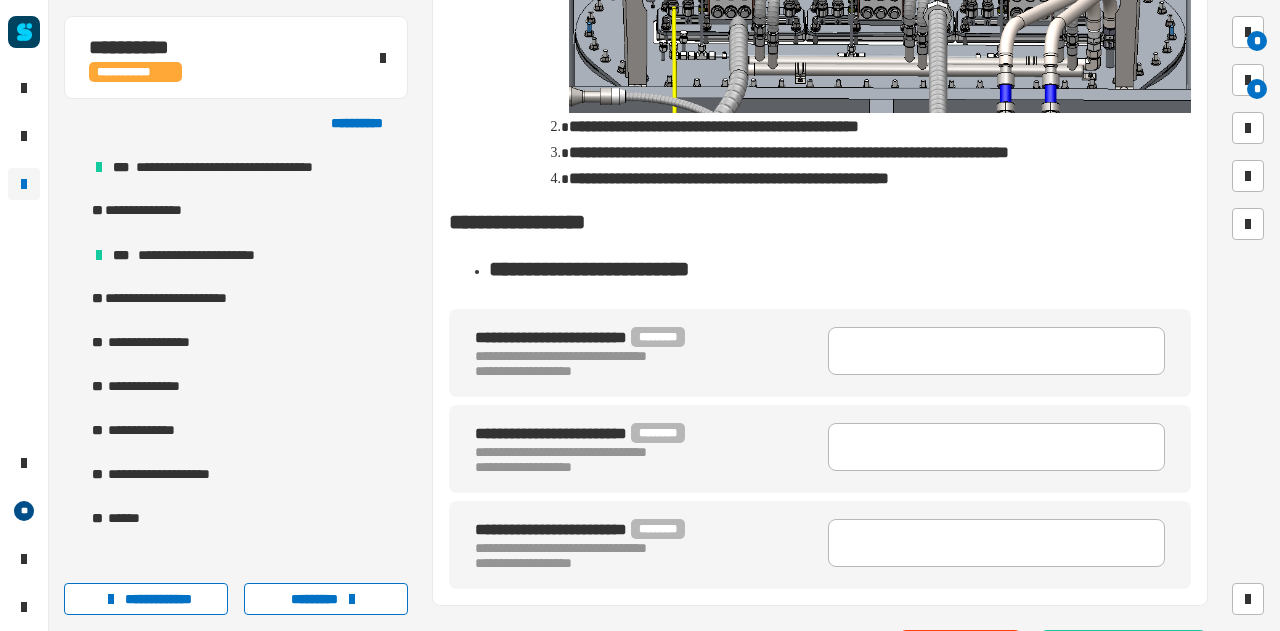 scroll, scrollTop: 2072, scrollLeft: 0, axis: vertical 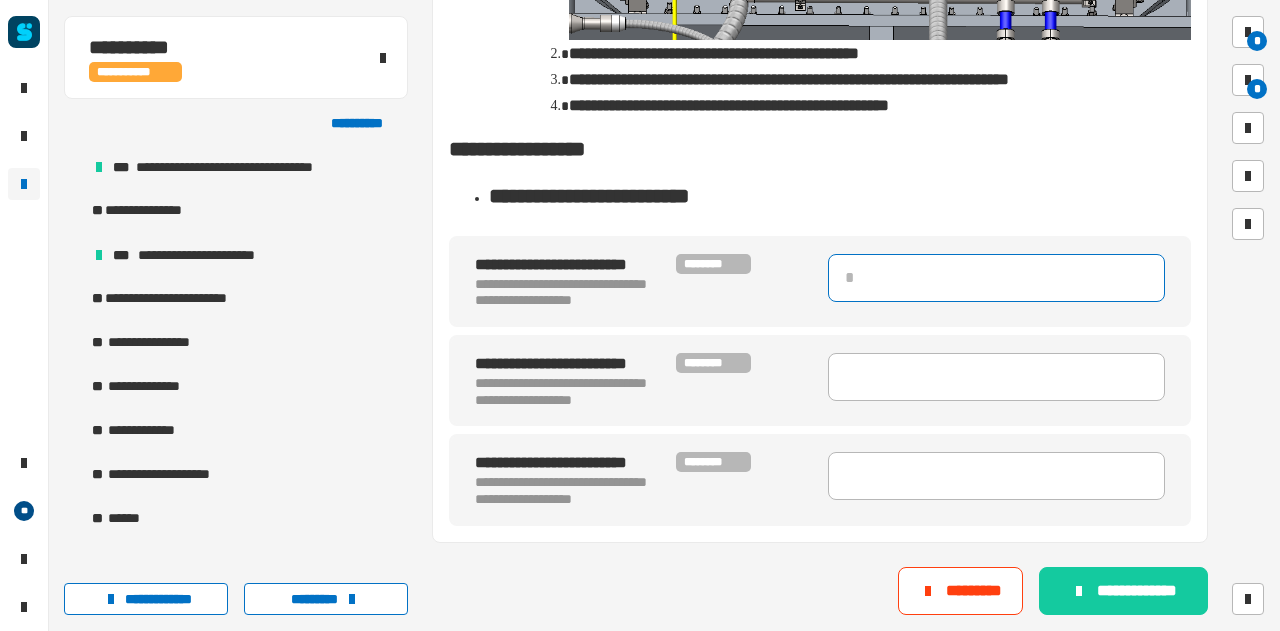 type 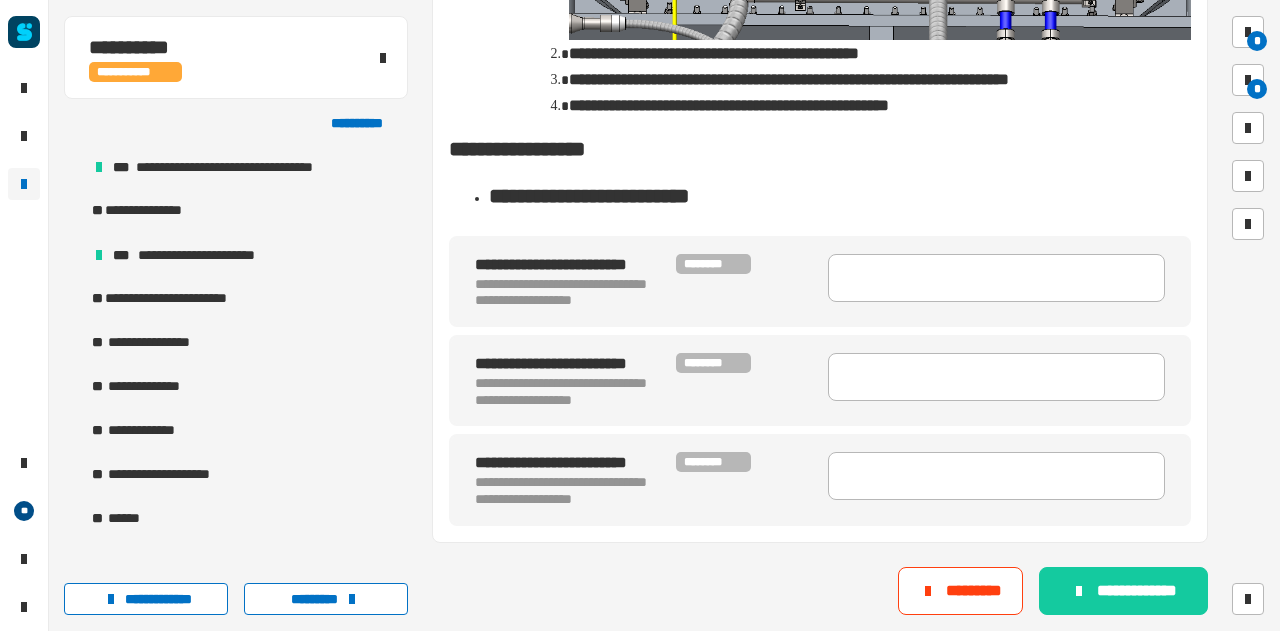 scroll, scrollTop: 2072, scrollLeft: 0, axis: vertical 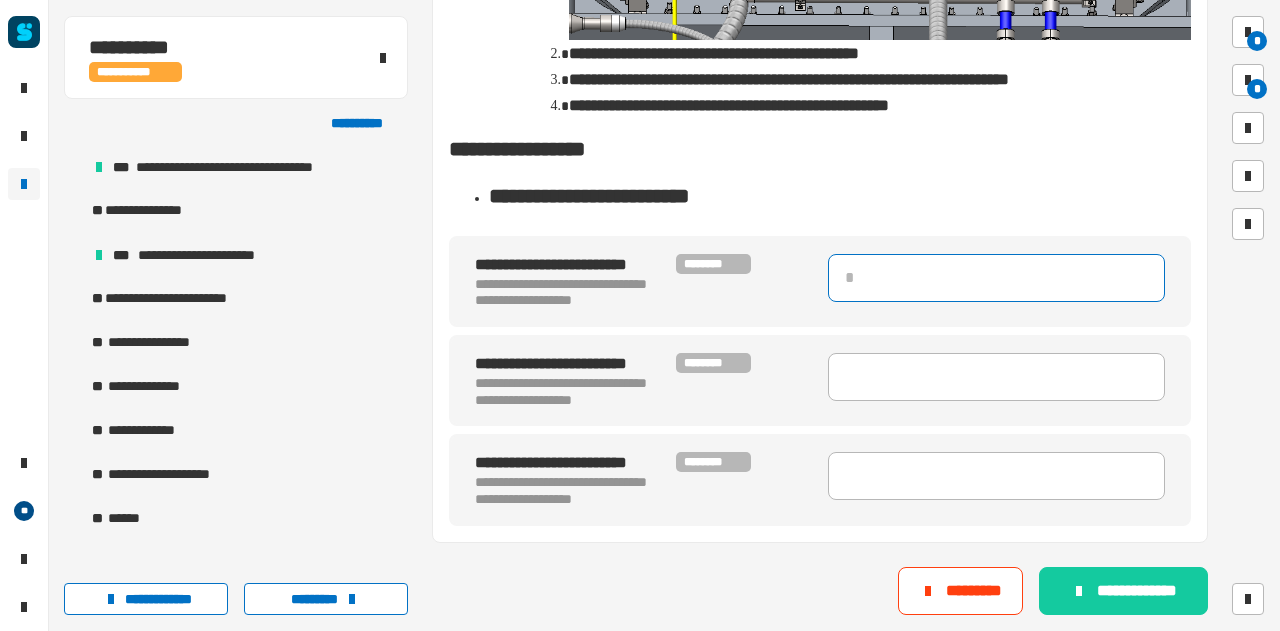 click at bounding box center [996, 278] 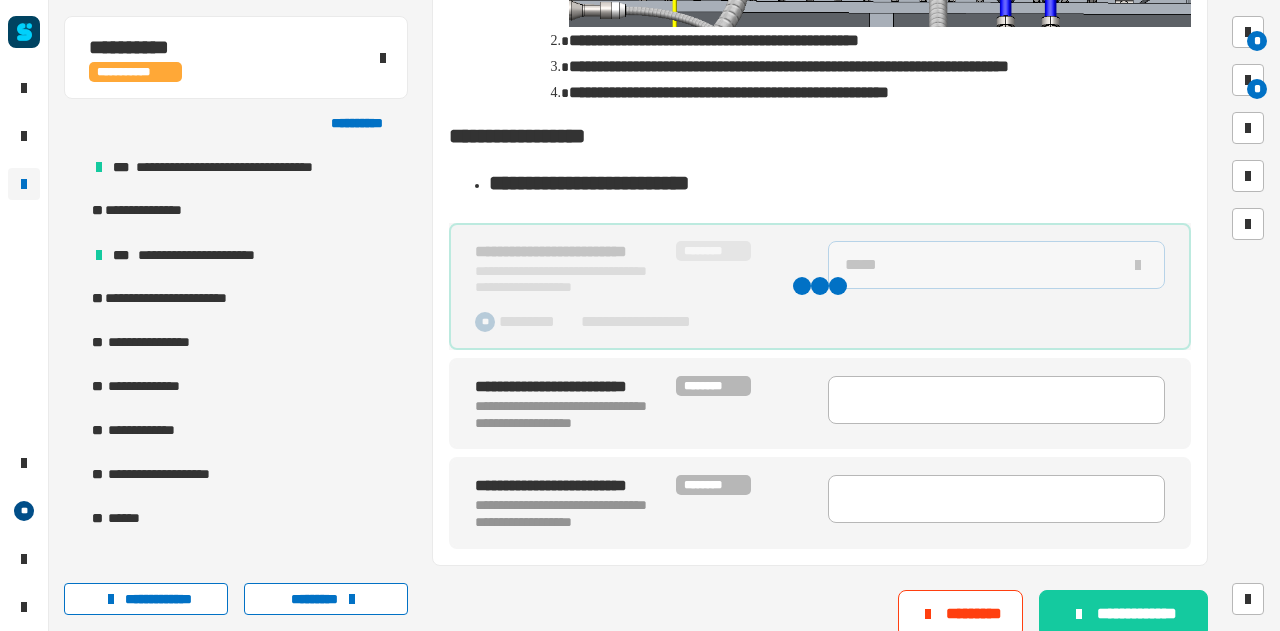 type on "******" 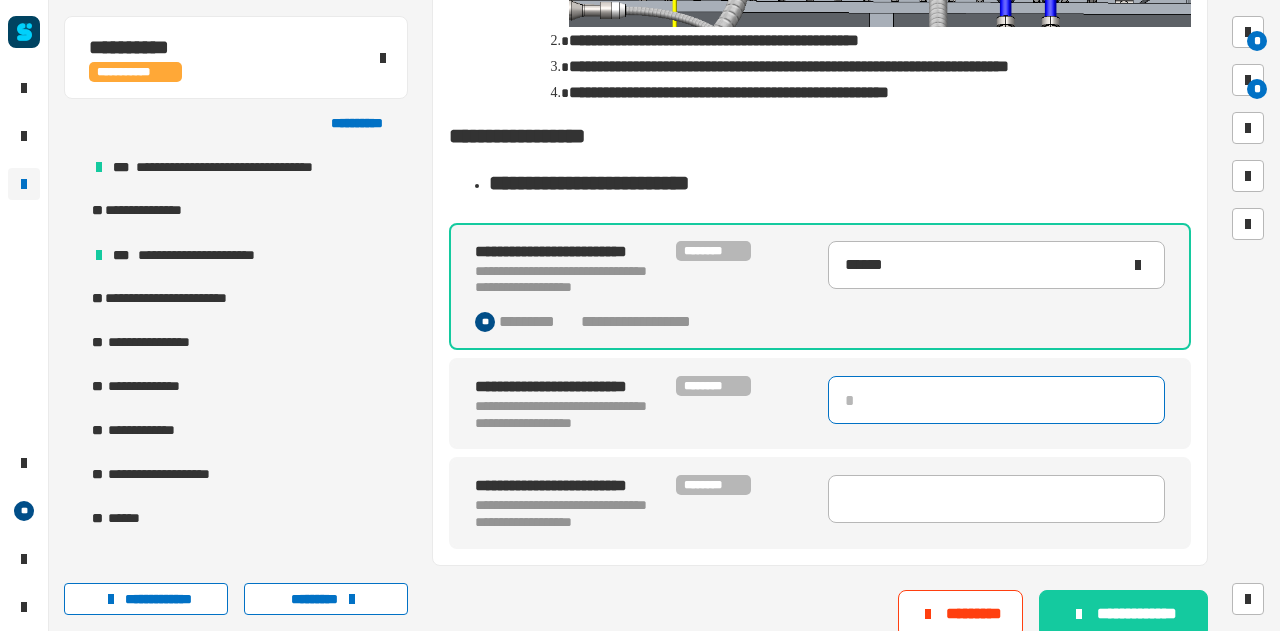 click at bounding box center [996, 400] 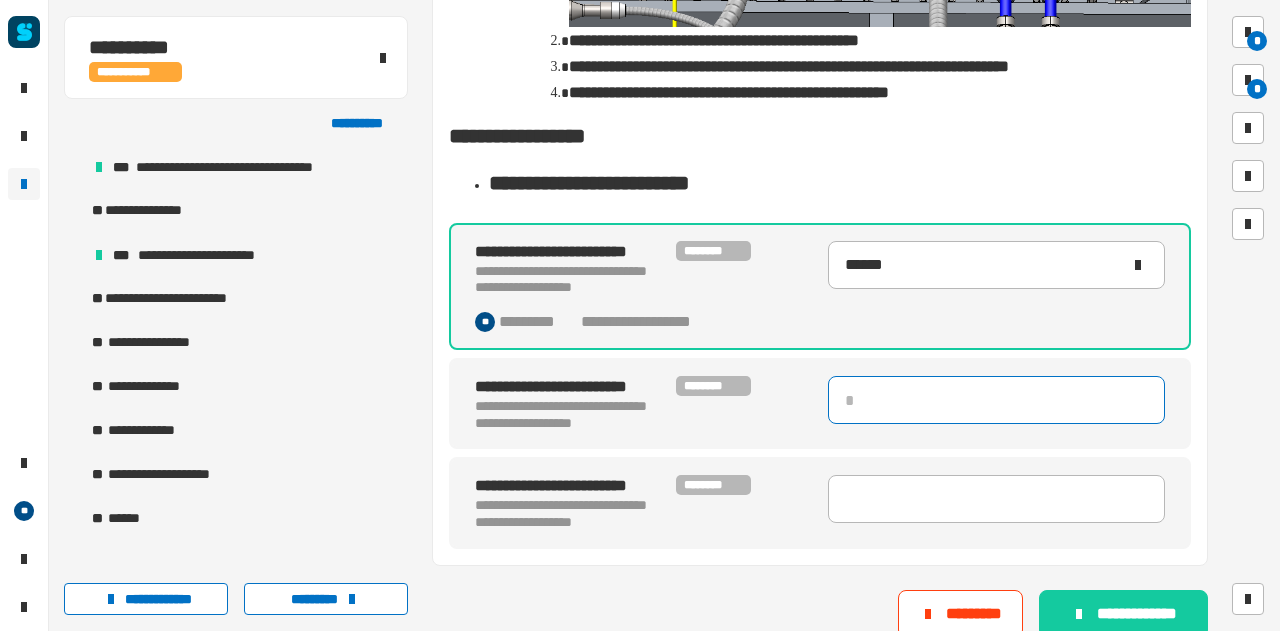 type on "*" 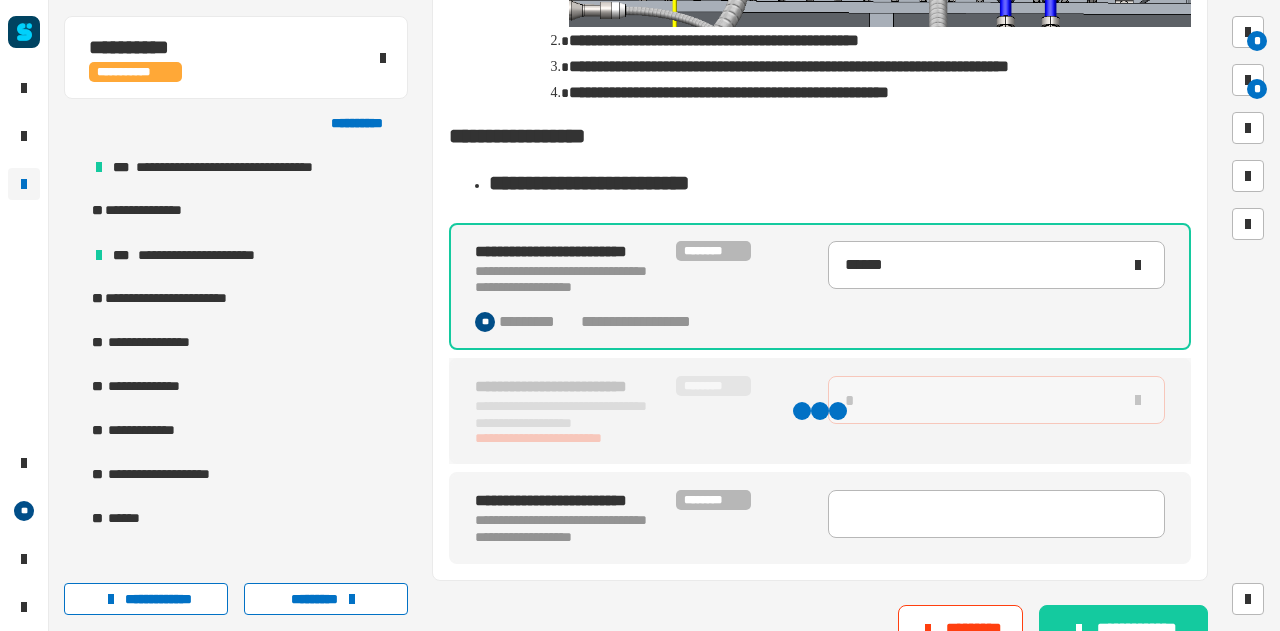 type on "******" 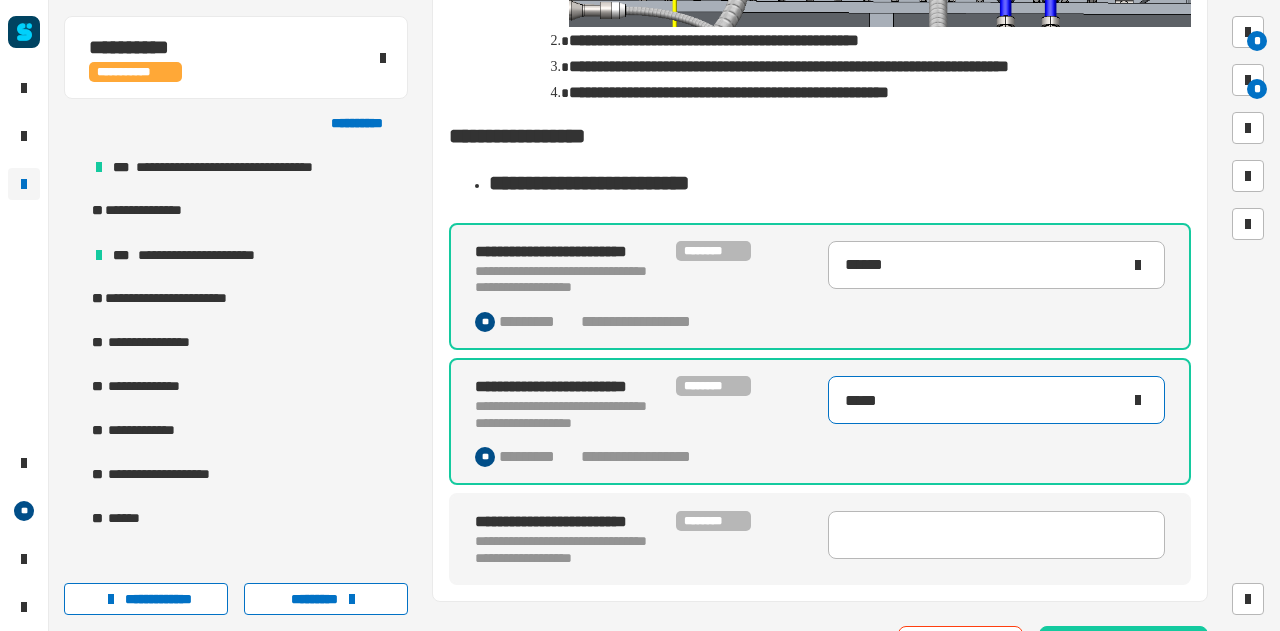 type on "******" 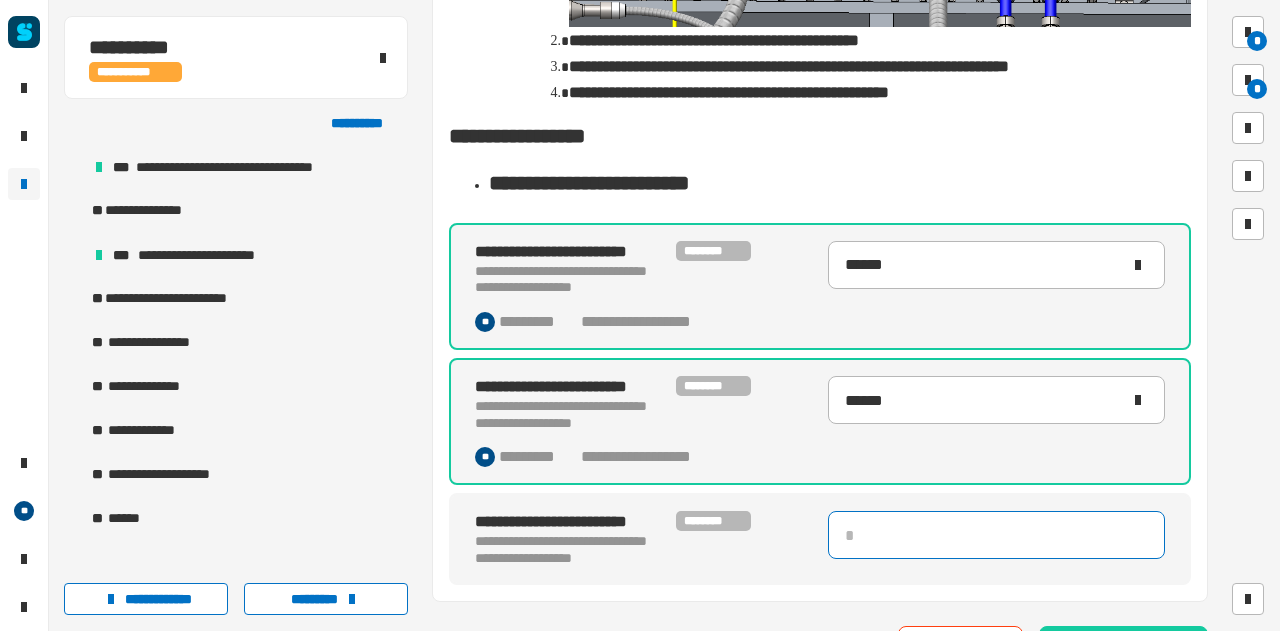 click at bounding box center (996, 535) 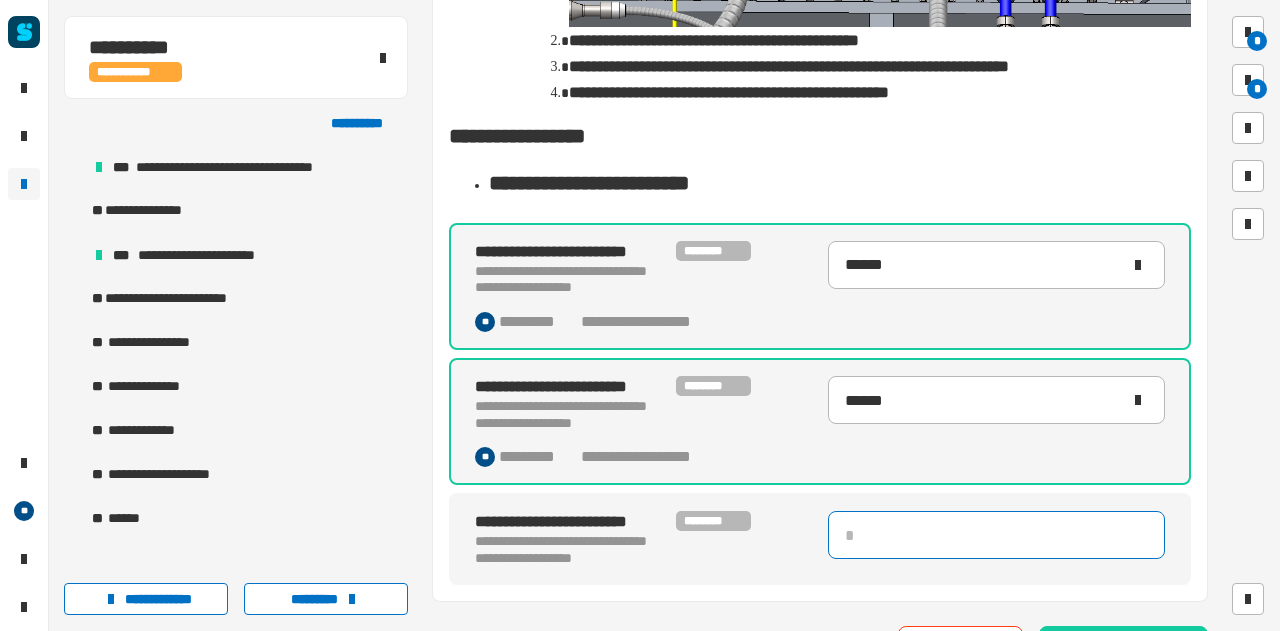type on "*" 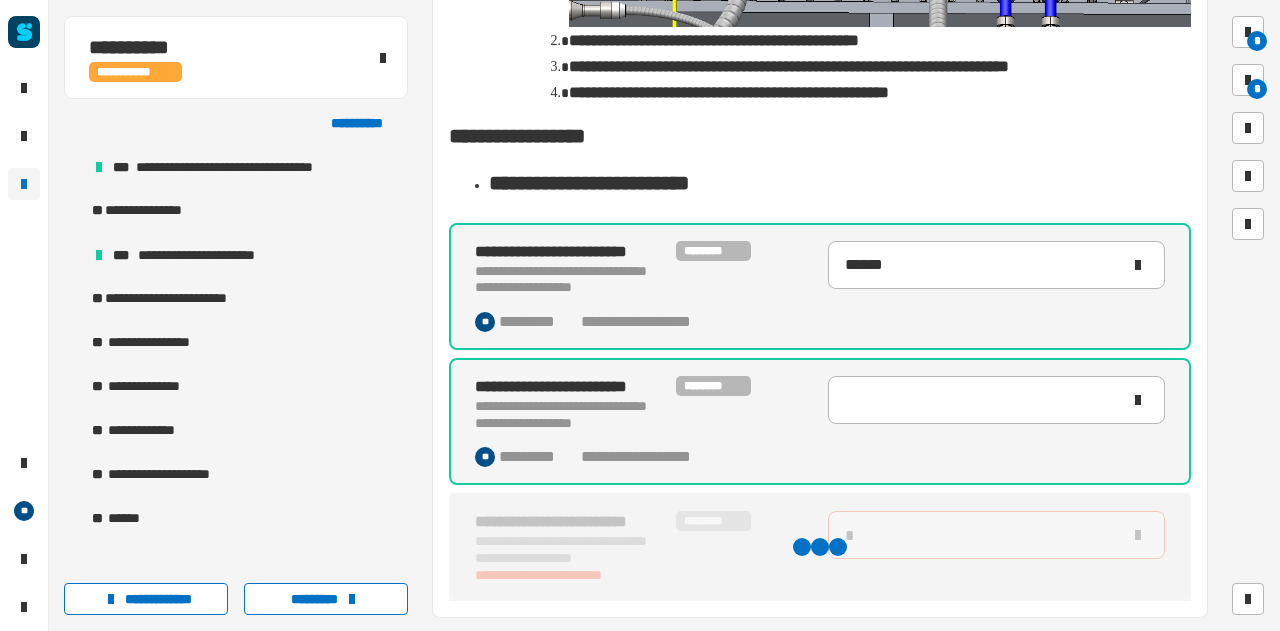 type on "*****" 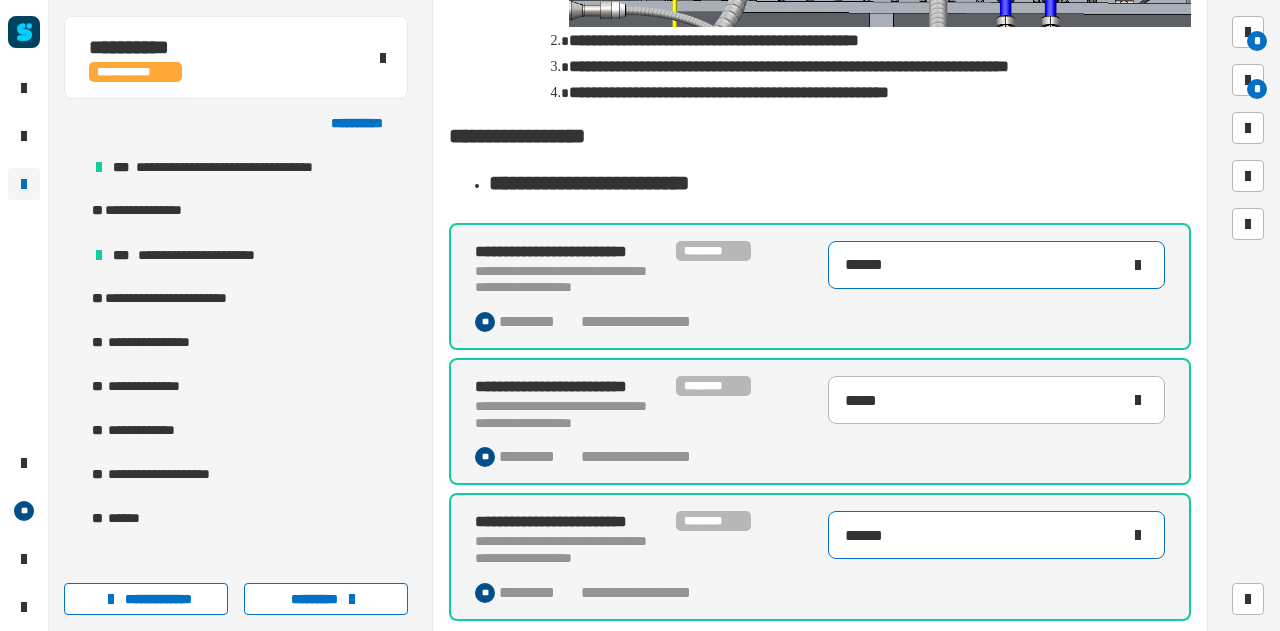 scroll, scrollTop: 2180, scrollLeft: 0, axis: vertical 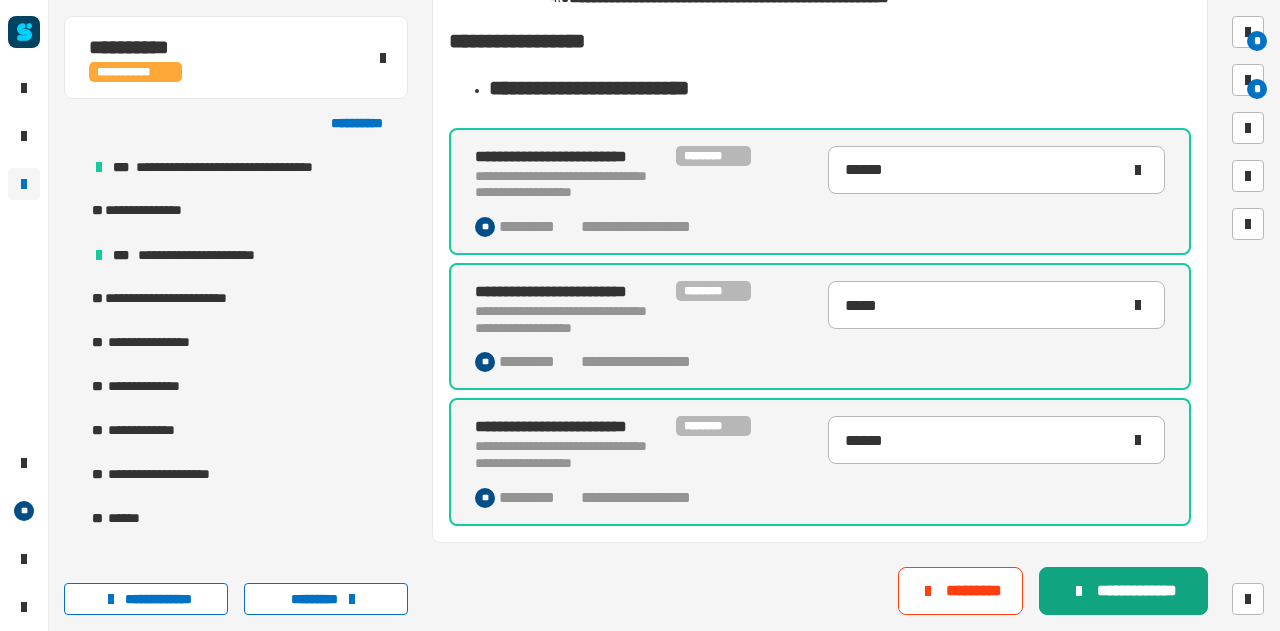 click on "**********" 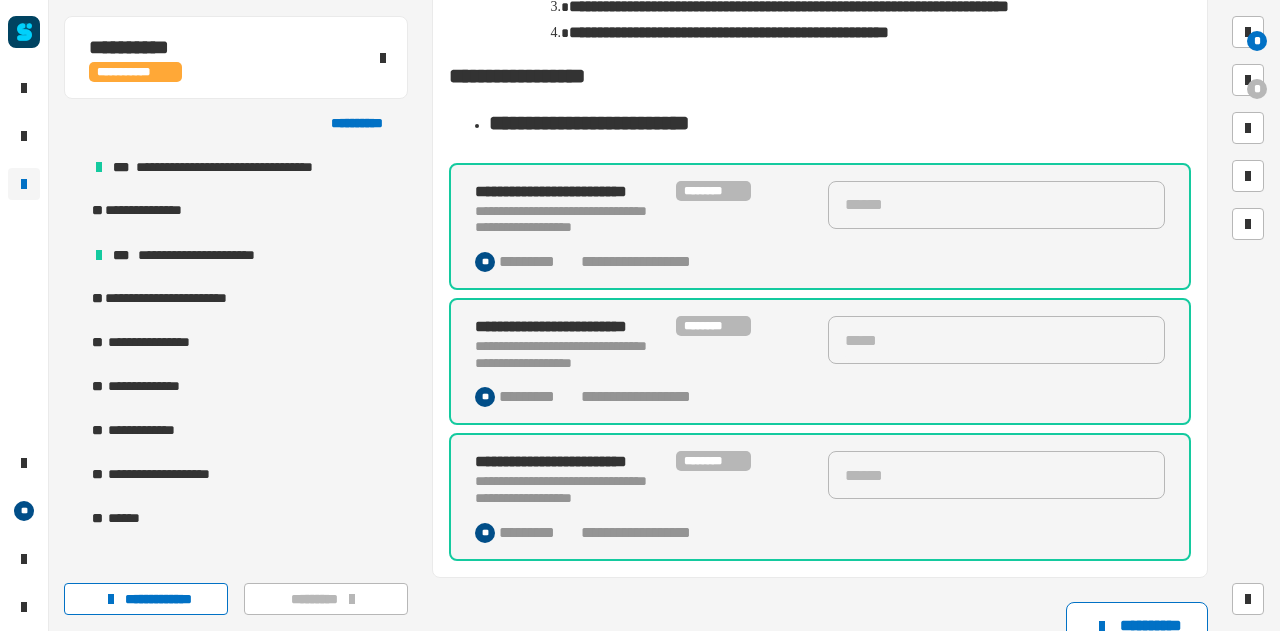 scroll, scrollTop: 2228, scrollLeft: 0, axis: vertical 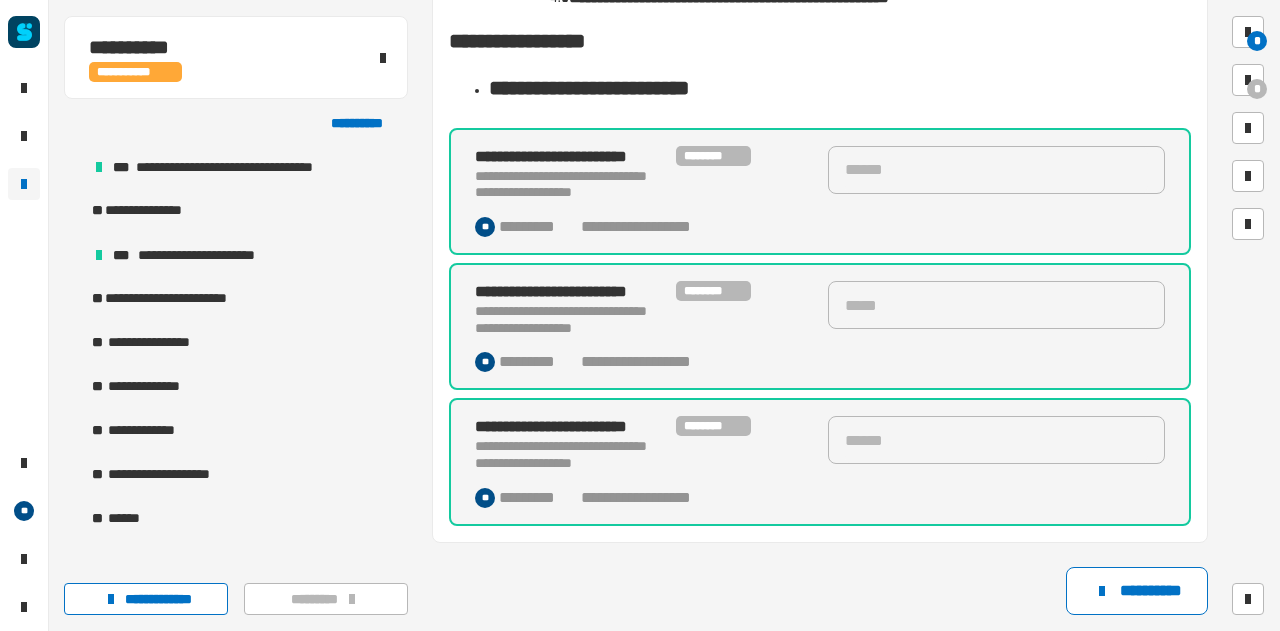 type on "******" 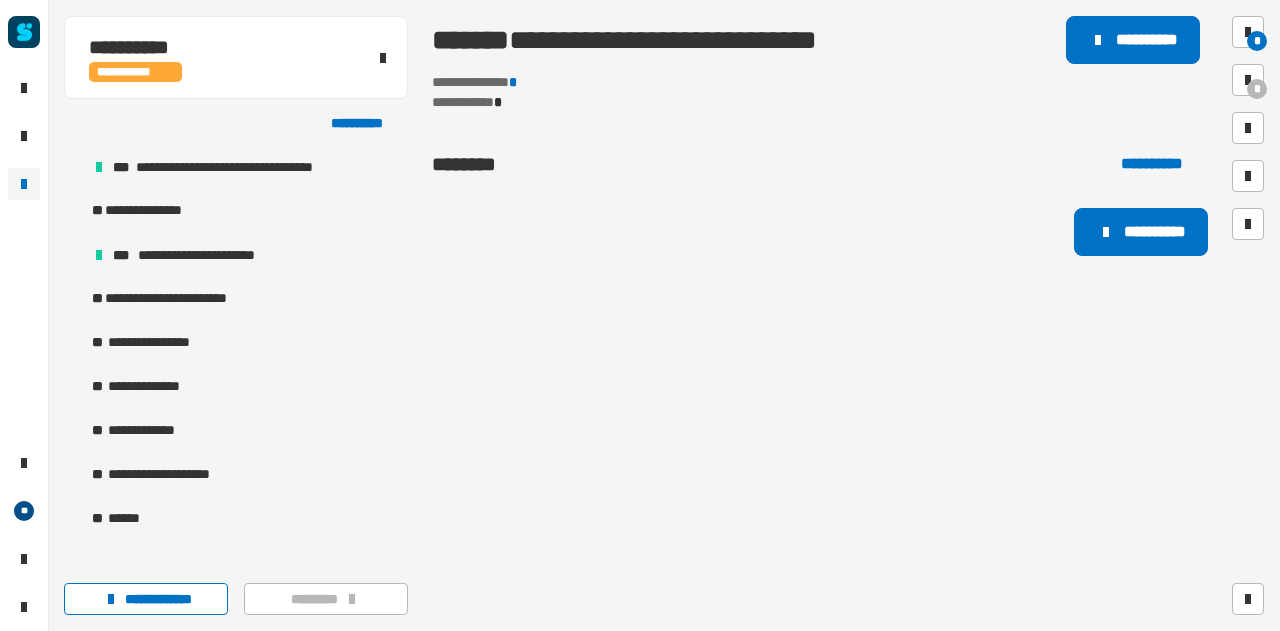 scroll, scrollTop: 0, scrollLeft: 0, axis: both 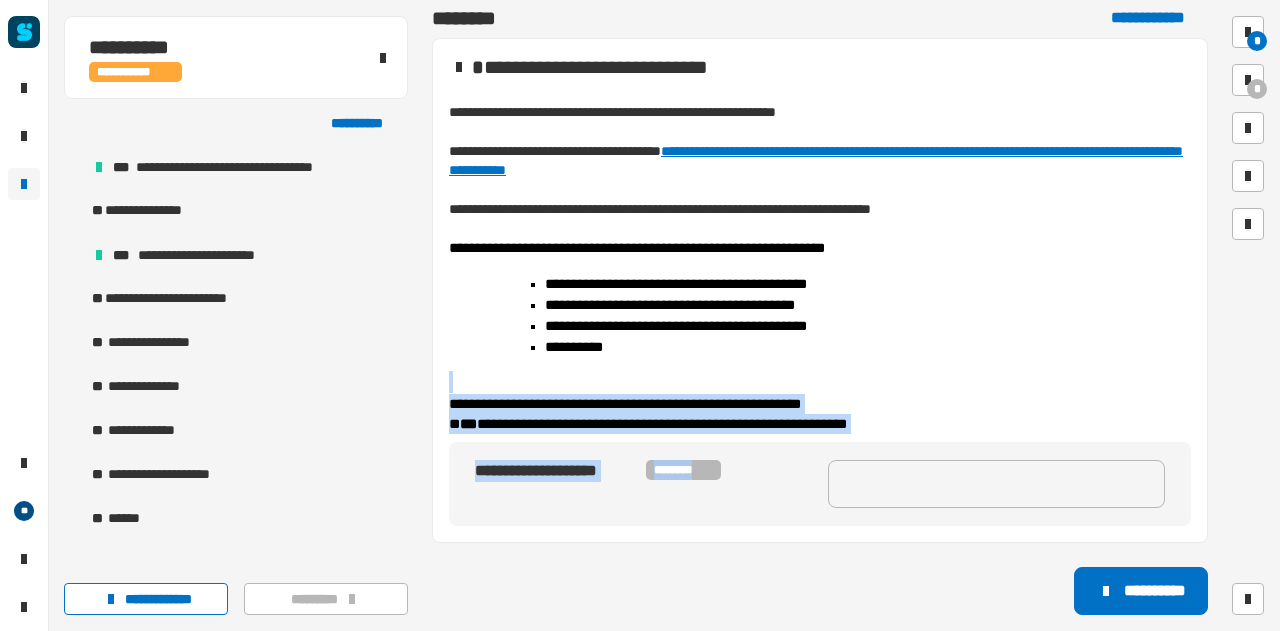 drag, startPoint x: 969, startPoint y: 390, endPoint x: 923, endPoint y: 484, distance: 104.6518 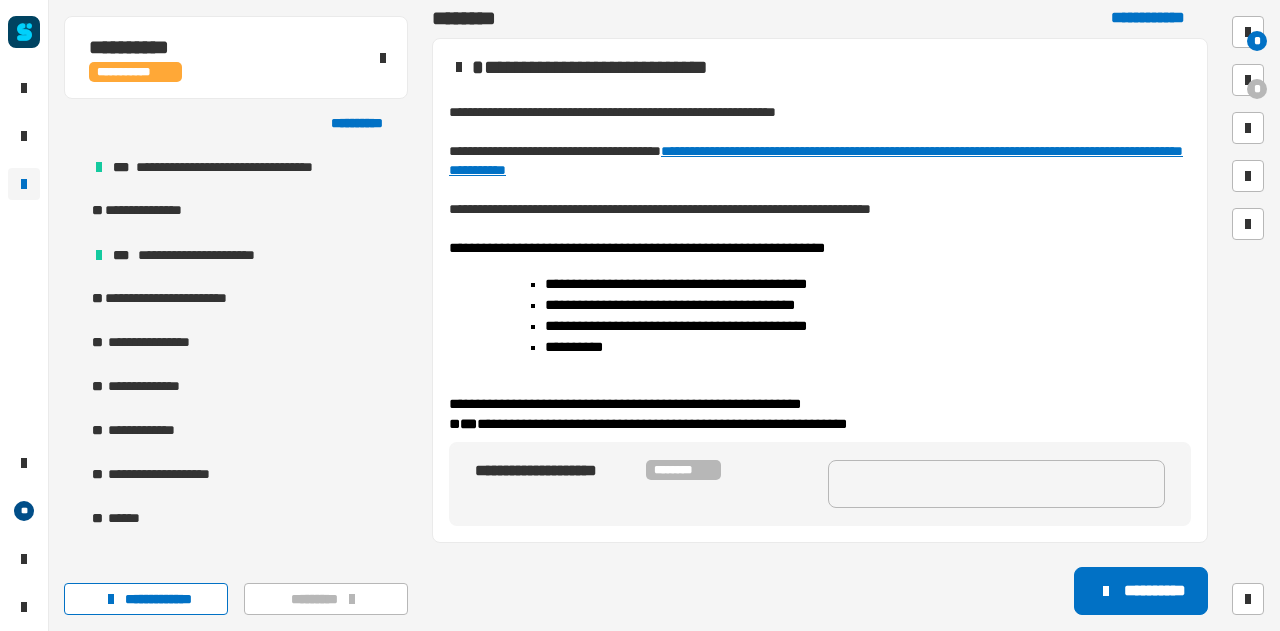 click at bounding box center [996, 484] 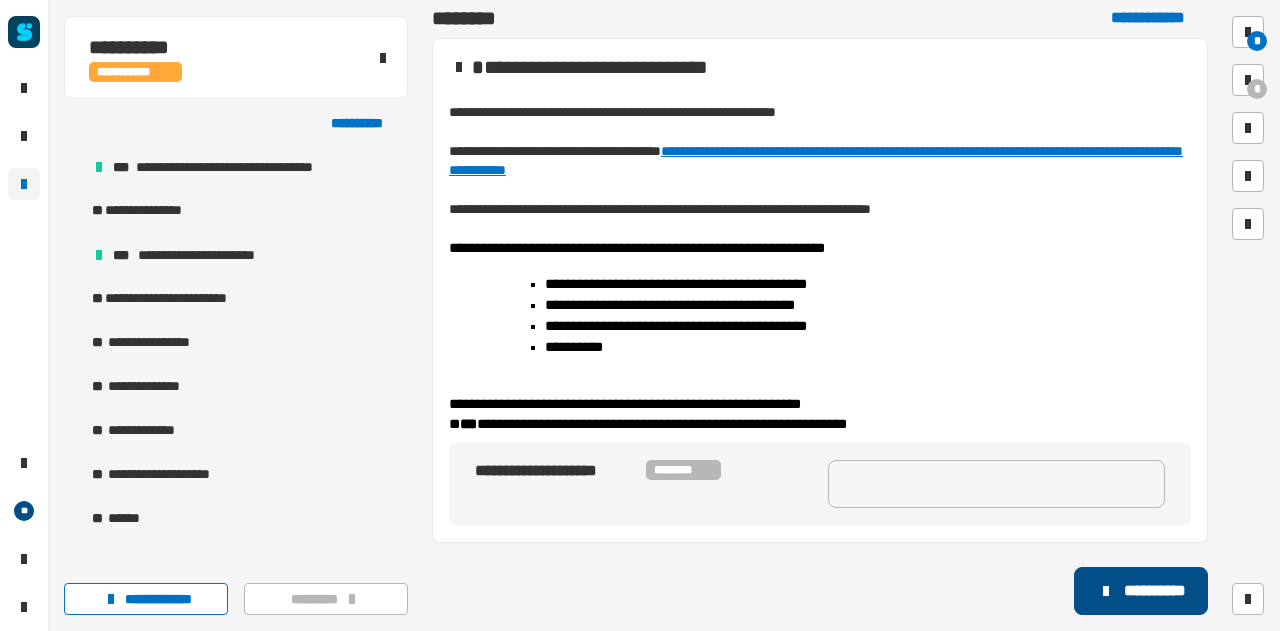 click on "**********" 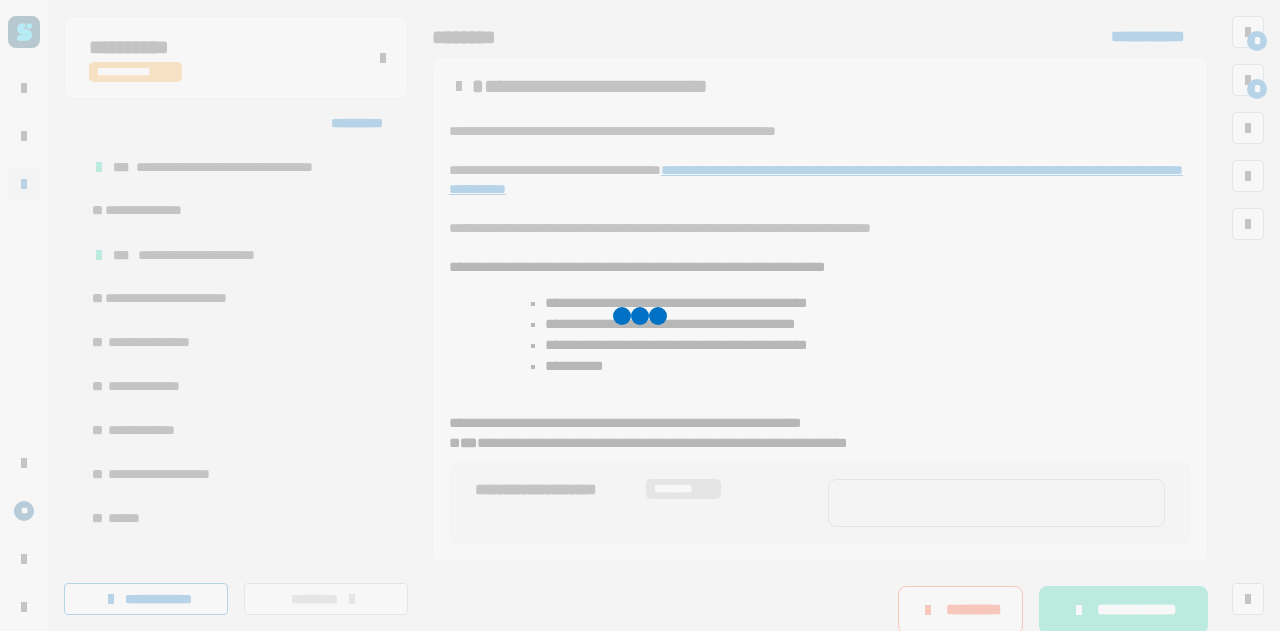 scroll, scrollTop: 171, scrollLeft: 0, axis: vertical 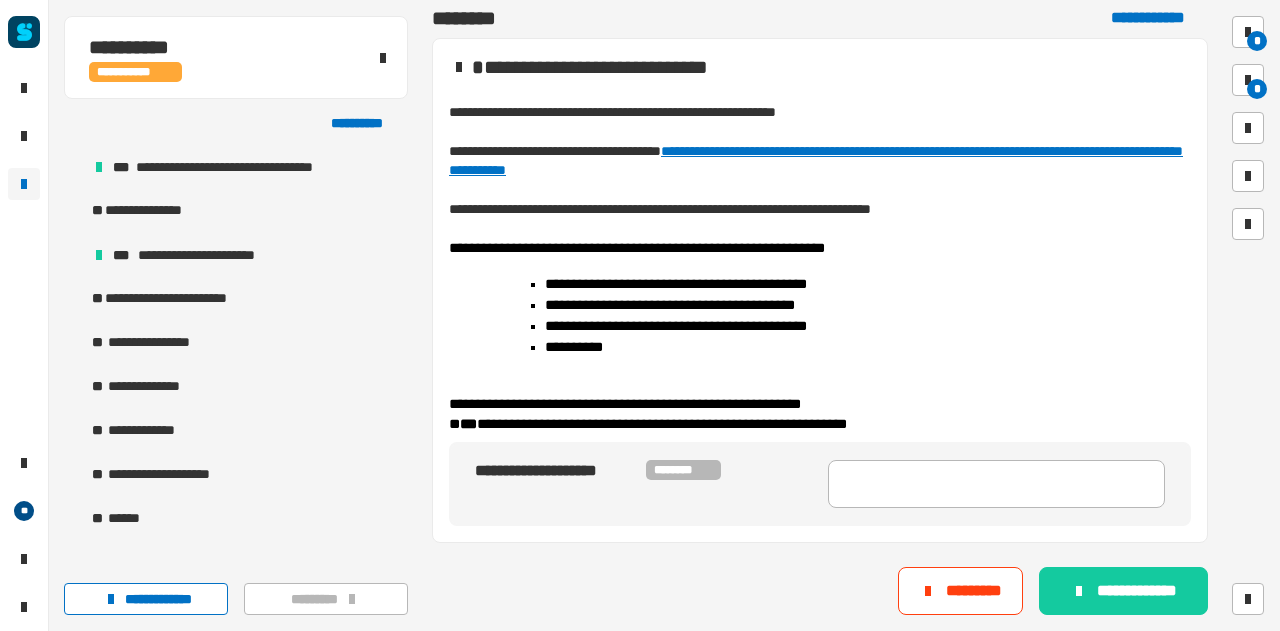 click on "**********" 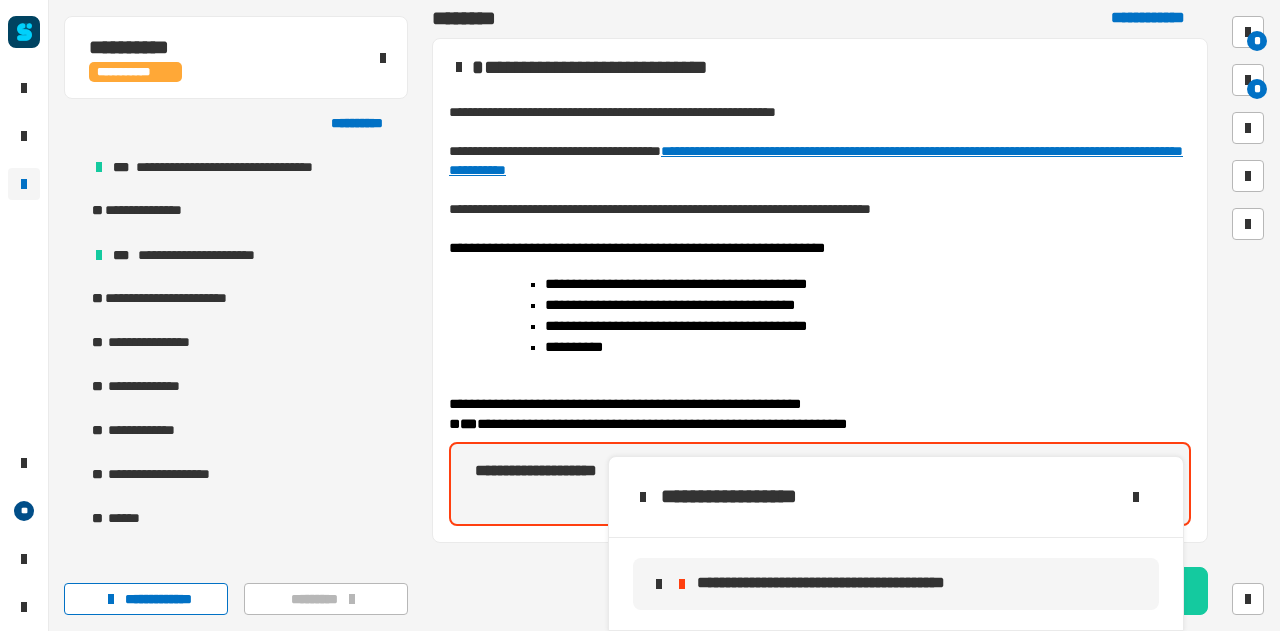 click on "**********" at bounding box center (868, 326) 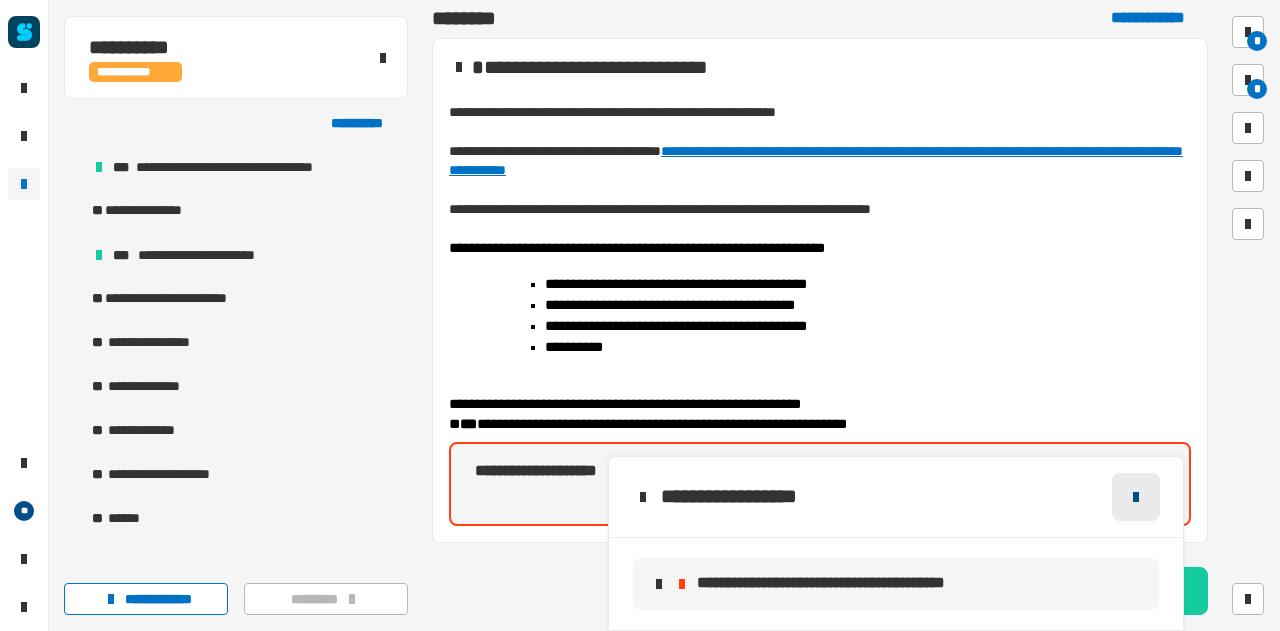 click 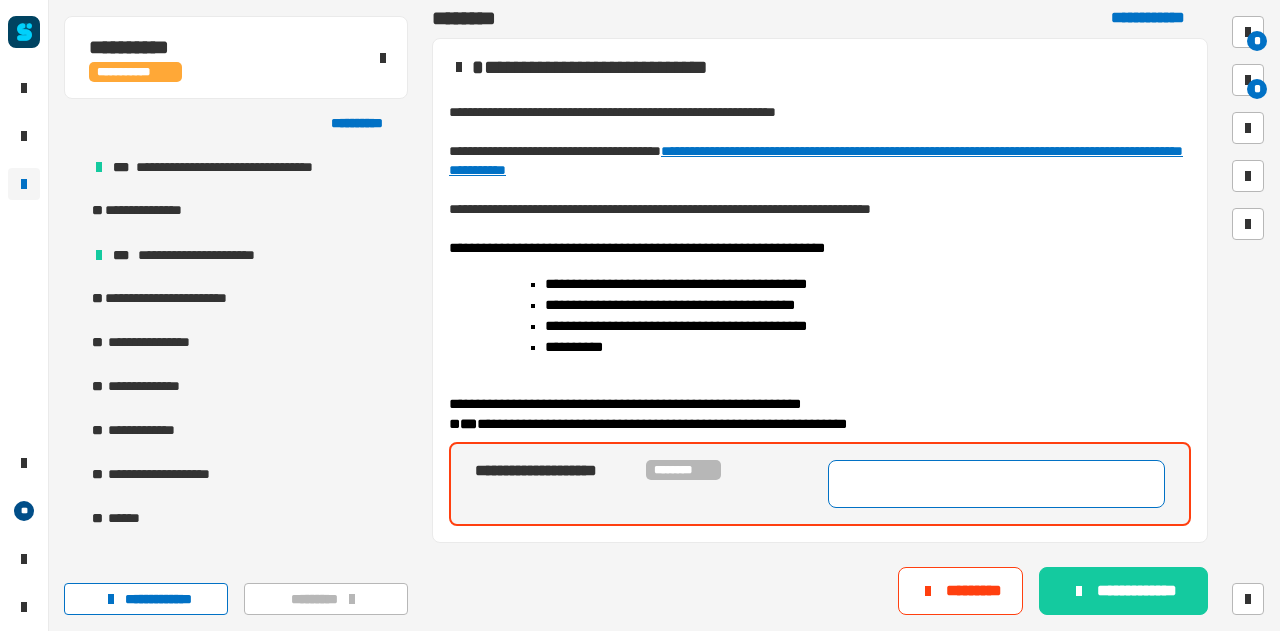 click at bounding box center [996, 484] 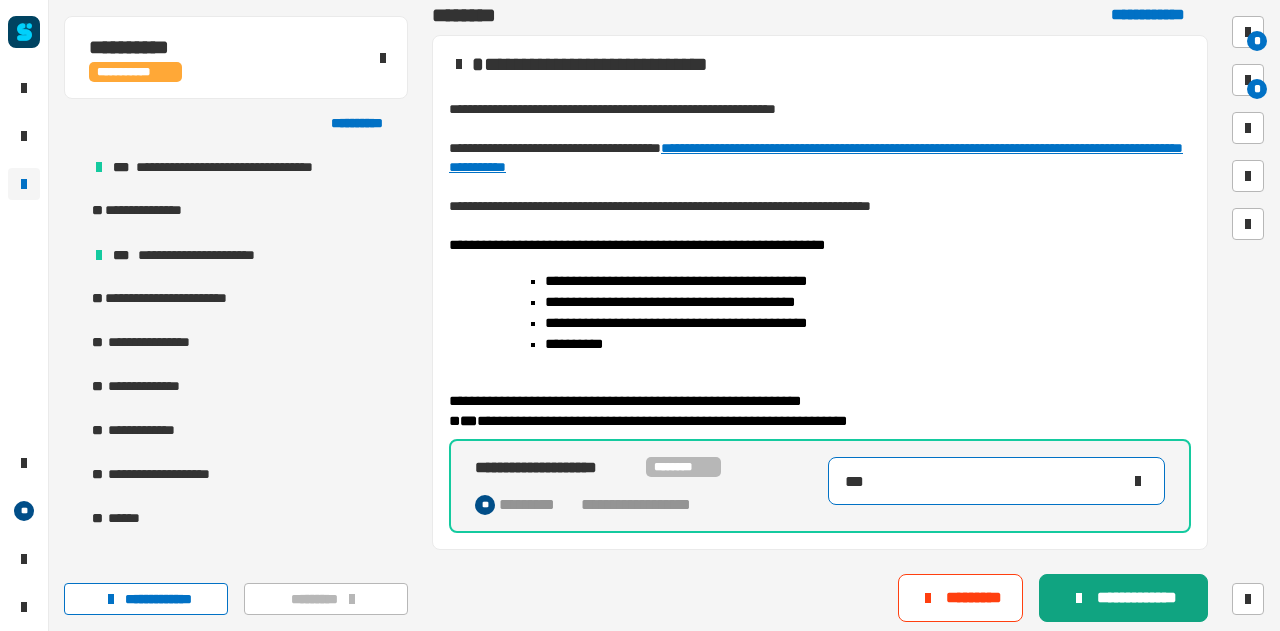 type on "***" 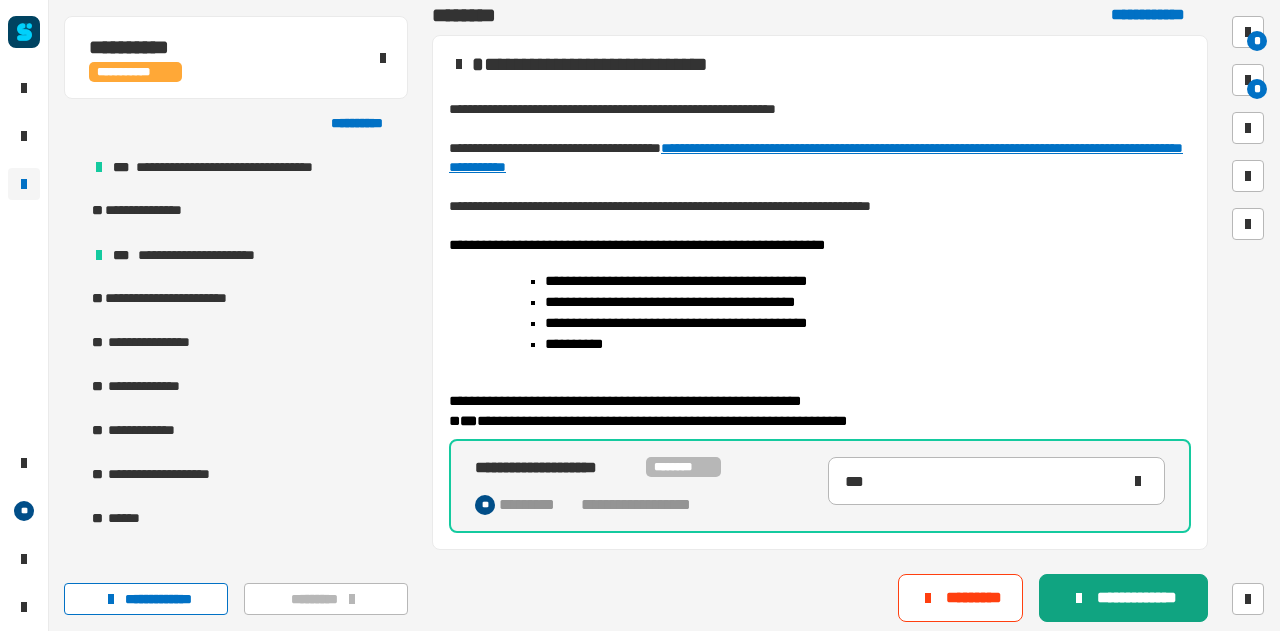 click on "**********" 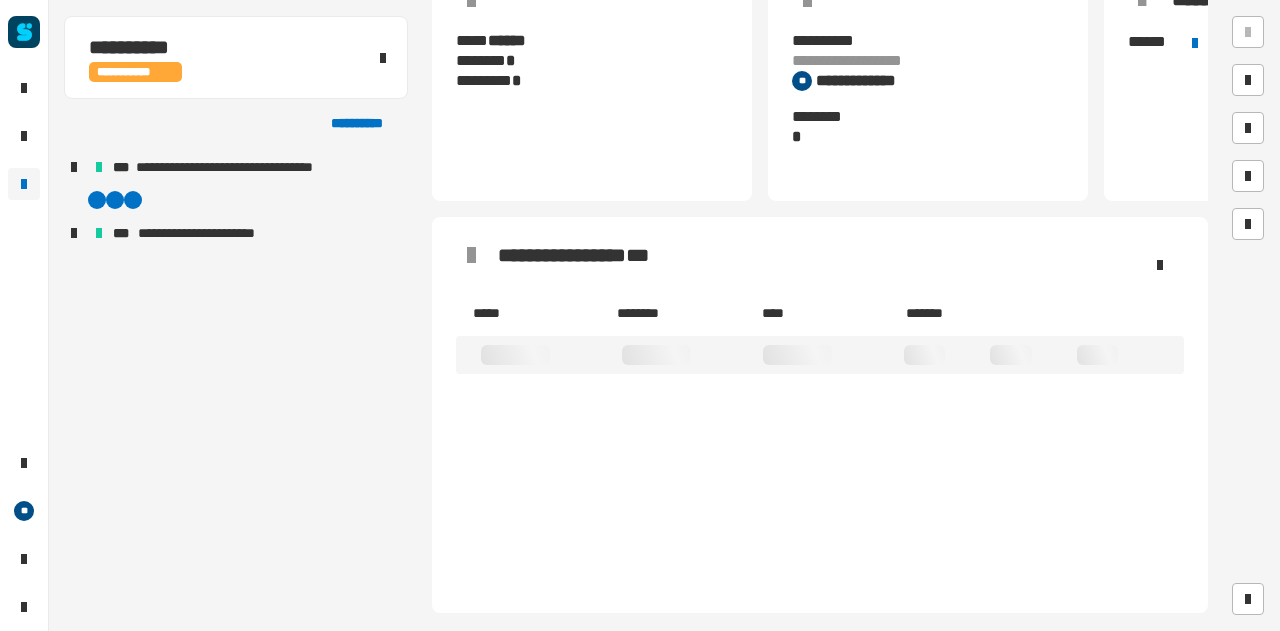 scroll, scrollTop: 0, scrollLeft: 0, axis: both 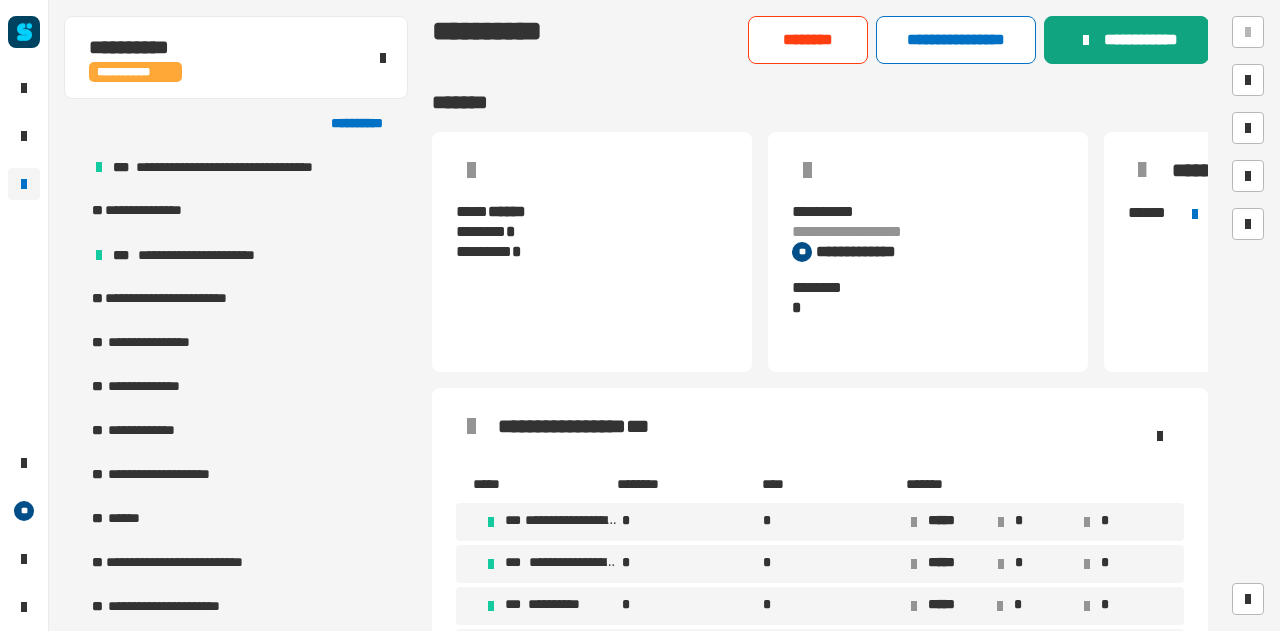 click on "**********" 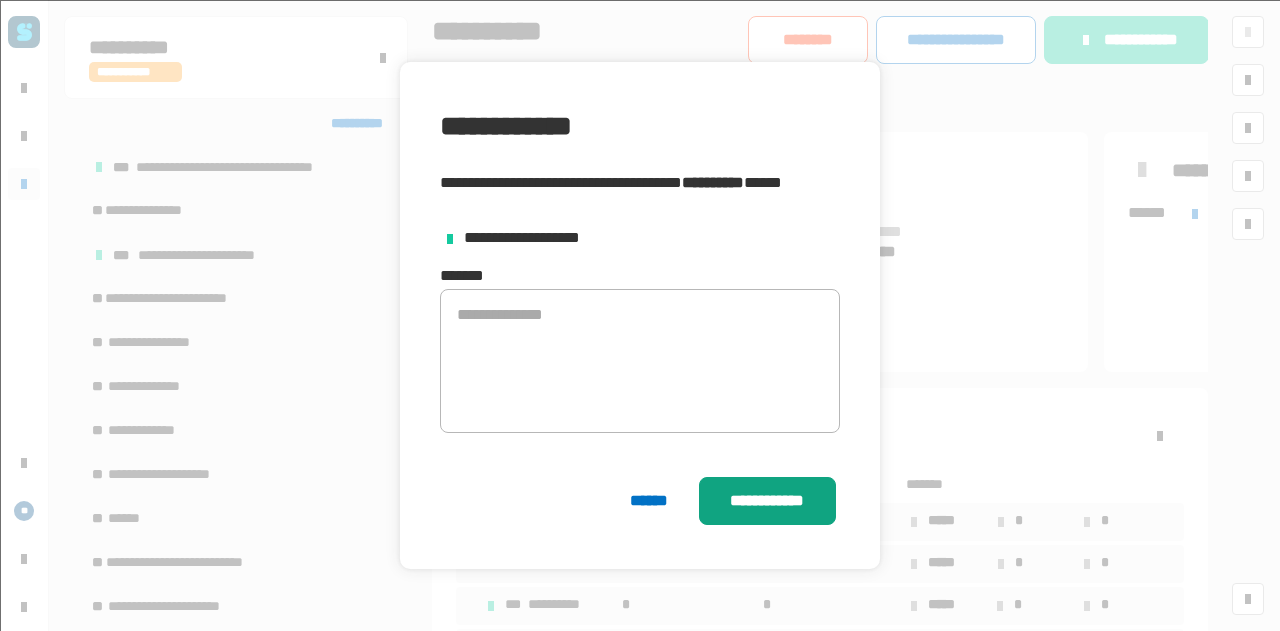 click on "**********" 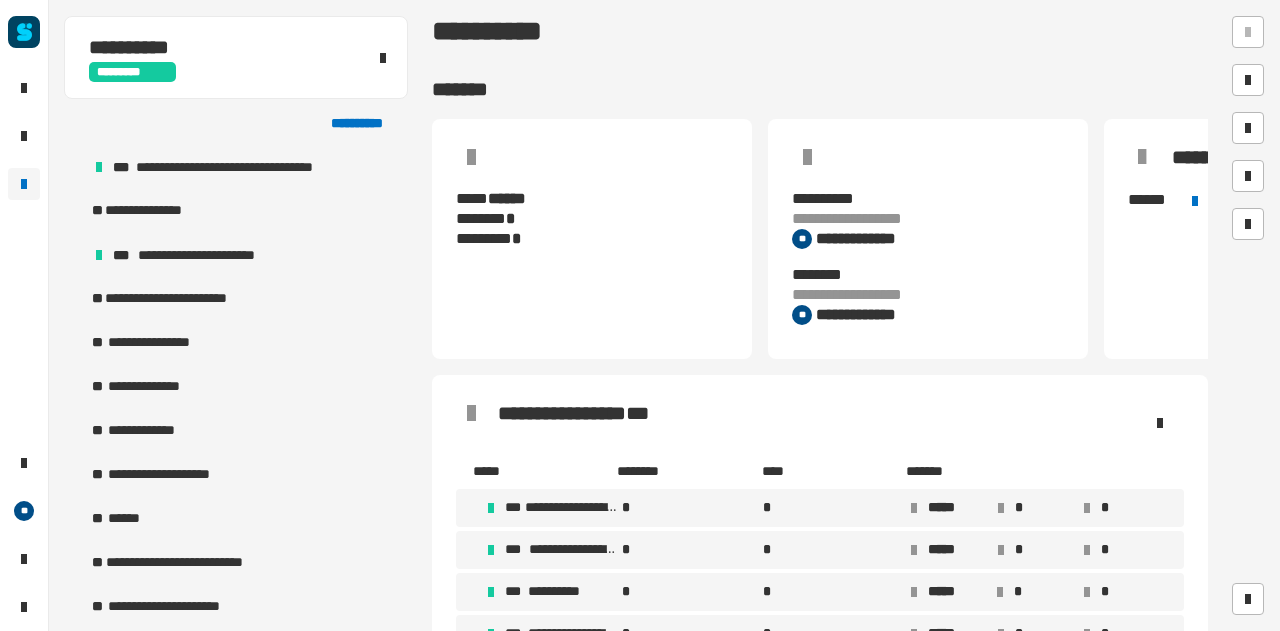 scroll, scrollTop: 3, scrollLeft: 0, axis: vertical 